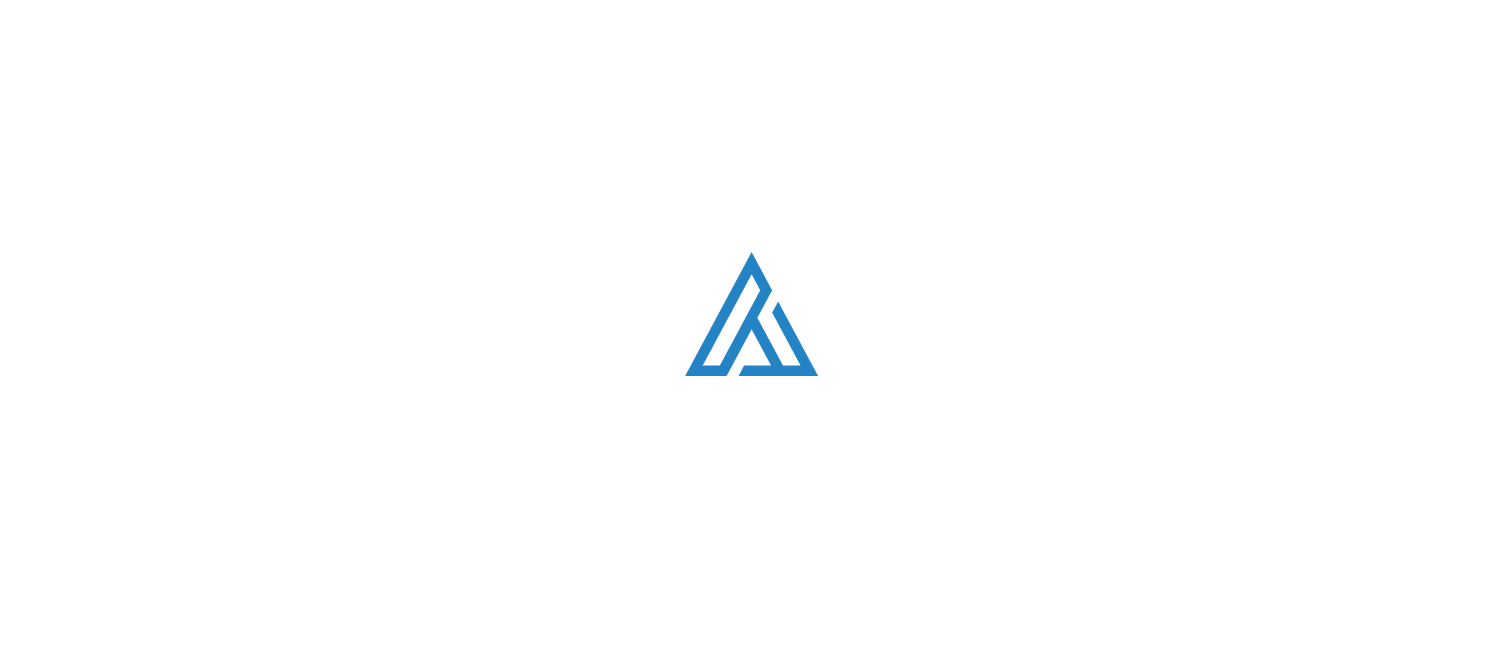 scroll, scrollTop: 0, scrollLeft: 0, axis: both 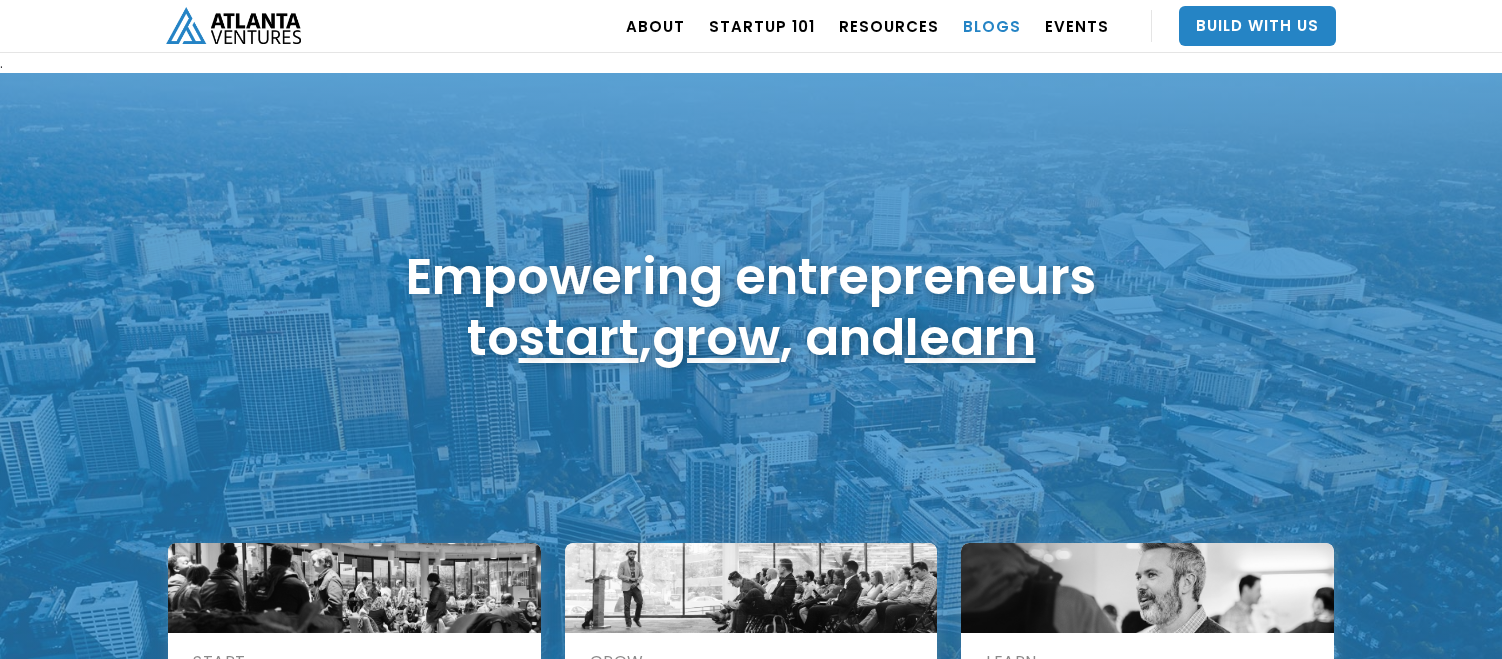click on "BLOGS" at bounding box center [992, 26] 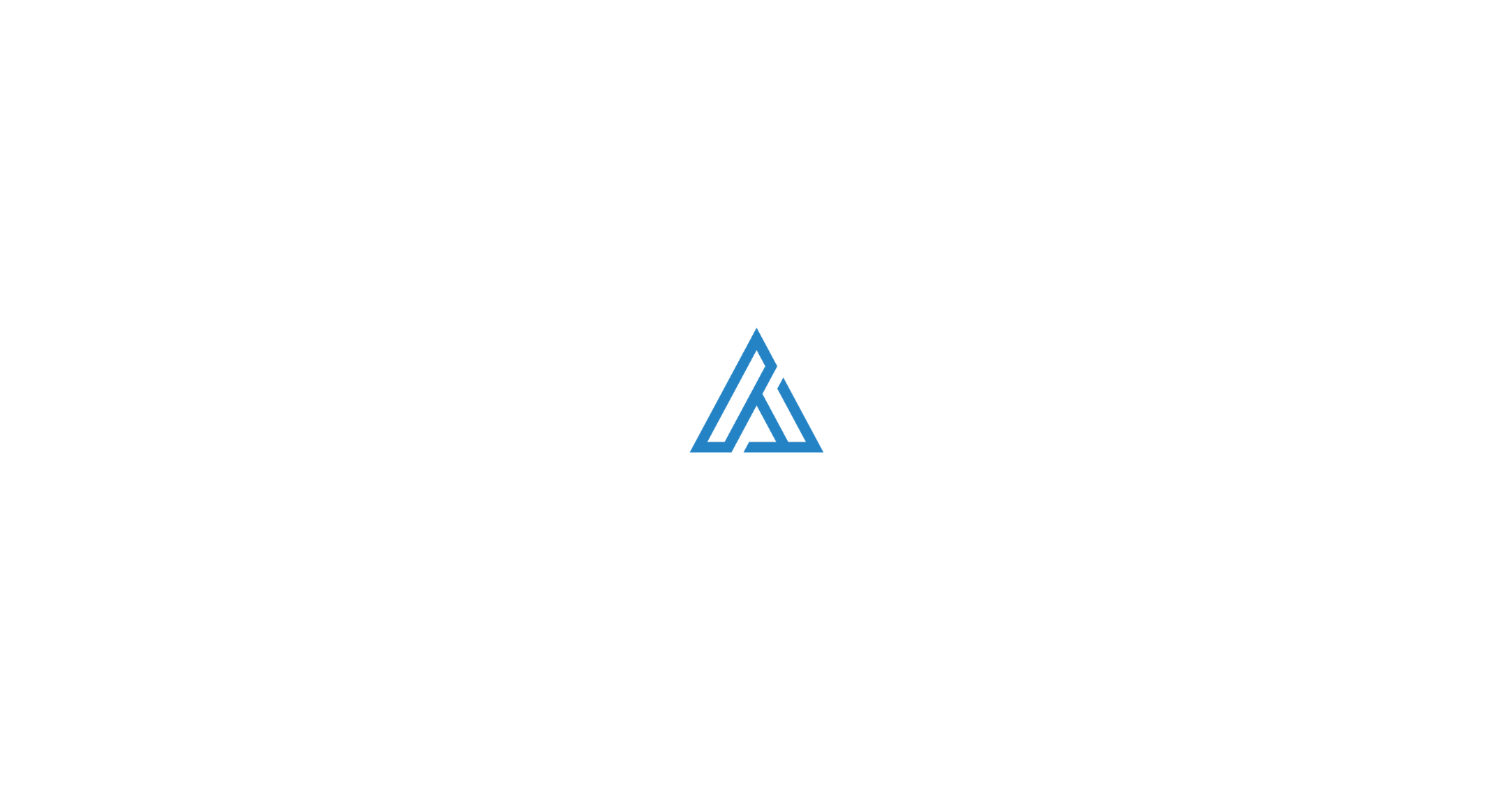 scroll, scrollTop: 0, scrollLeft: 0, axis: both 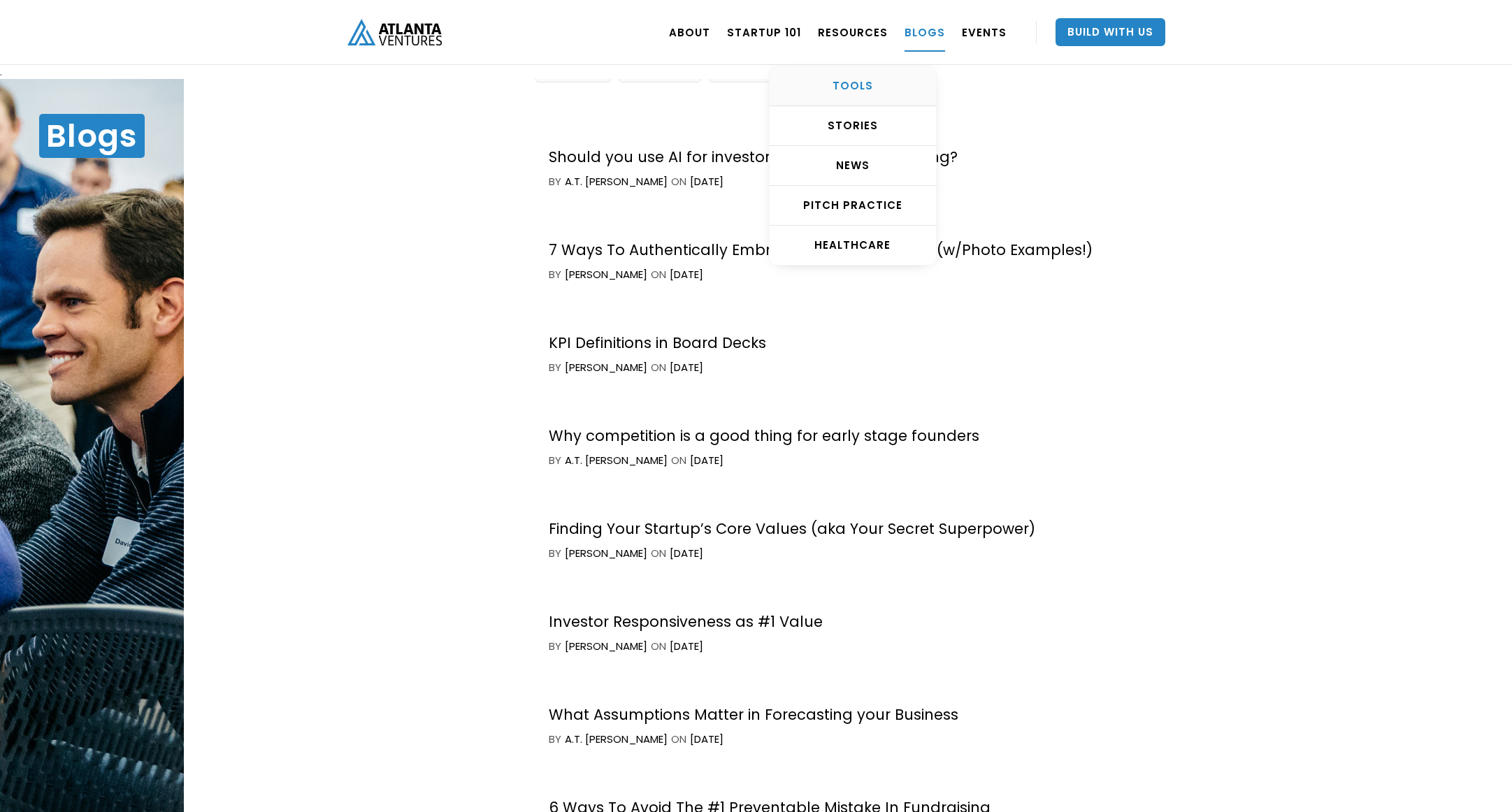 click on "TOOLS" at bounding box center (853, 86) 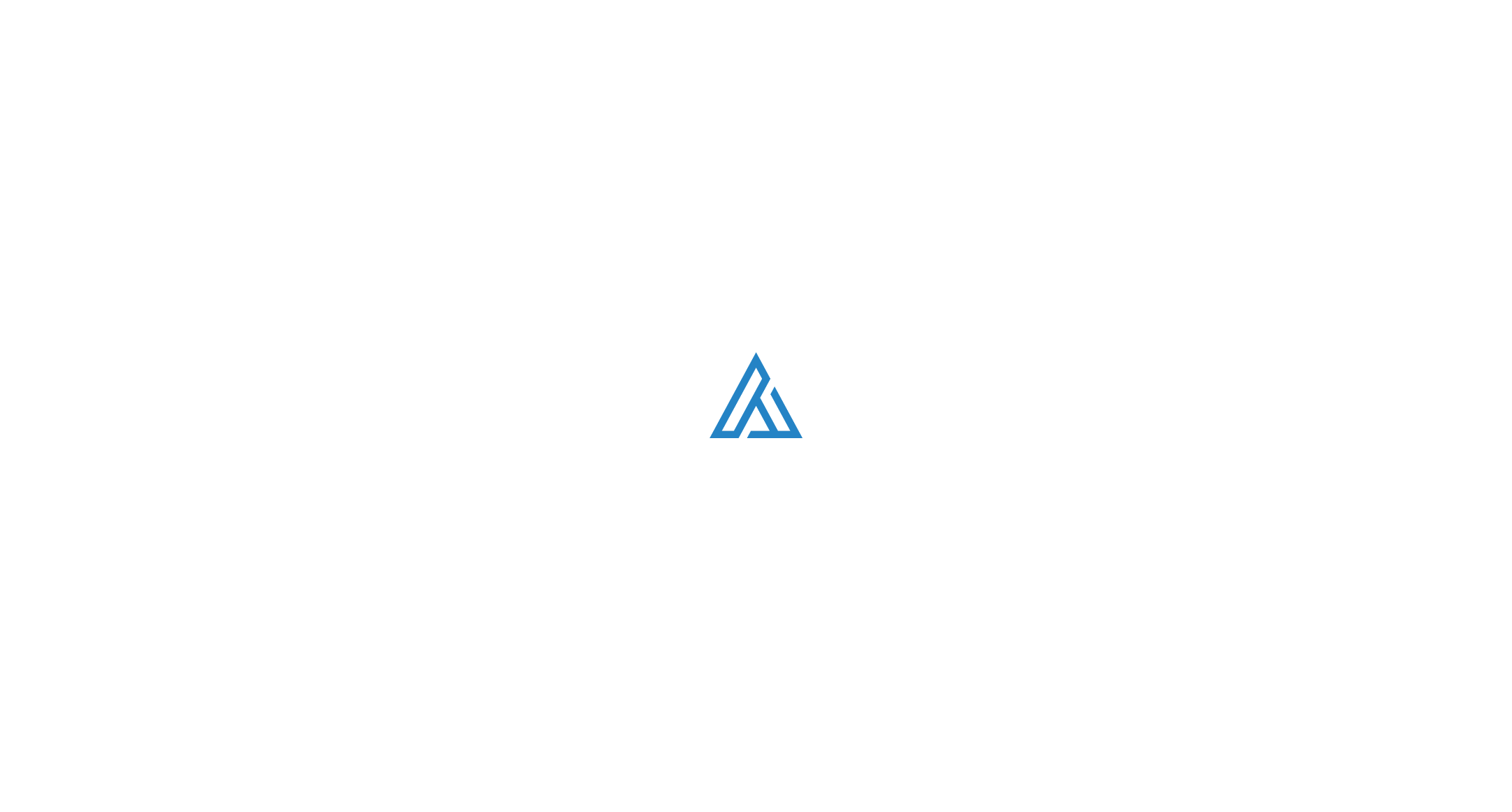 scroll, scrollTop: 0, scrollLeft: 0, axis: both 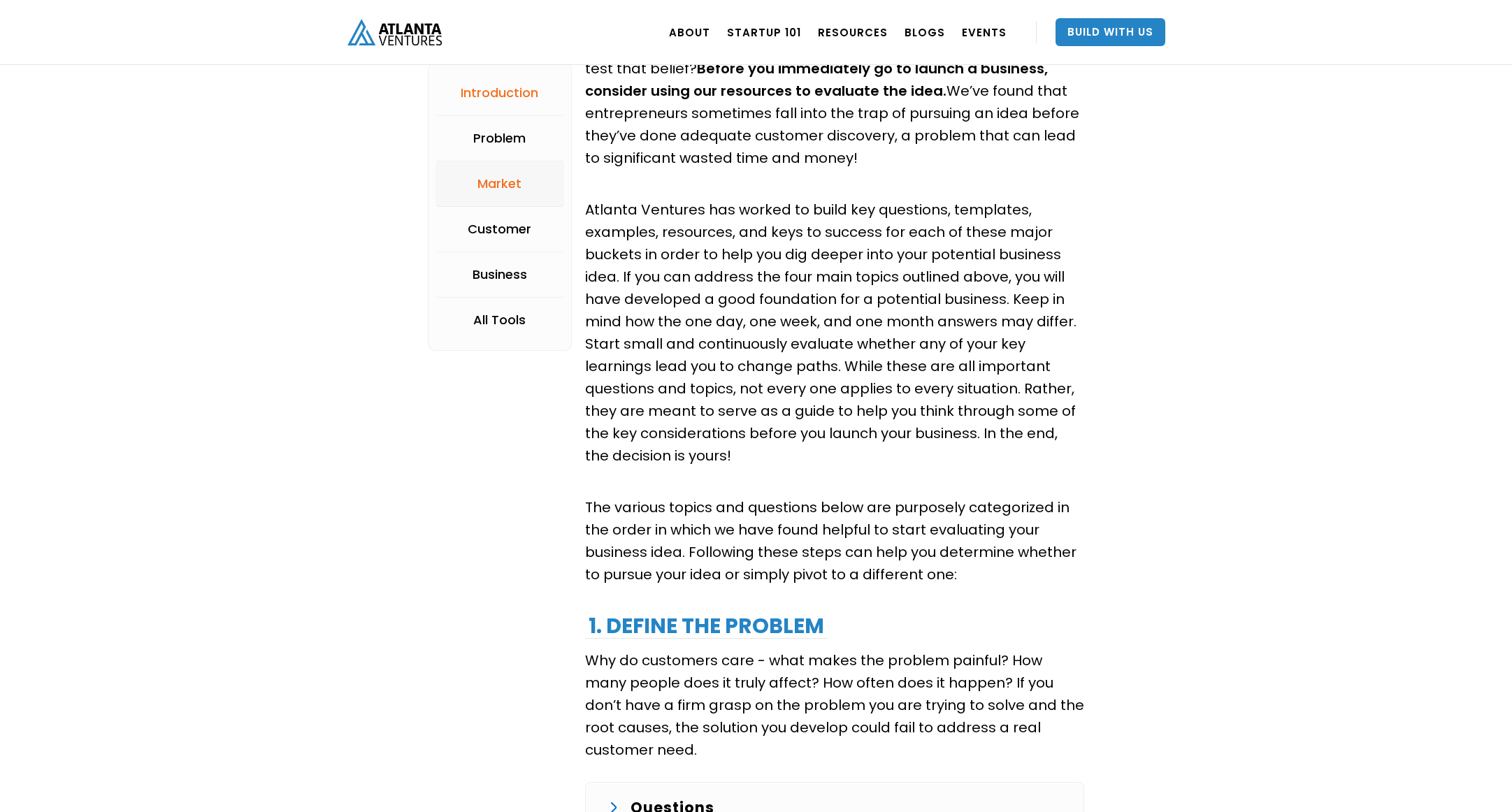 click on "Market" at bounding box center (499, 184) 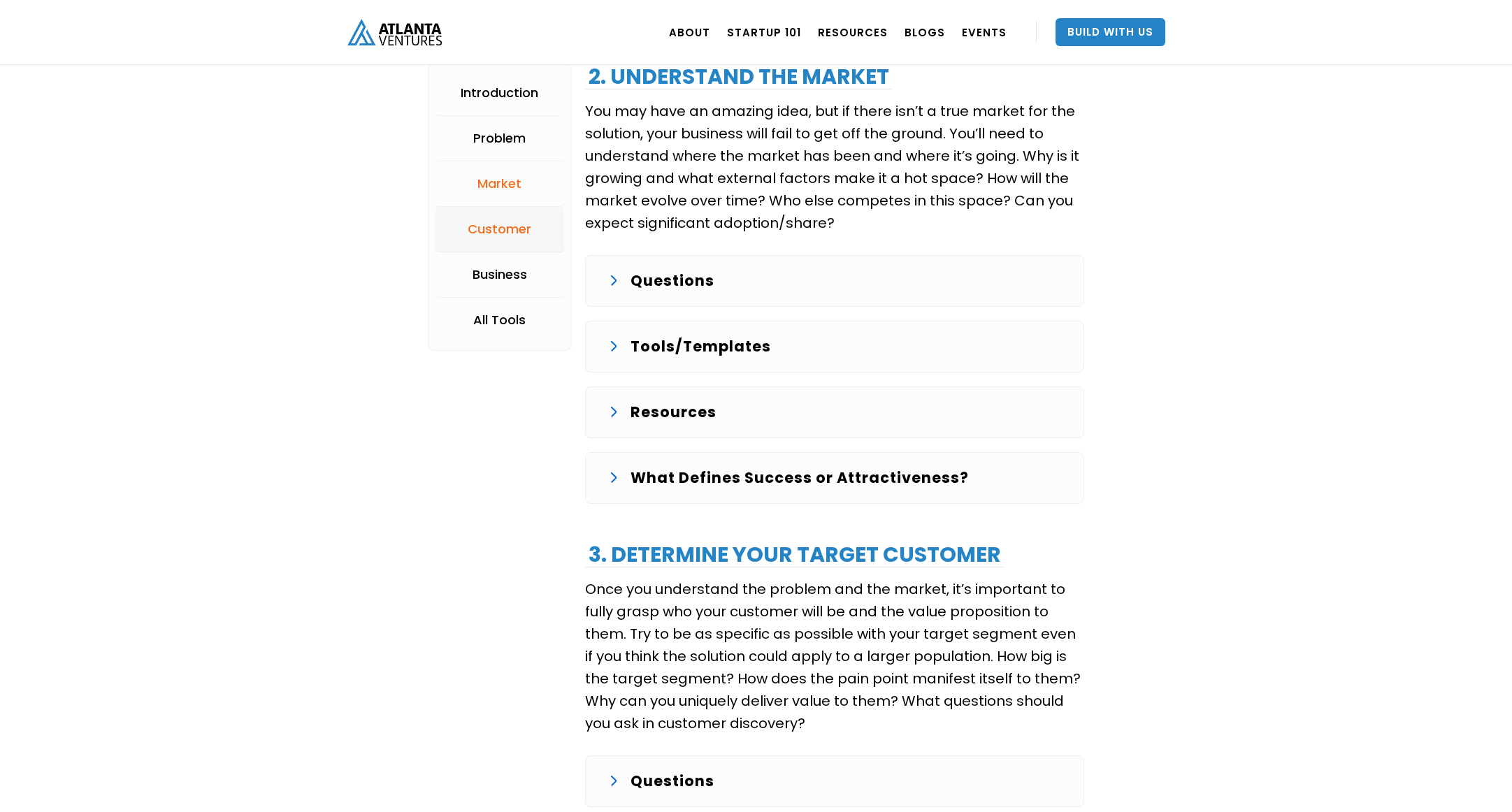 scroll, scrollTop: 1989, scrollLeft: 0, axis: vertical 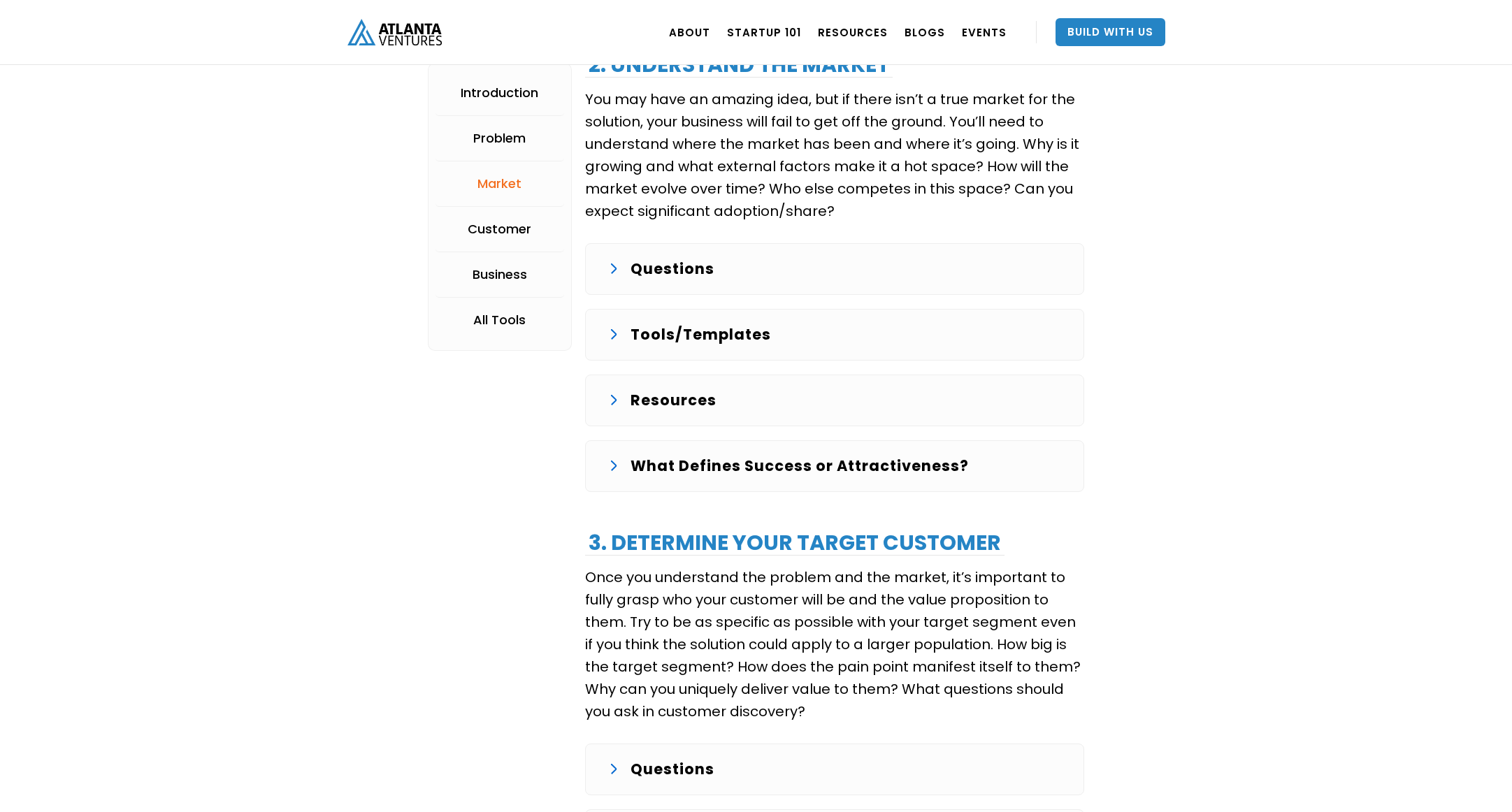 click on "Tools/Templates" at bounding box center (835, 335) 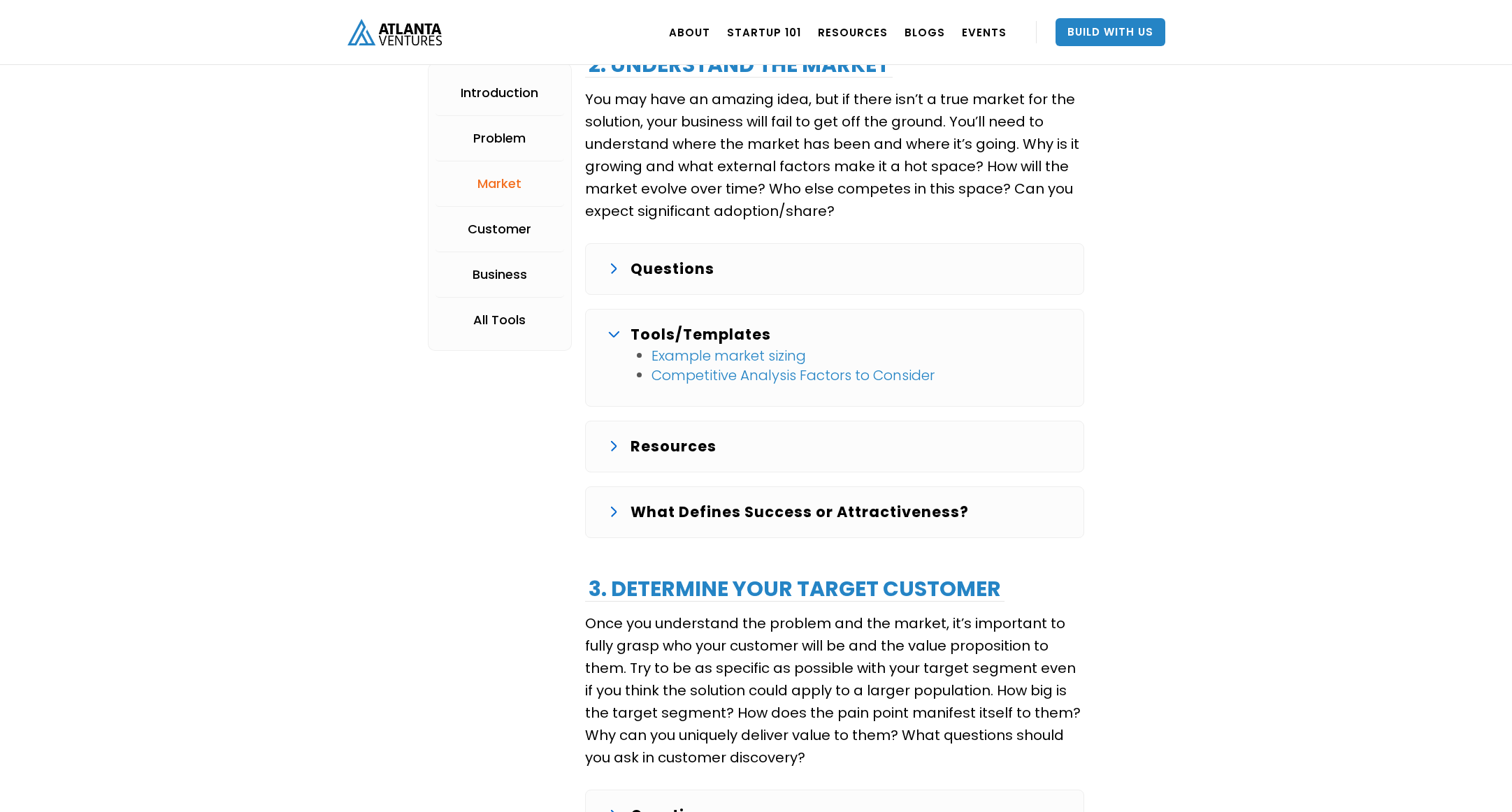 click on "Questions Trends (past, present, and future): At a high level, what do you know about the industry upon first analysis or research? What did this industry’s market look like 5-[DATE]? What does this industry’s market look like [DATE]?  How big is the total addressable market this problem affects? When thinking about the Total Addressable Market (TAM), what portion of that market will you start with? Is there a specific geography or customer segment that you have in mind?  How large will that initial market be? Where might you want to expand next? How big is the market then? What will this industry’s market look like in 5-10 years? Are there any external factors / triggers that will drive the product or market forward or make the timing right [DATE]?  Competition: Who is currently offering a service to solve this problem? How large are these competitors? Are they established or early stage?" at bounding box center [835, 269] 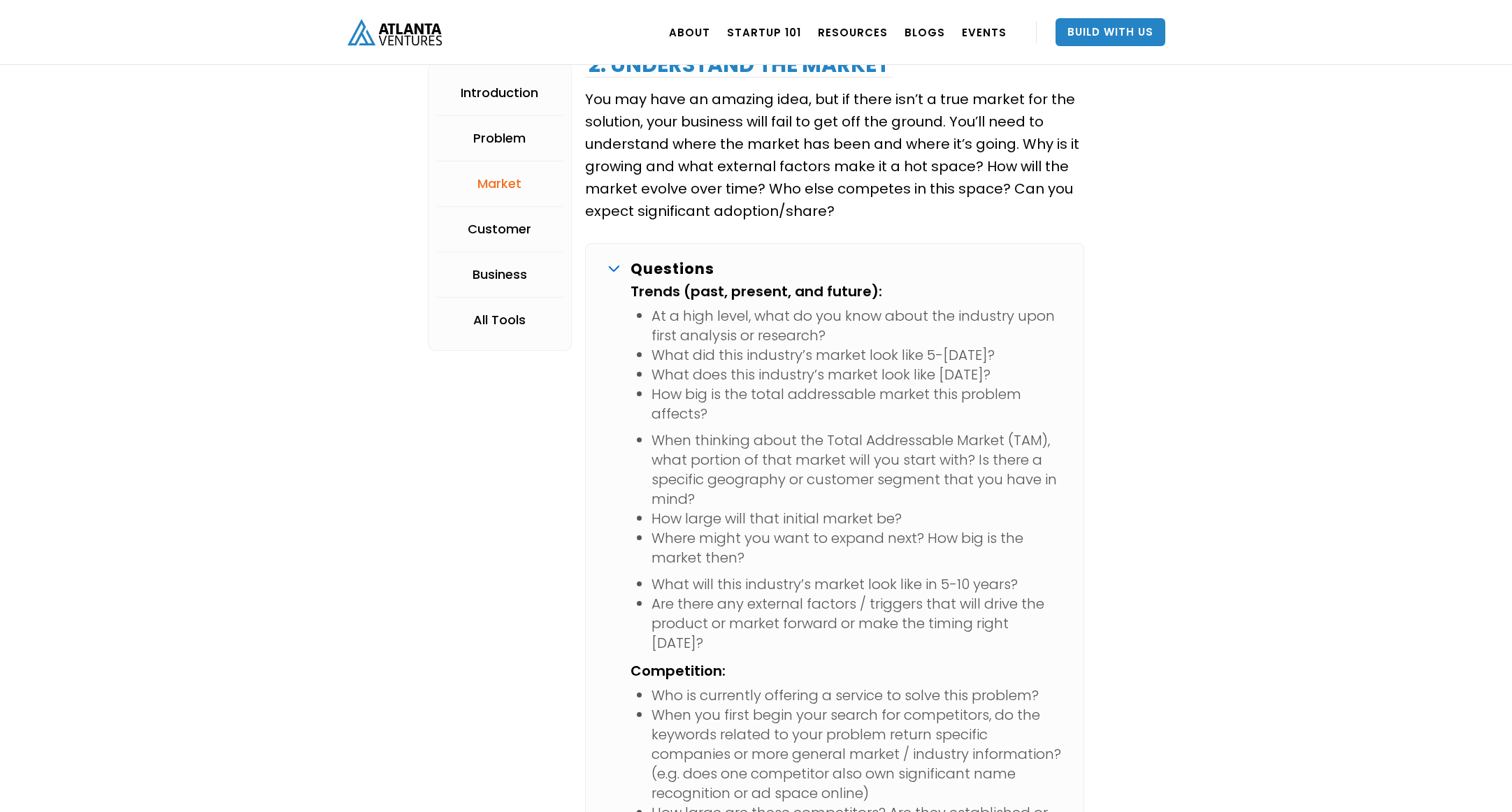 click on "Questions Trends (past, present, and future): At a high level, what do you know about the industry upon first analysis or research? What did this industry’s market look like 5-10 years ago? What does this industry’s market look like today?  How big is the total addressable market this problem affects? When thinking about the Total Addressable Market (TAM), what portion of that market will you start with? Is there a specific geography or customer segment that you have in mind?  How large will that initial market be? Where might you want to expand next? How big is the market then? What will this industry’s market look like in 5-10 years? Are there any external factors / triggers that will drive the product or market forward or make the timing right today?  Competition: Who is currently offering a service to solve this problem? How large are these competitors? Are they established or early stage?" at bounding box center [835, 641] 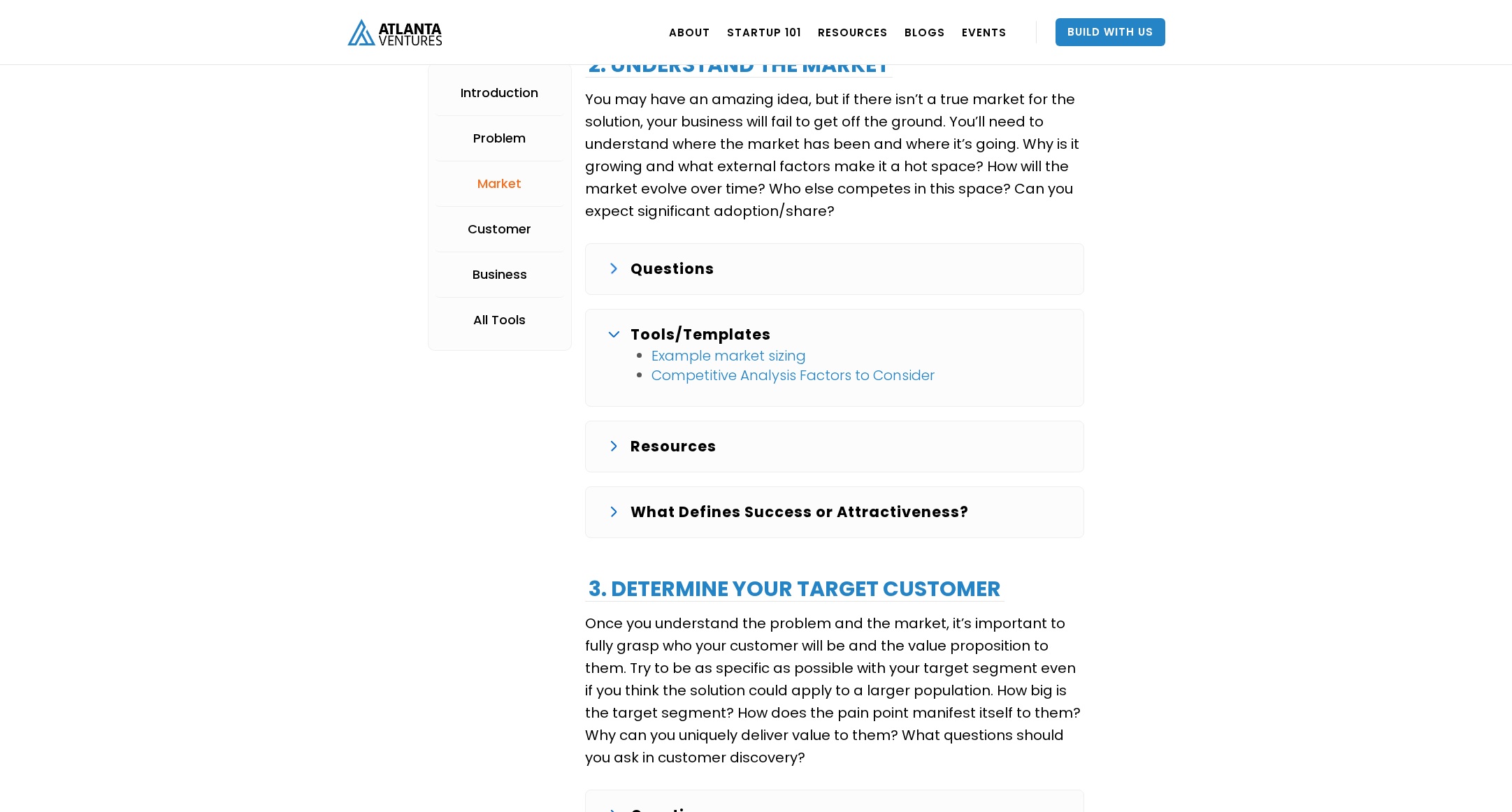 click at bounding box center (614, 446) 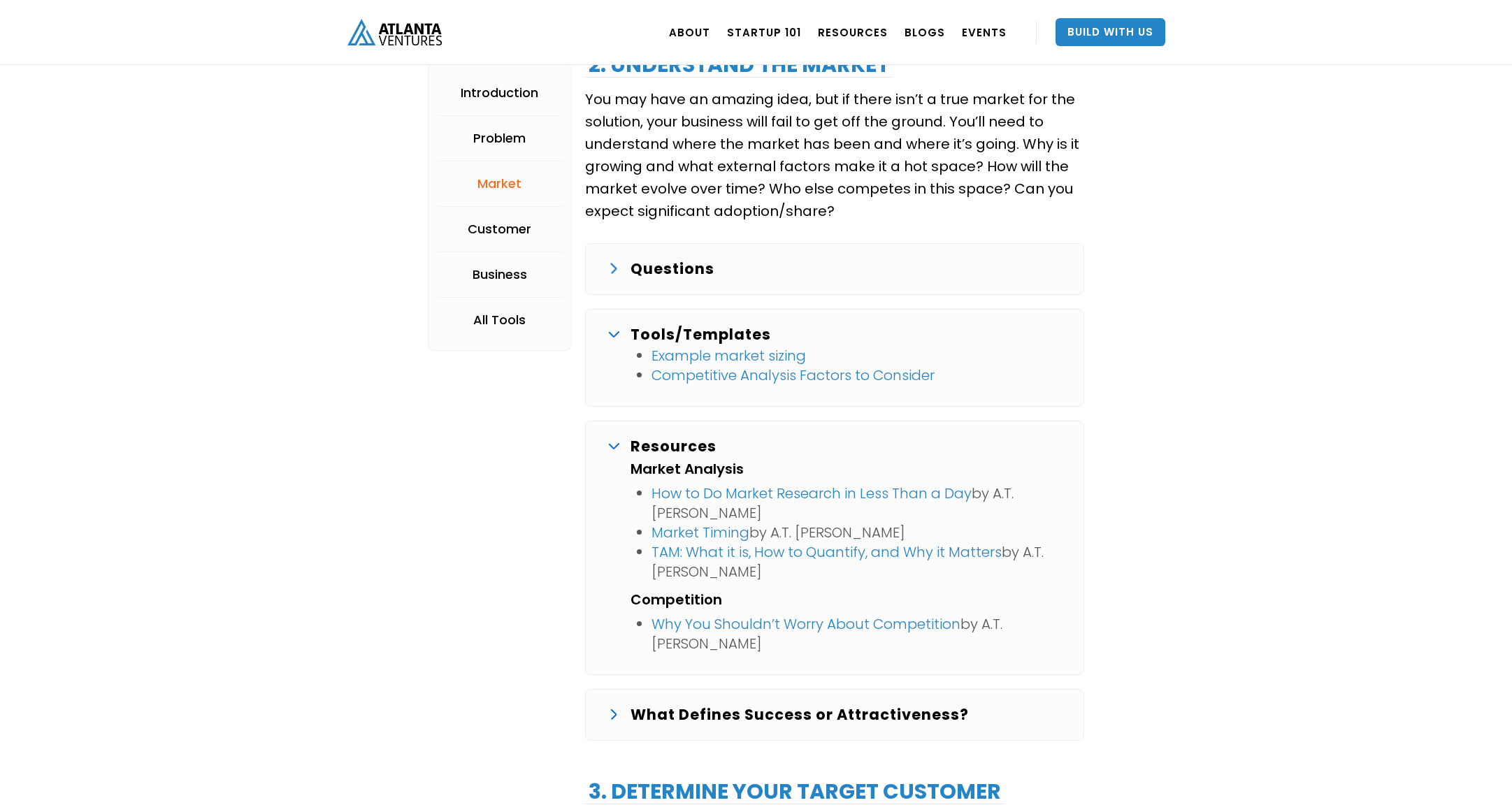 click at bounding box center (614, 446) 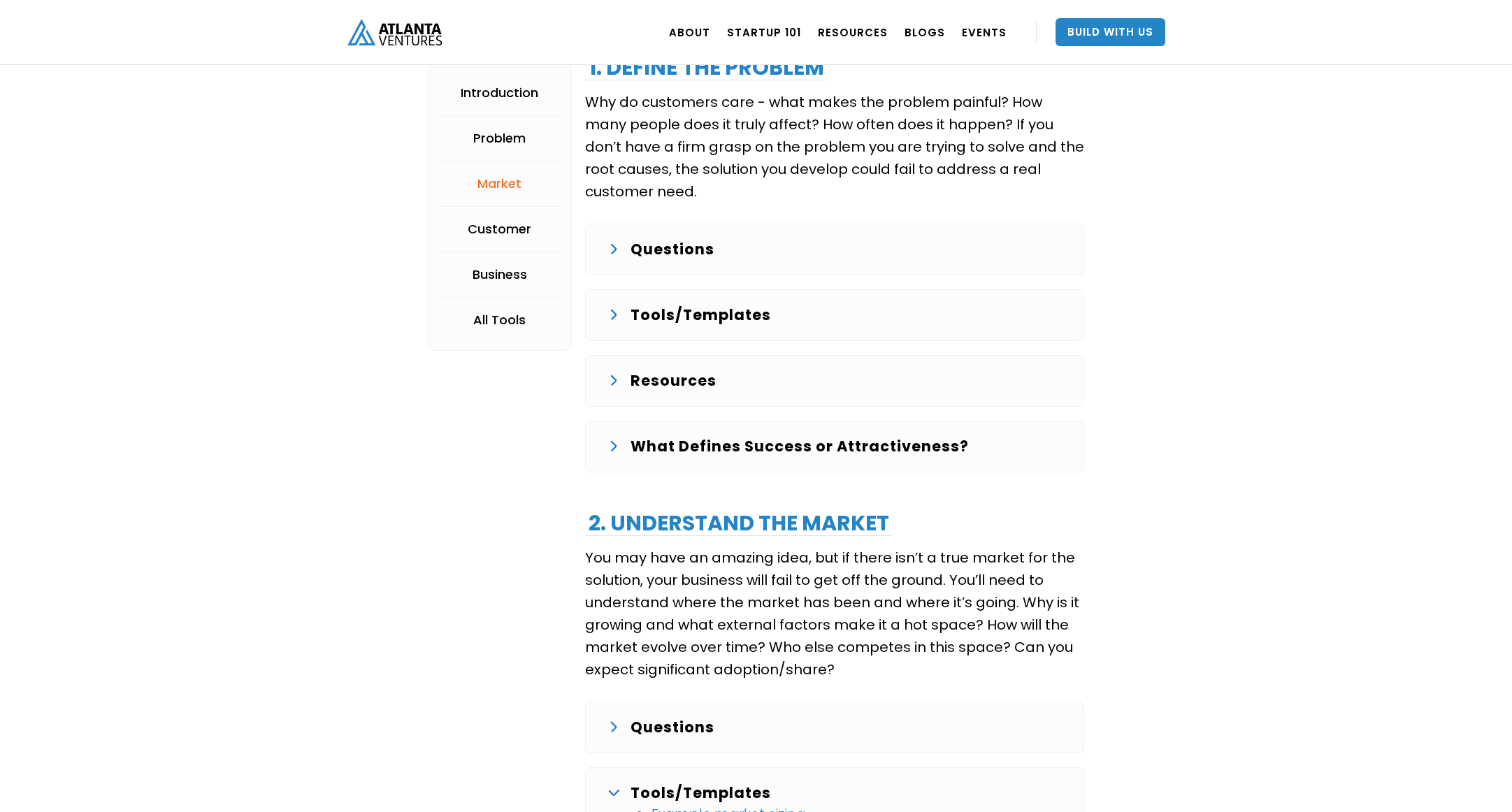 scroll, scrollTop: 1365, scrollLeft: 0, axis: vertical 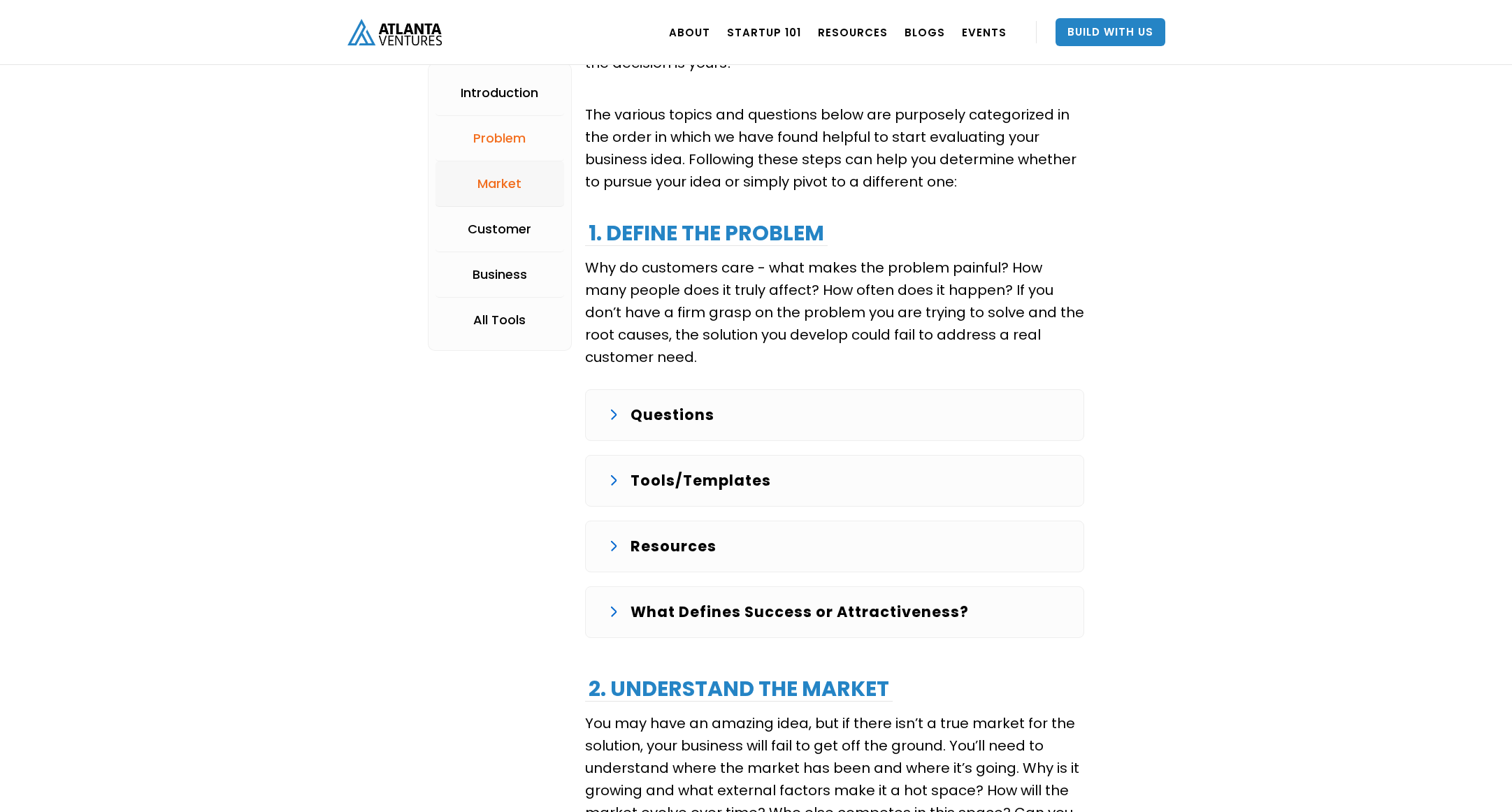 click on "Market" at bounding box center (500, 184) 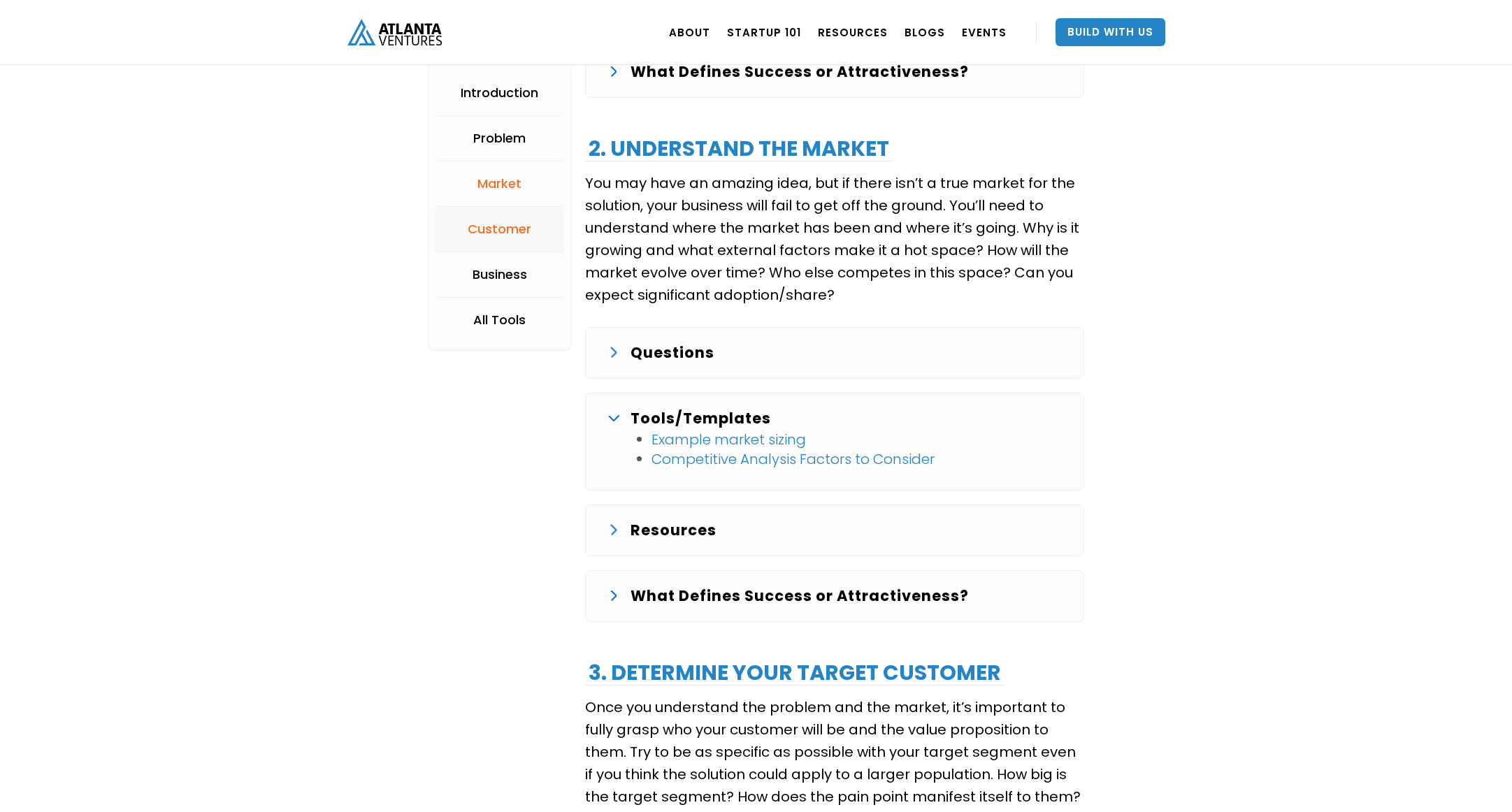 click on "Customer" at bounding box center (499, 229) 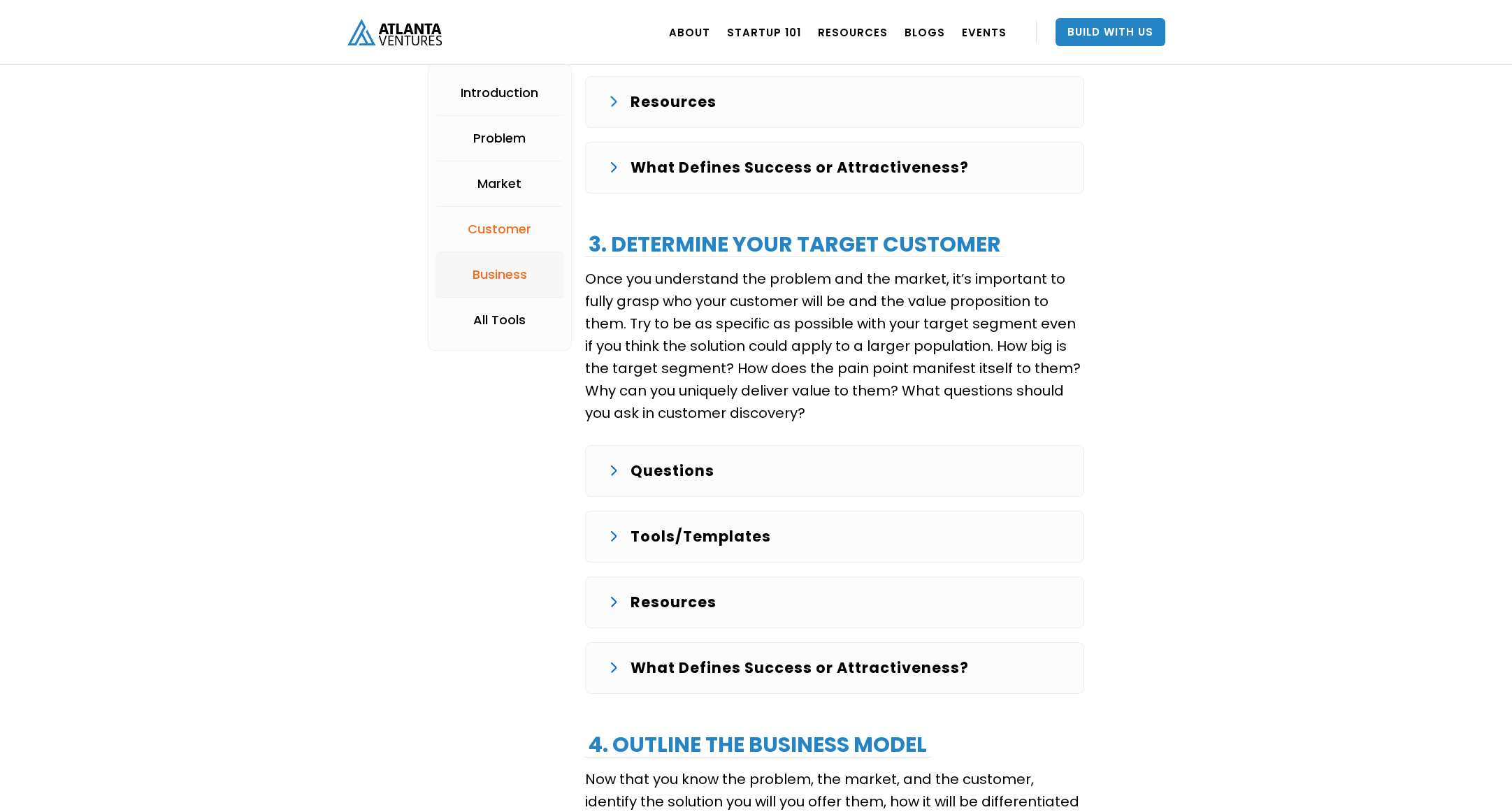 click on "Business" at bounding box center [500, 275] 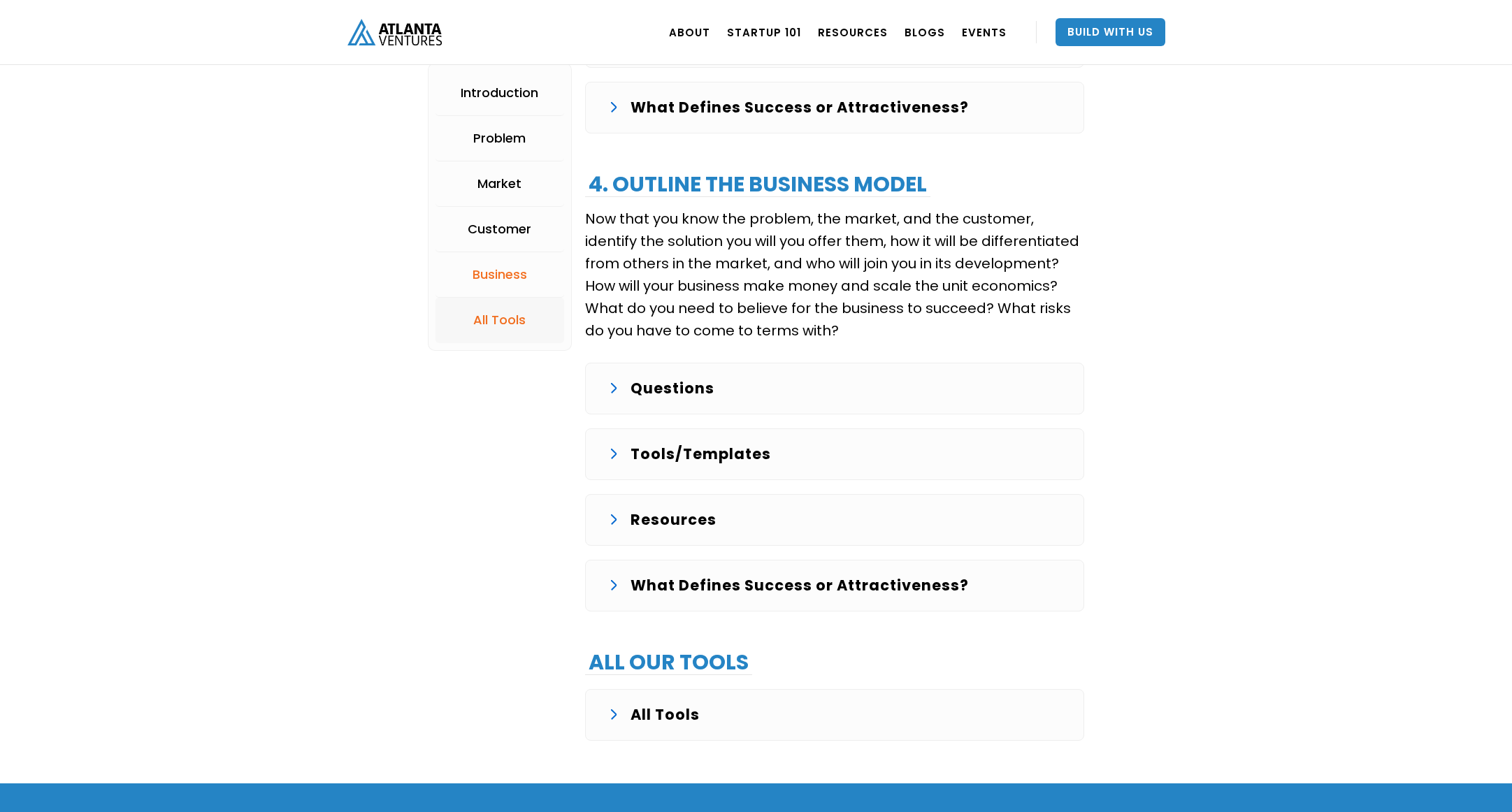click on "All Tools" at bounding box center [499, 321] 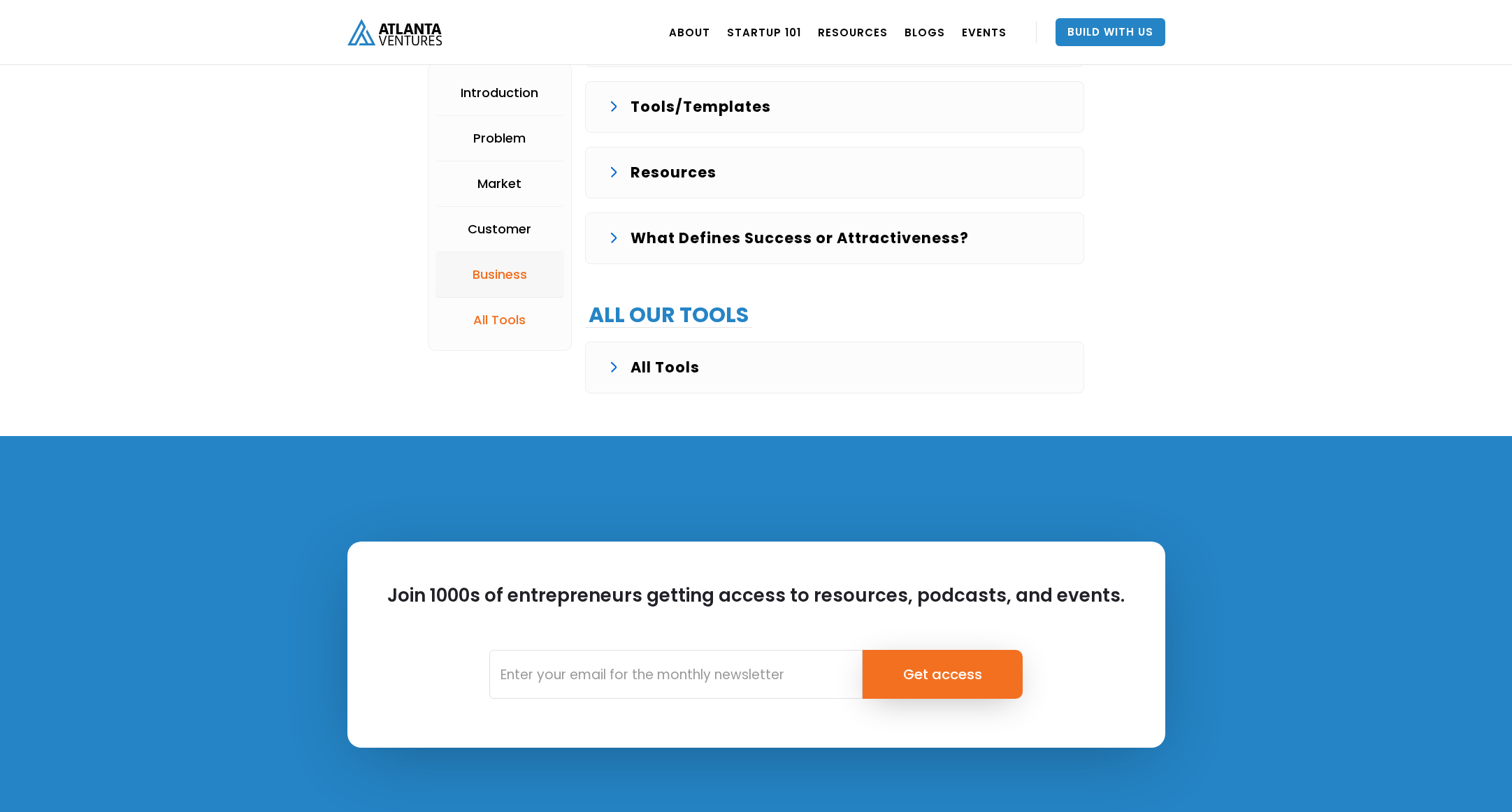 click on "Business" at bounding box center [500, 275] 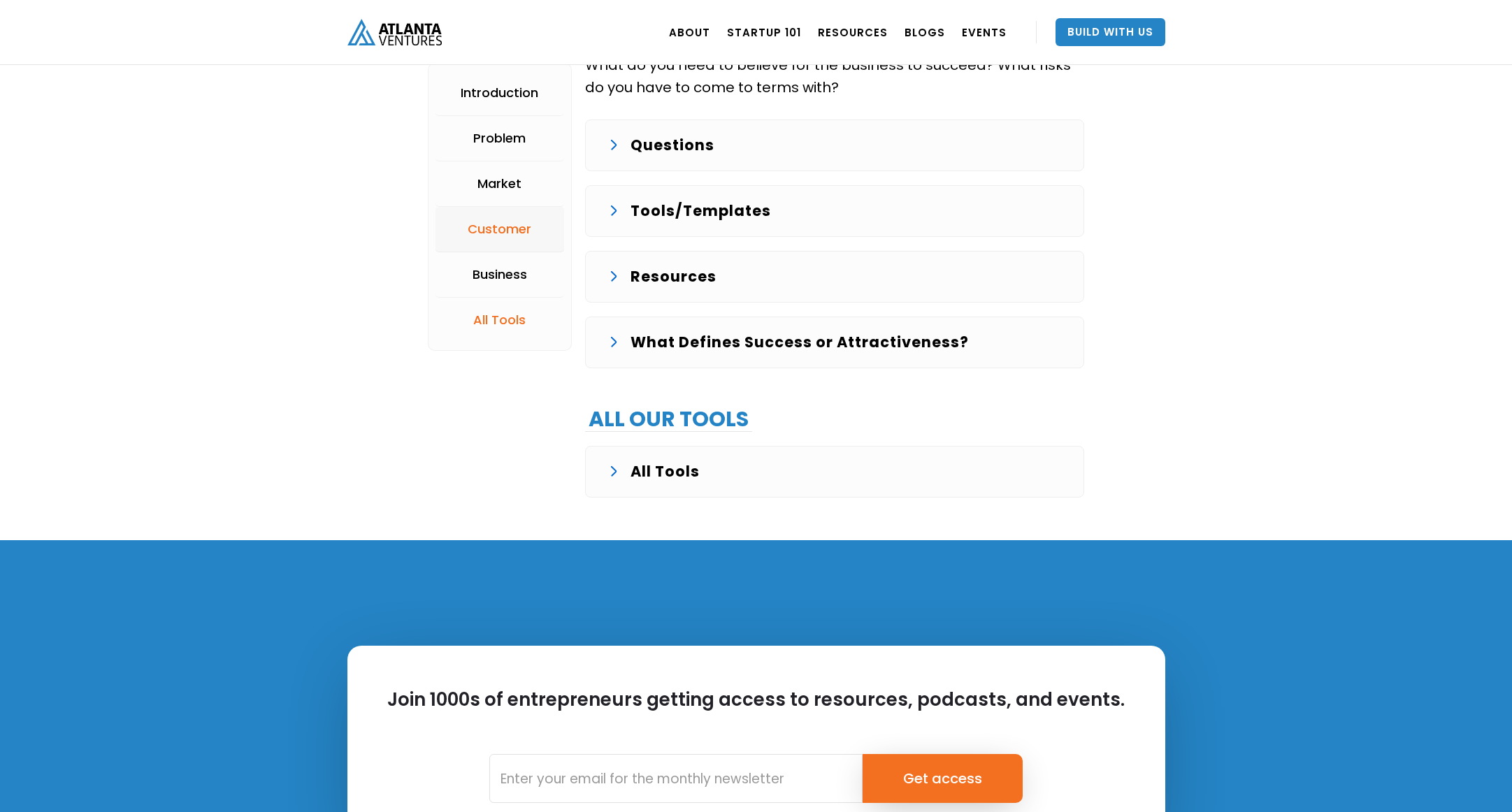 click on "Customer" at bounding box center [499, 229] 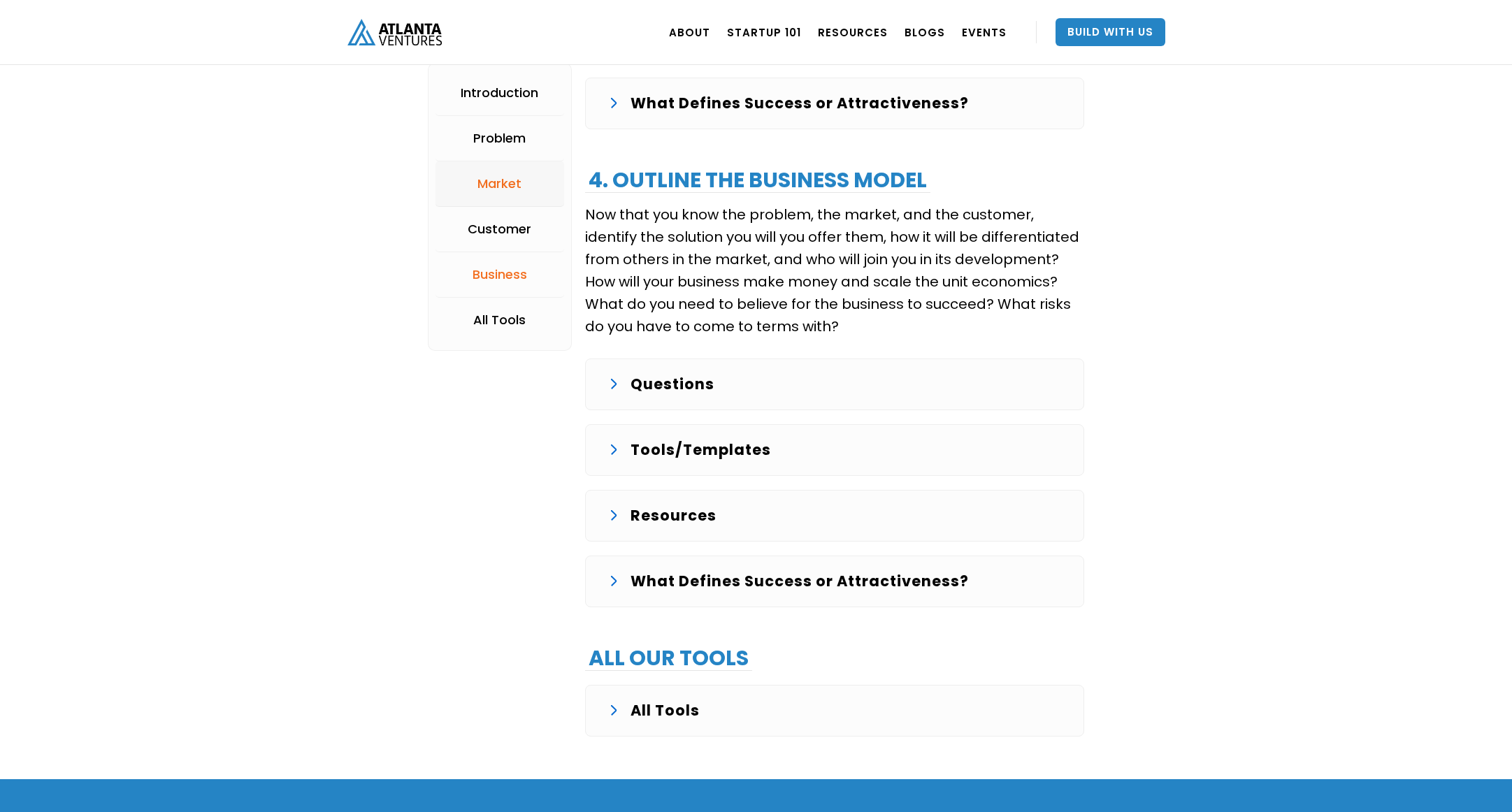 click on "Market" at bounding box center [499, 184] 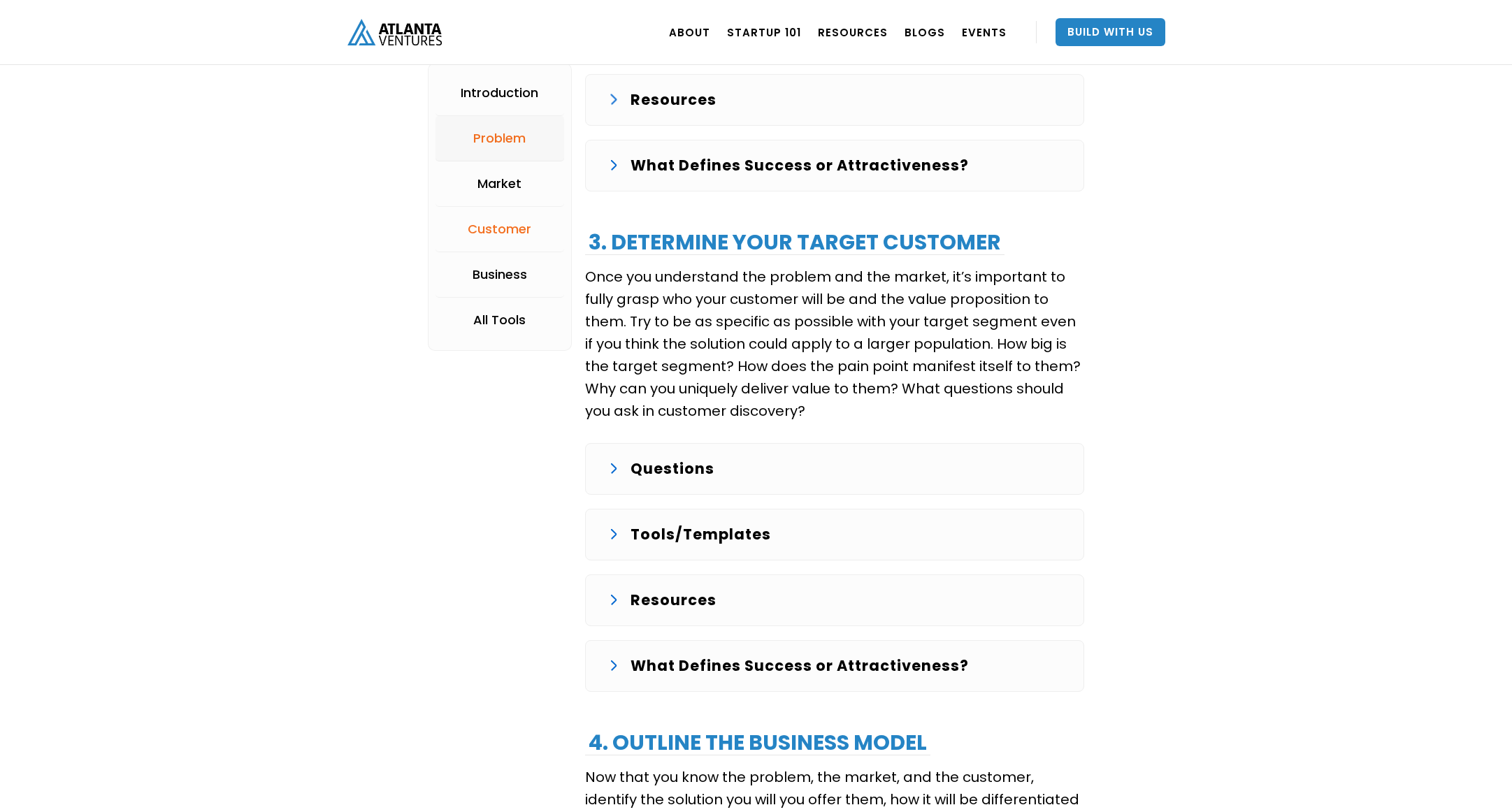 click on "Problem" at bounding box center (499, 138) 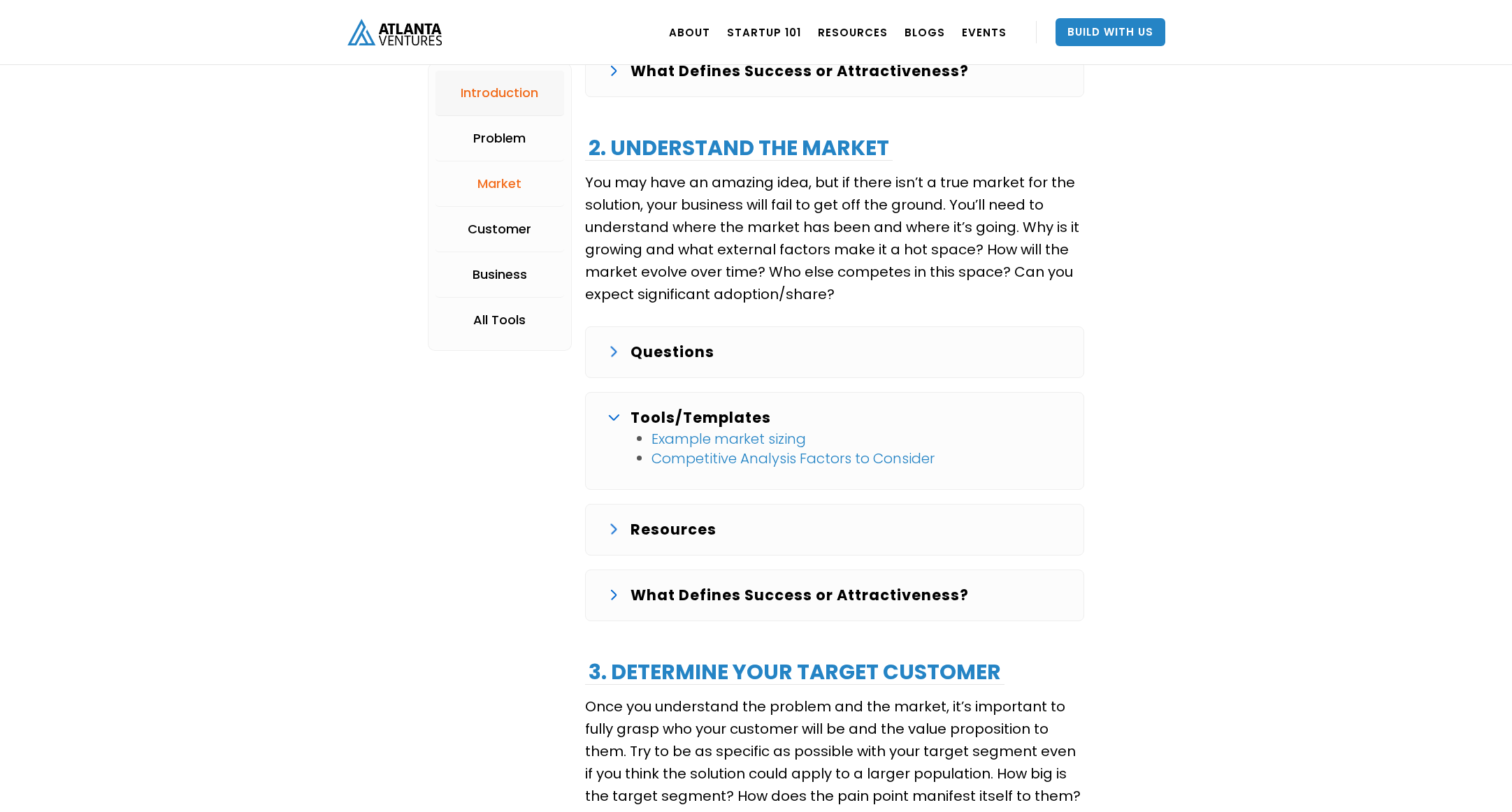 click on "Introduction" at bounding box center (500, 93) 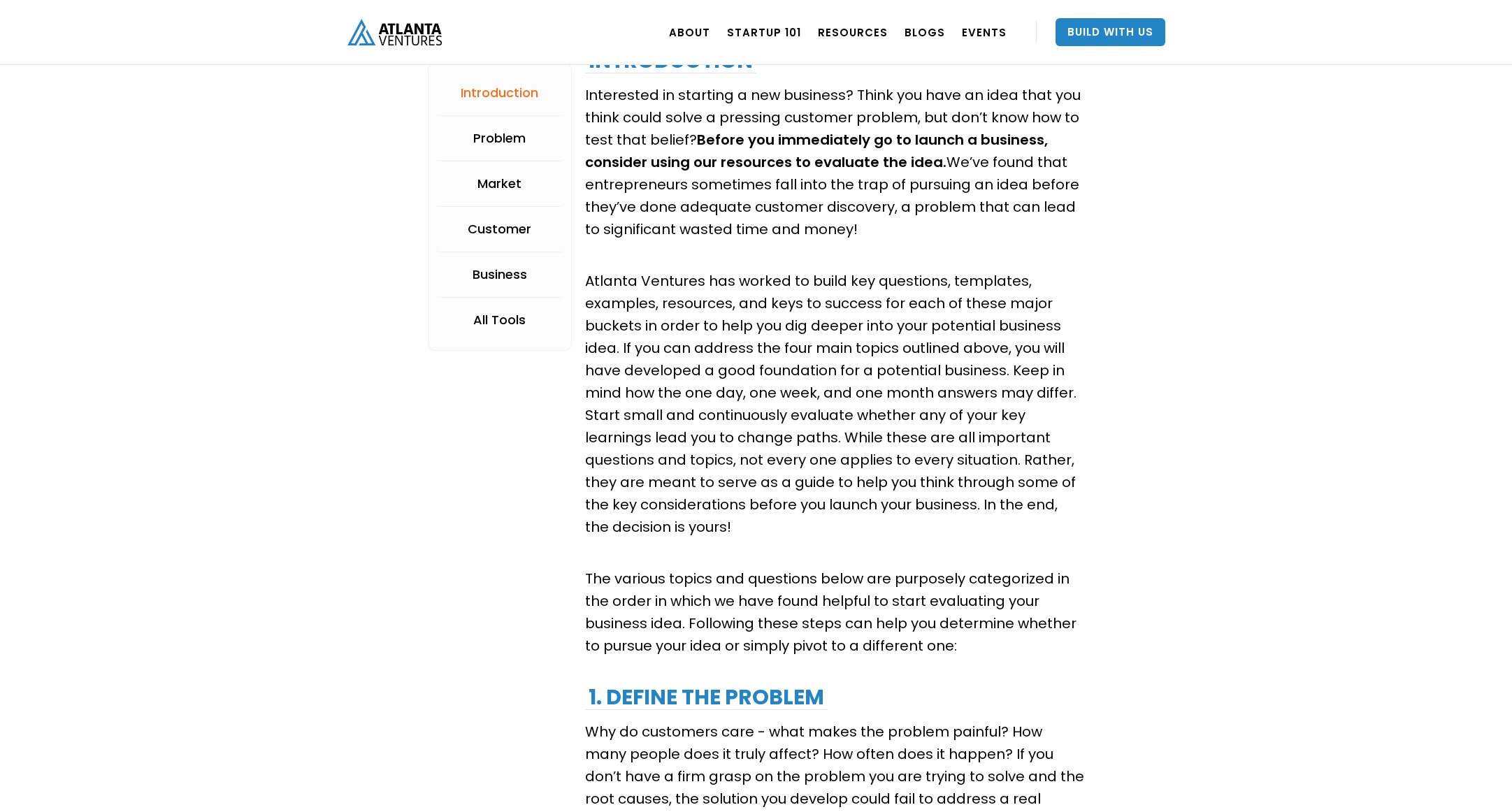 scroll, scrollTop: 897, scrollLeft: 0, axis: vertical 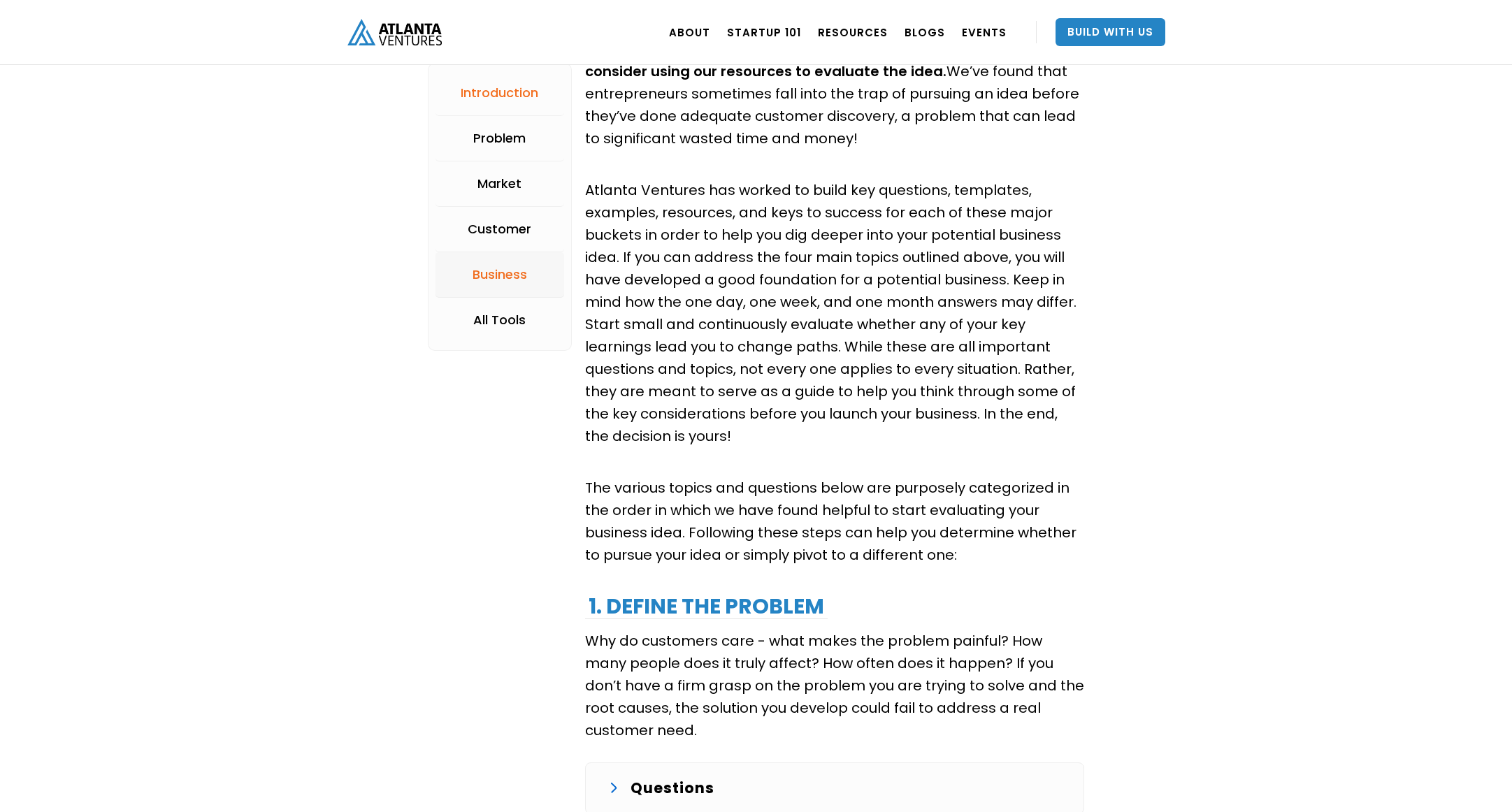click on "Business" at bounding box center (500, 275) 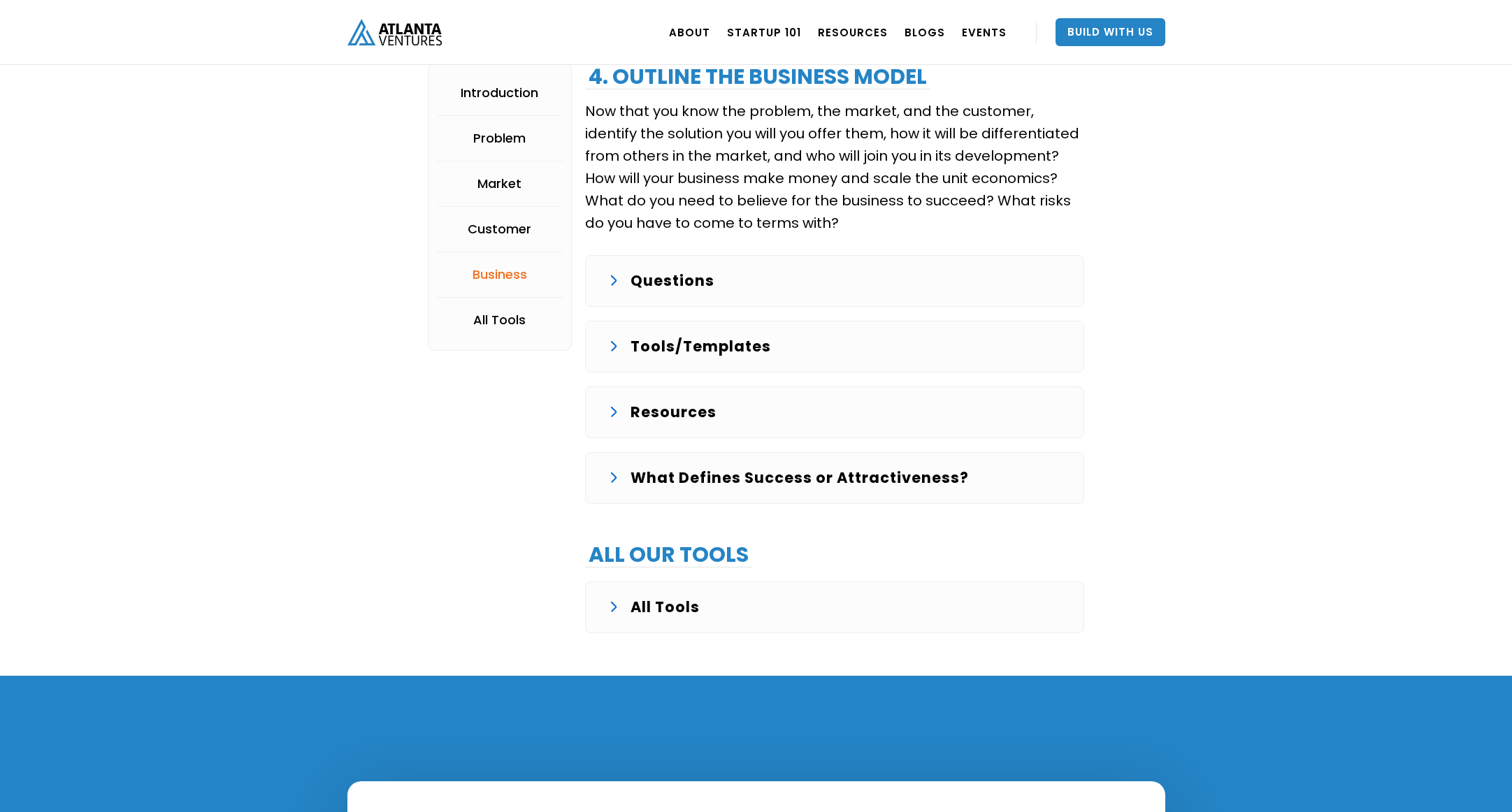 scroll, scrollTop: 3013, scrollLeft: 0, axis: vertical 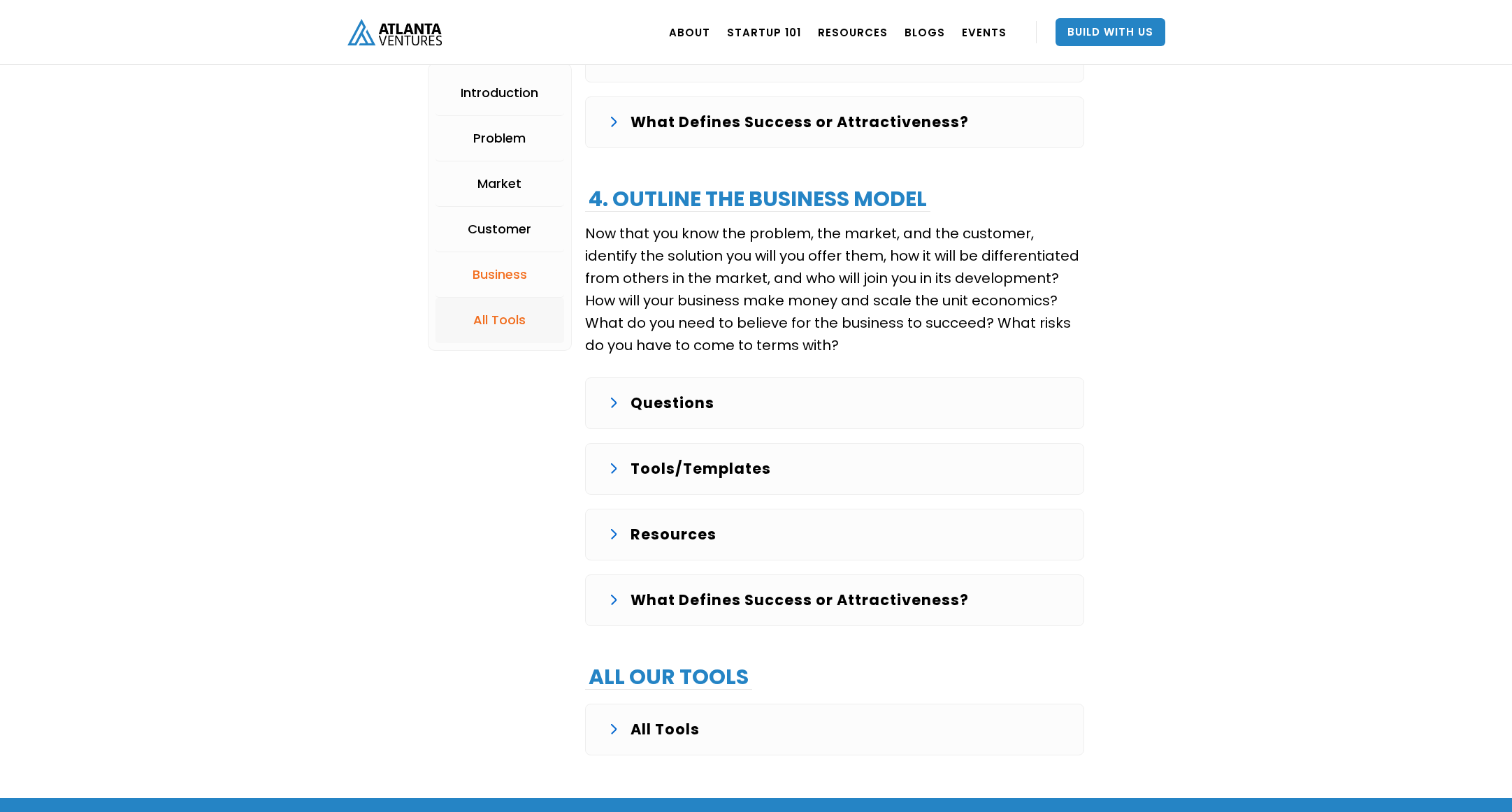 click on "All Tools" at bounding box center [499, 321] 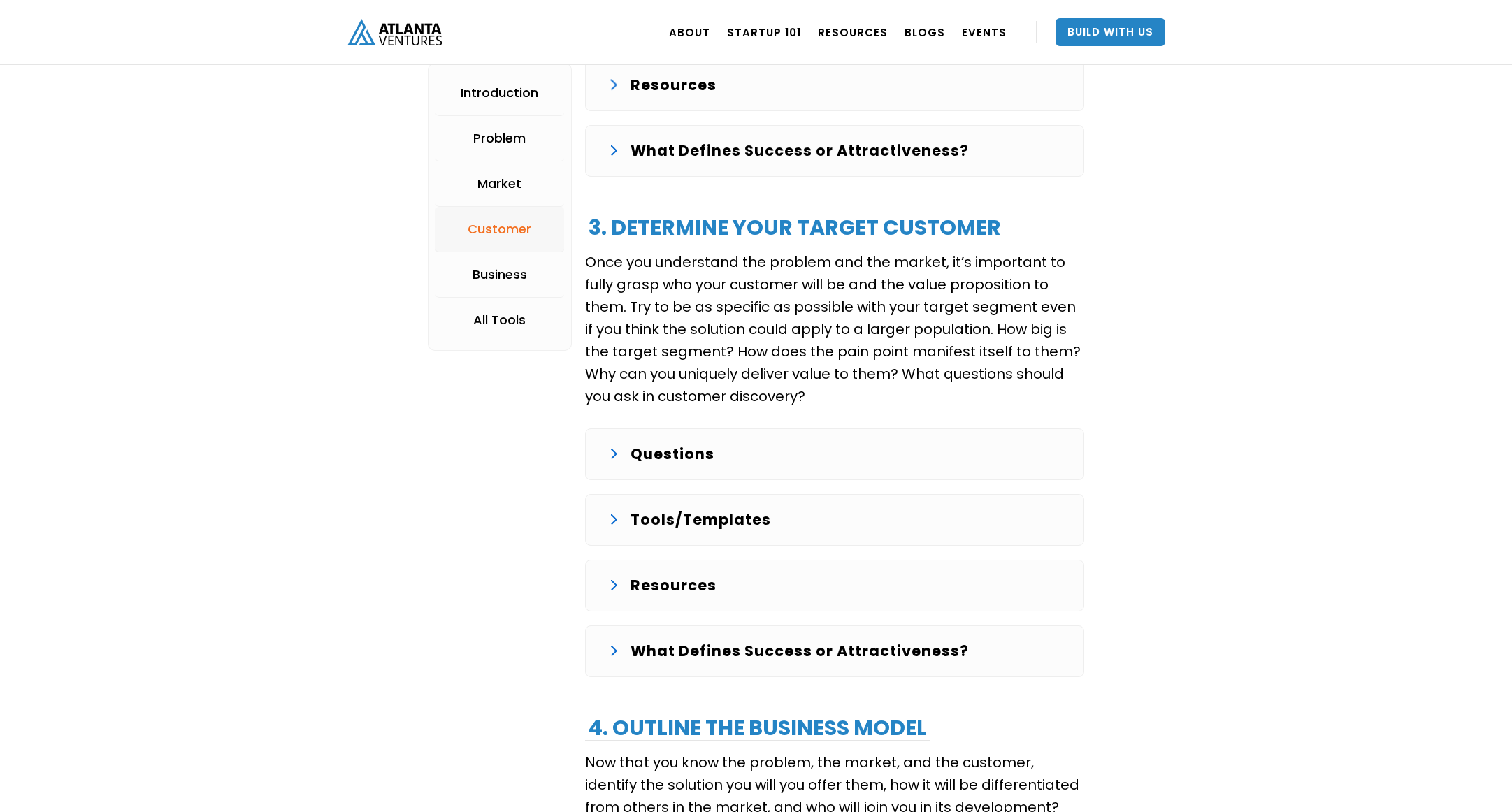 scroll, scrollTop: 2353, scrollLeft: 0, axis: vertical 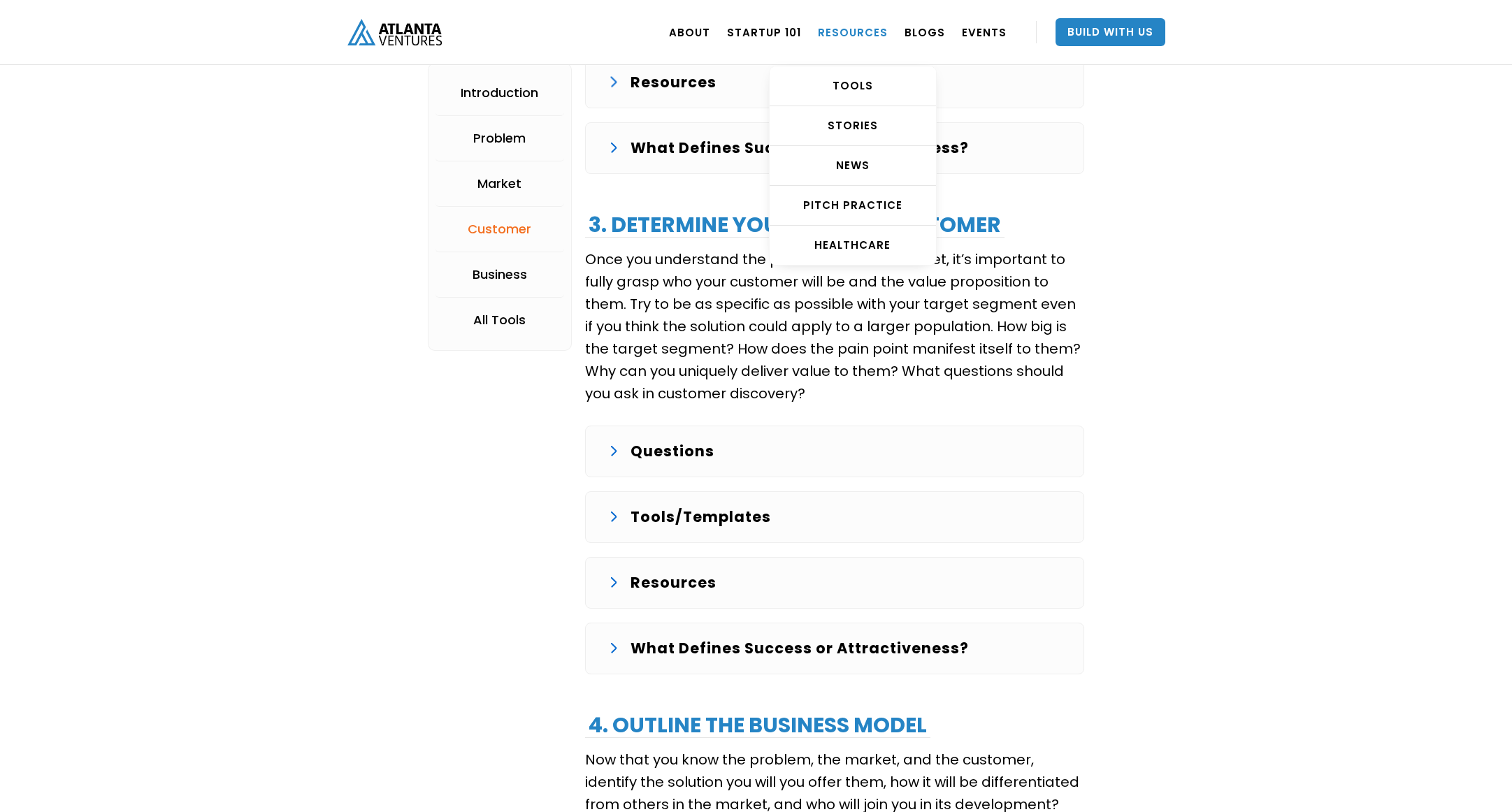 click on "RESOURCES" at bounding box center [853, 32] 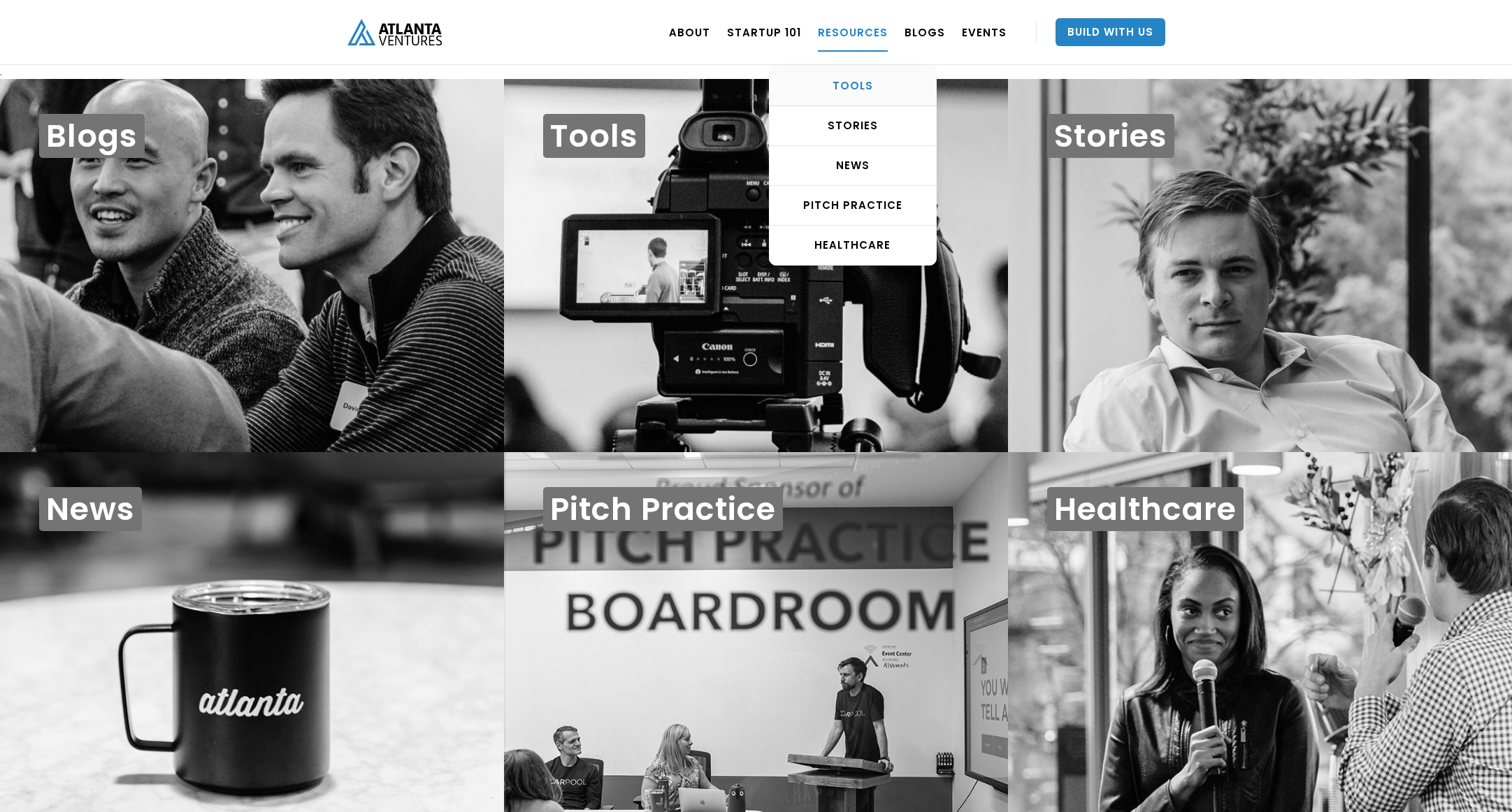 scroll, scrollTop: 0, scrollLeft: 0, axis: both 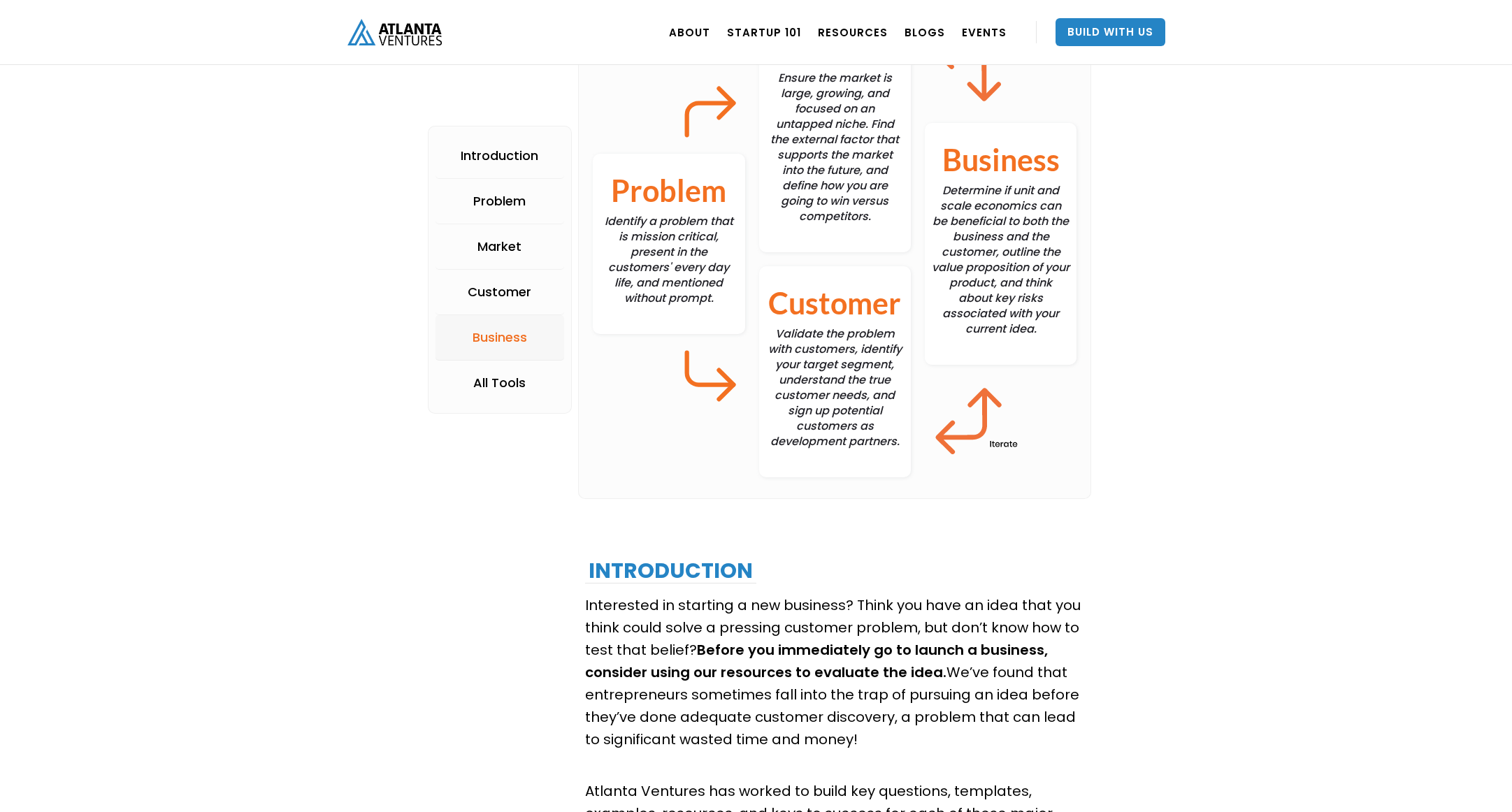 click on "Business" at bounding box center (500, 338) 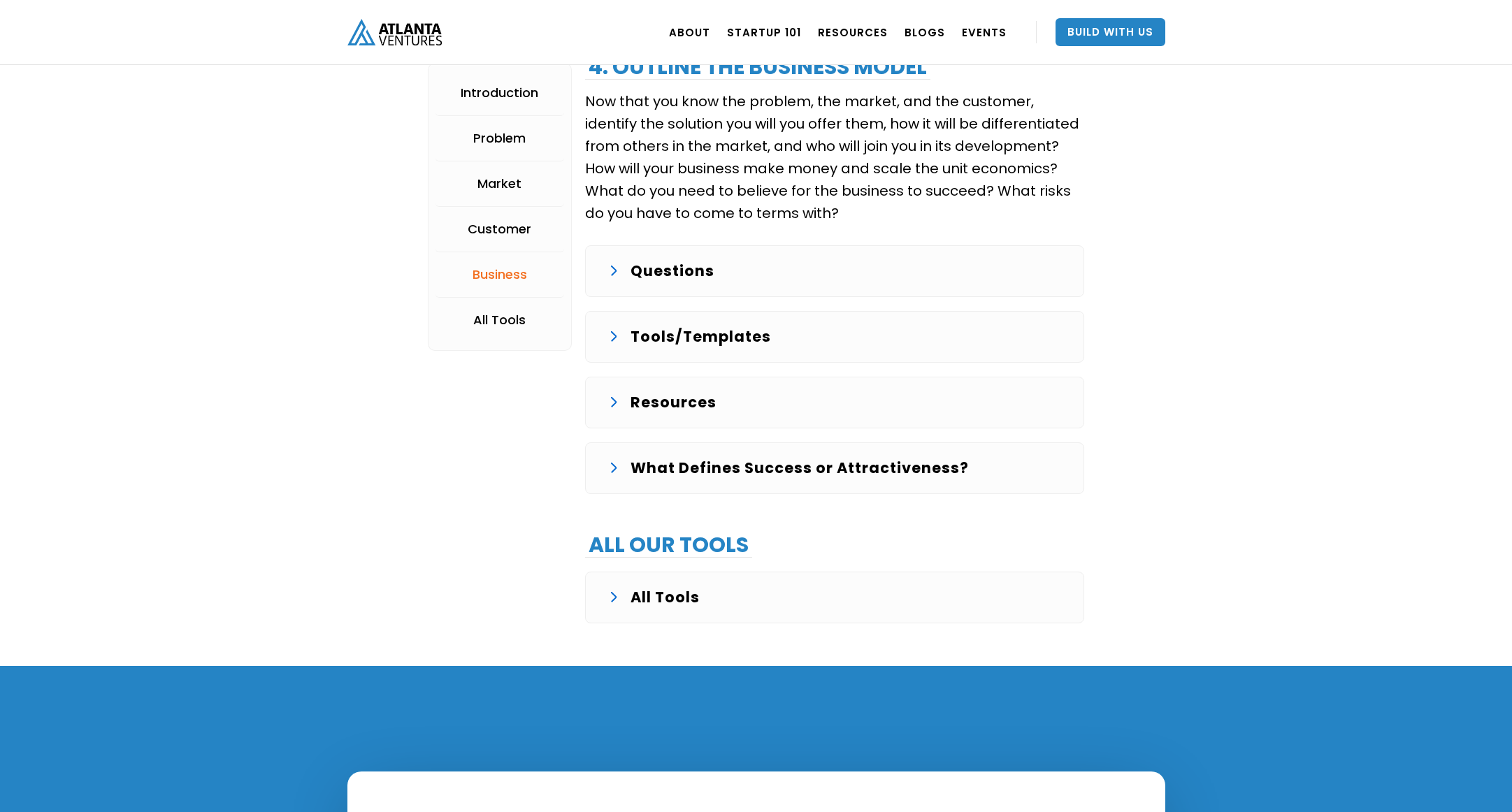 scroll, scrollTop: 2967, scrollLeft: 0, axis: vertical 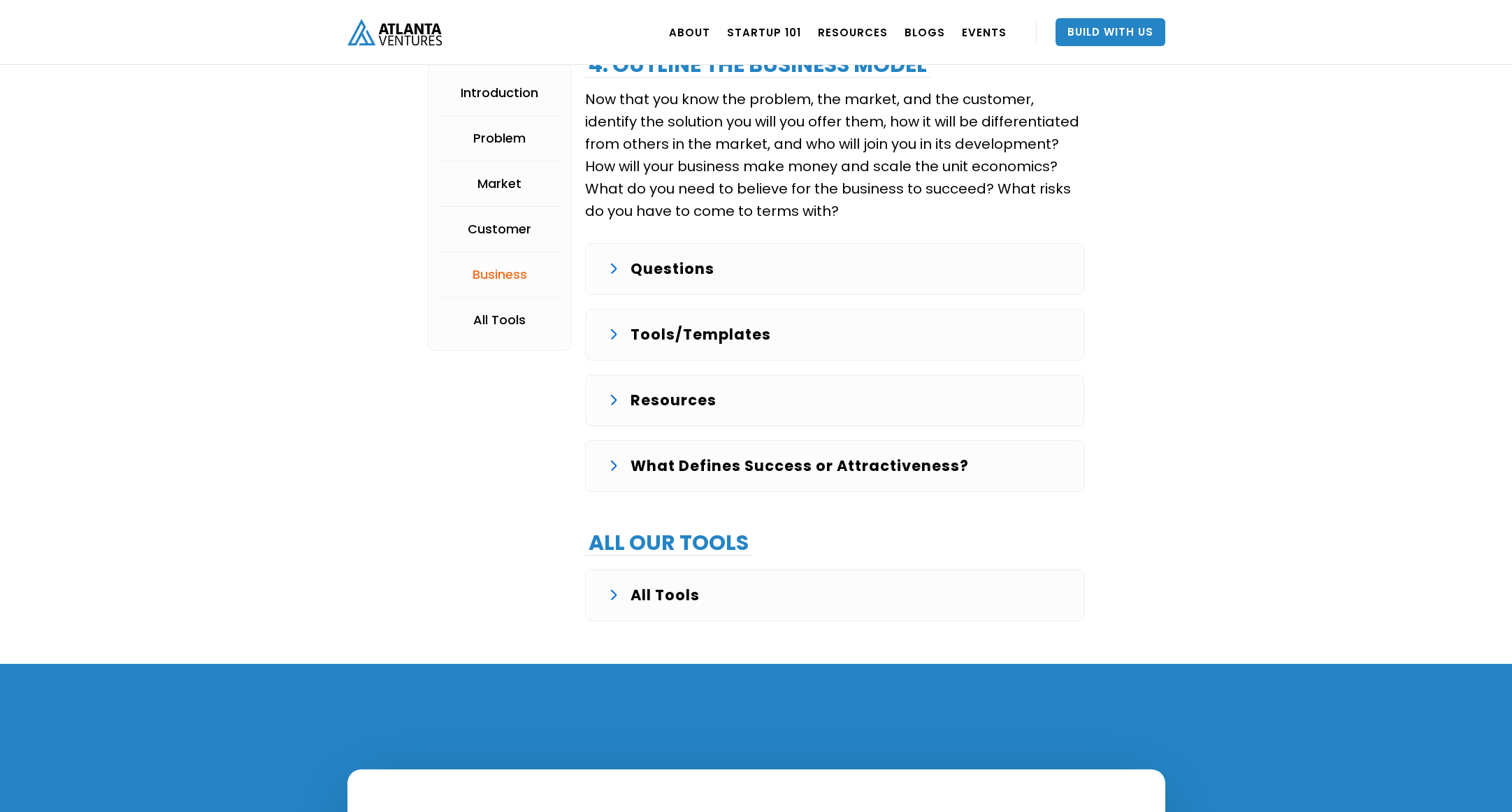 click at bounding box center [614, 400] 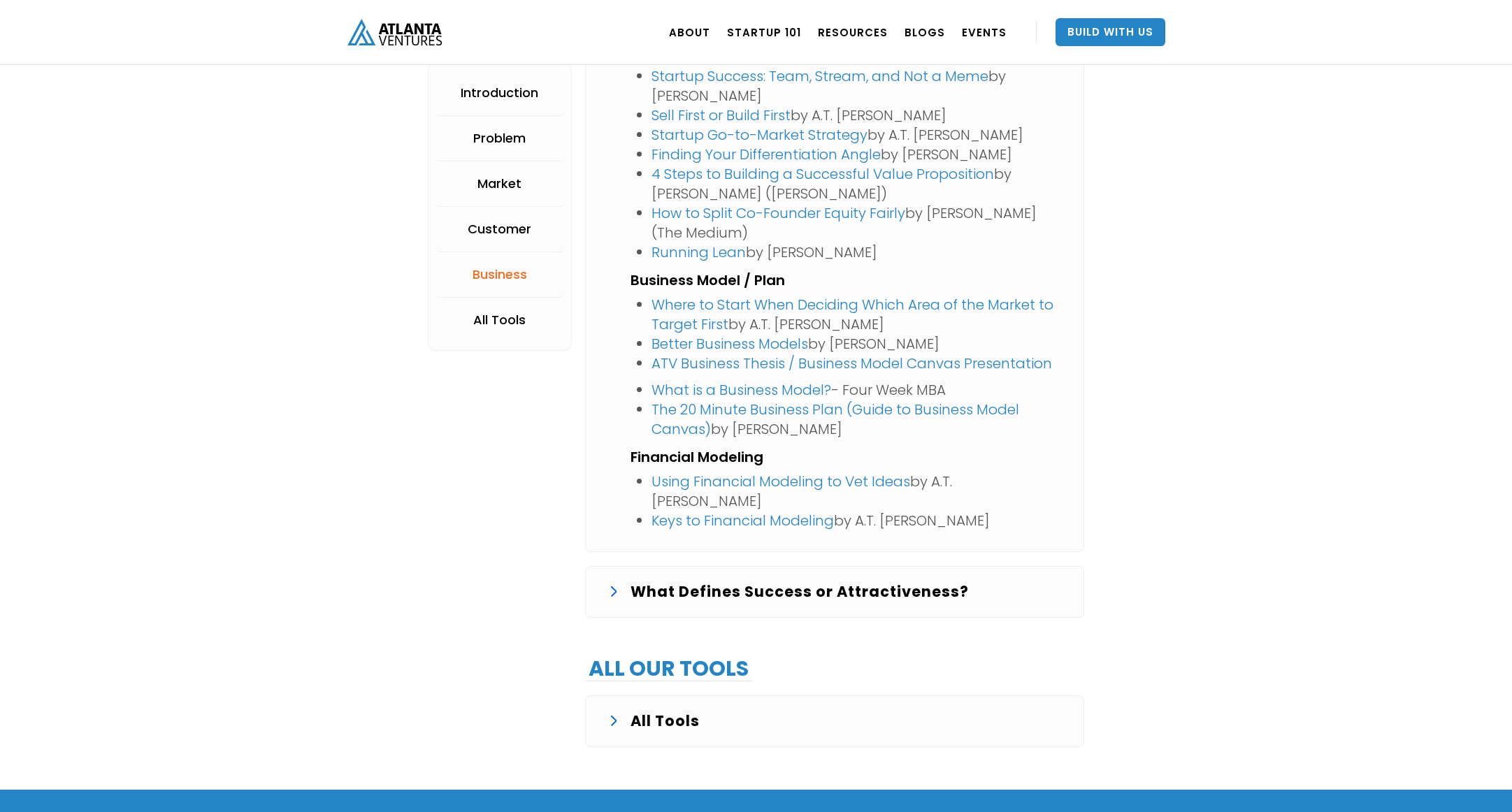 scroll, scrollTop: 3339, scrollLeft: 0, axis: vertical 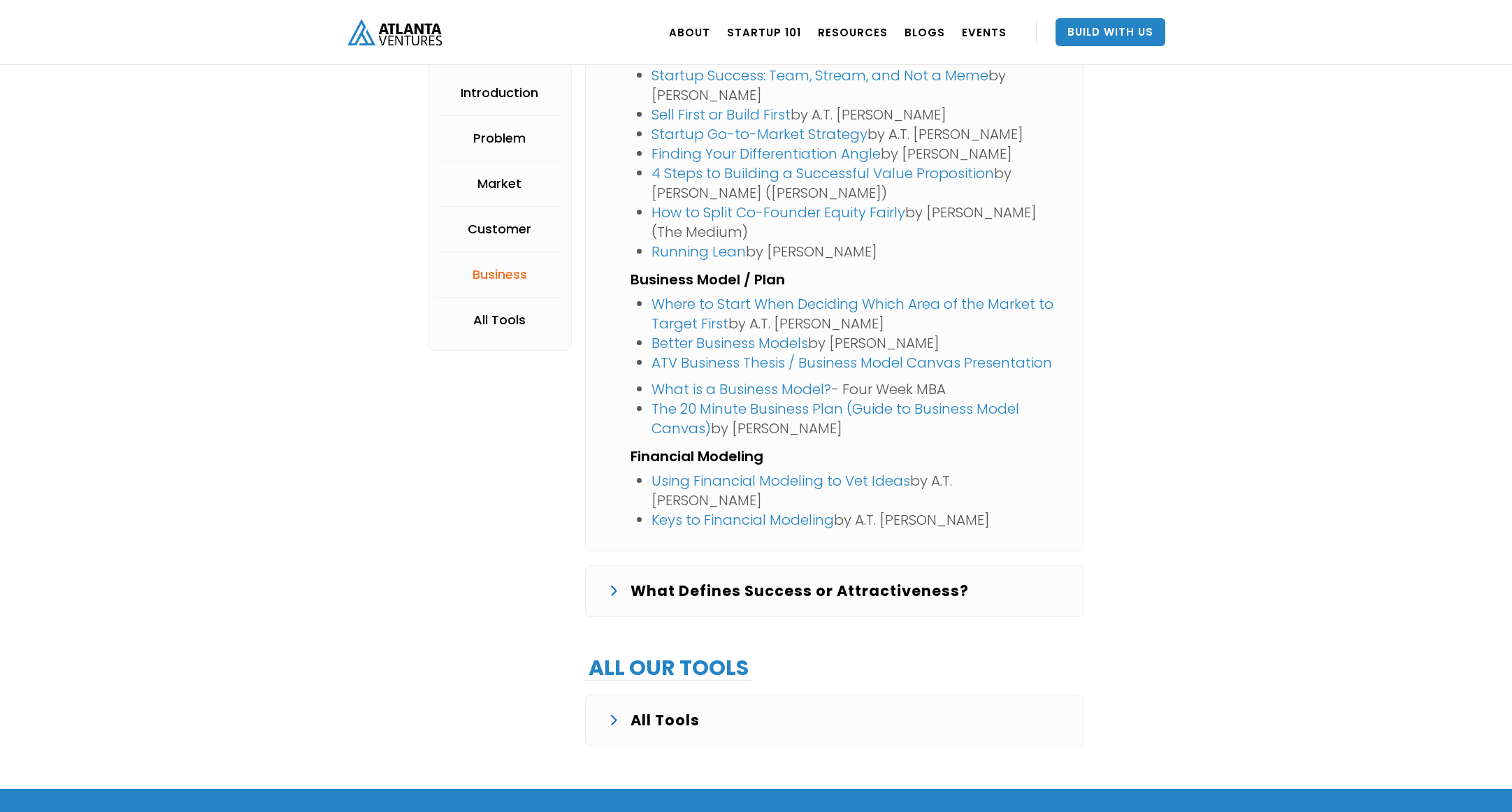click on "What Defines Success or Attractiveness?" at bounding box center (835, 591) 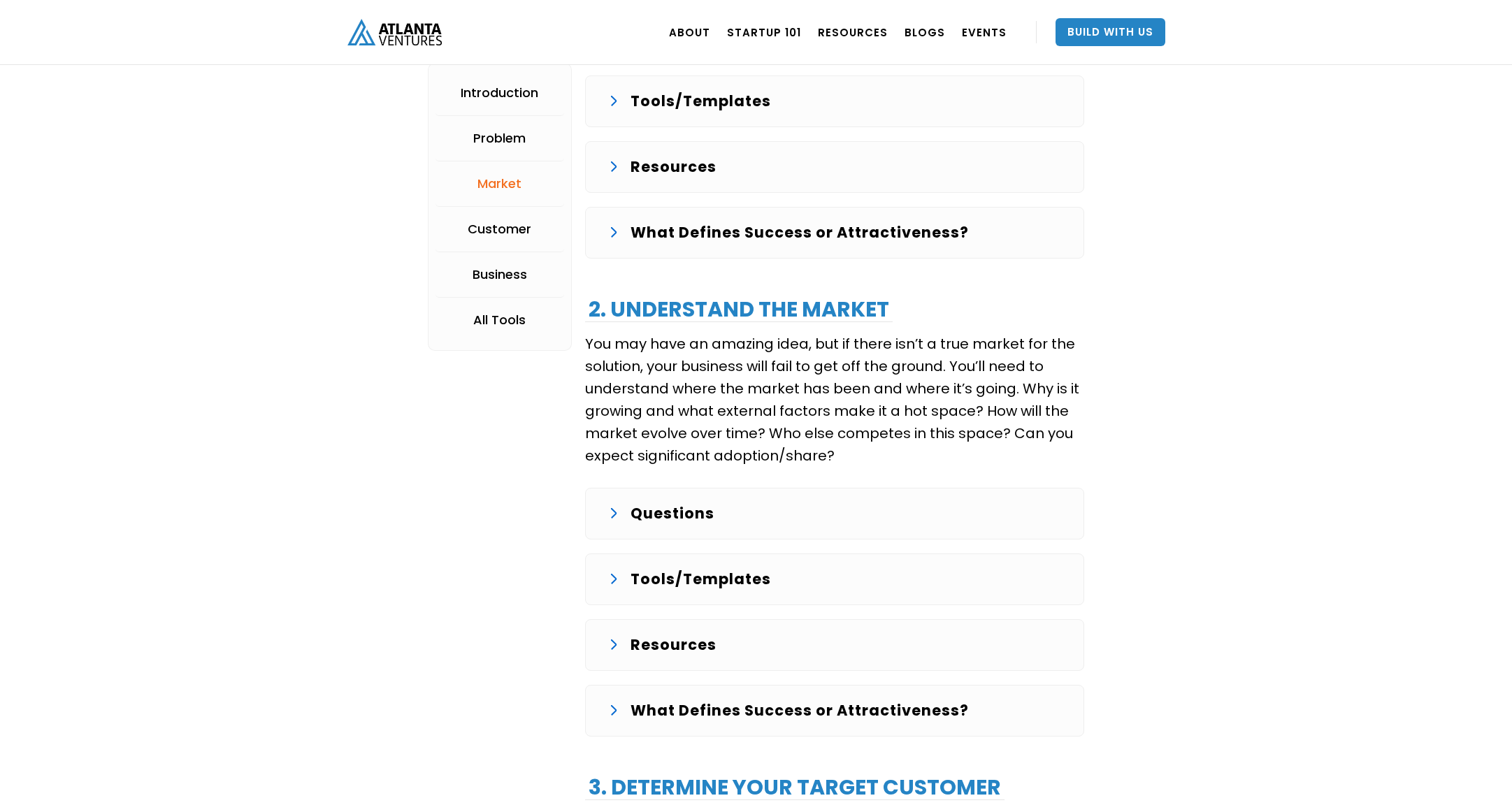 scroll, scrollTop: 1540, scrollLeft: 0, axis: vertical 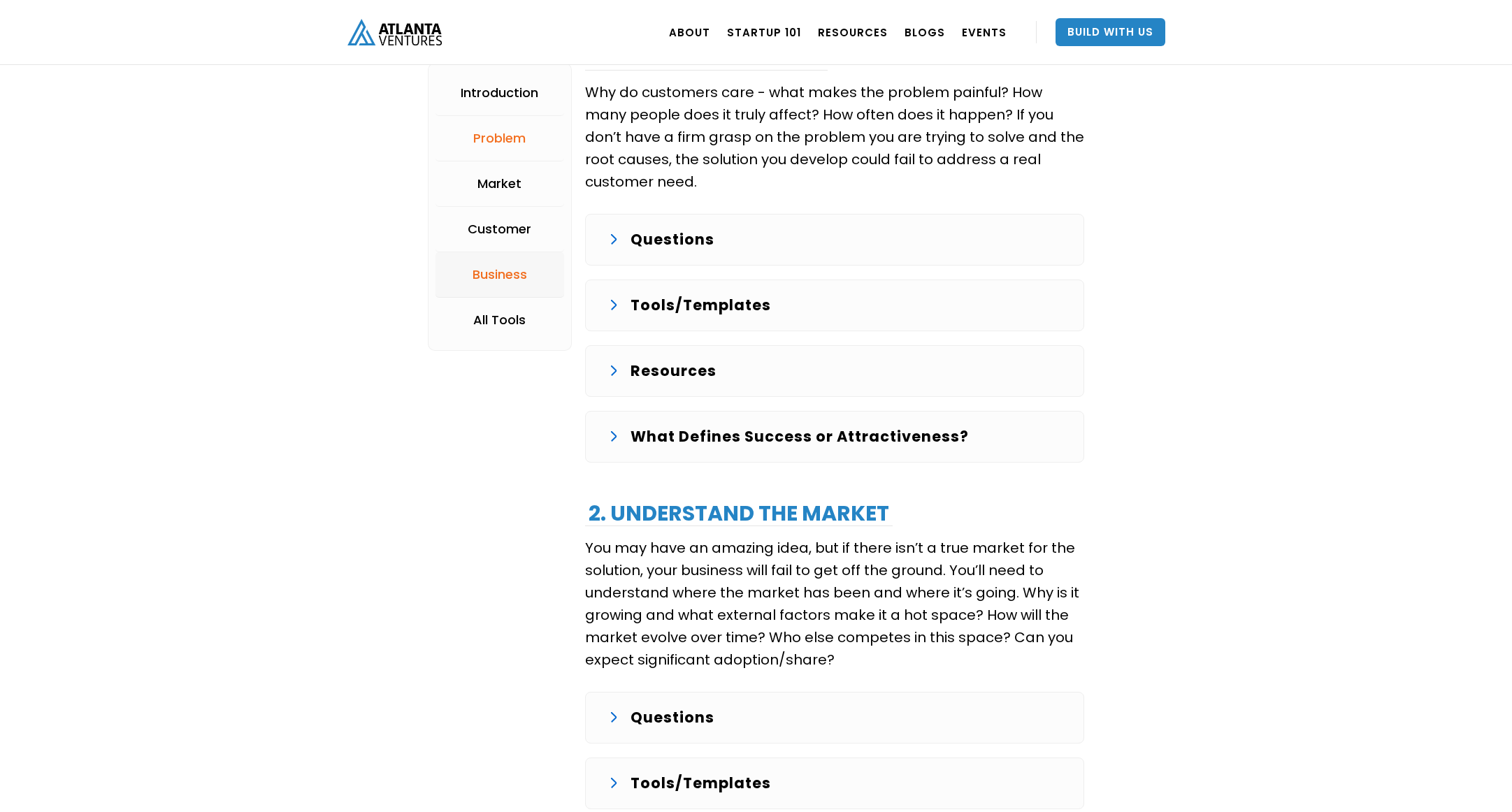 click on "Business" at bounding box center [500, 275] 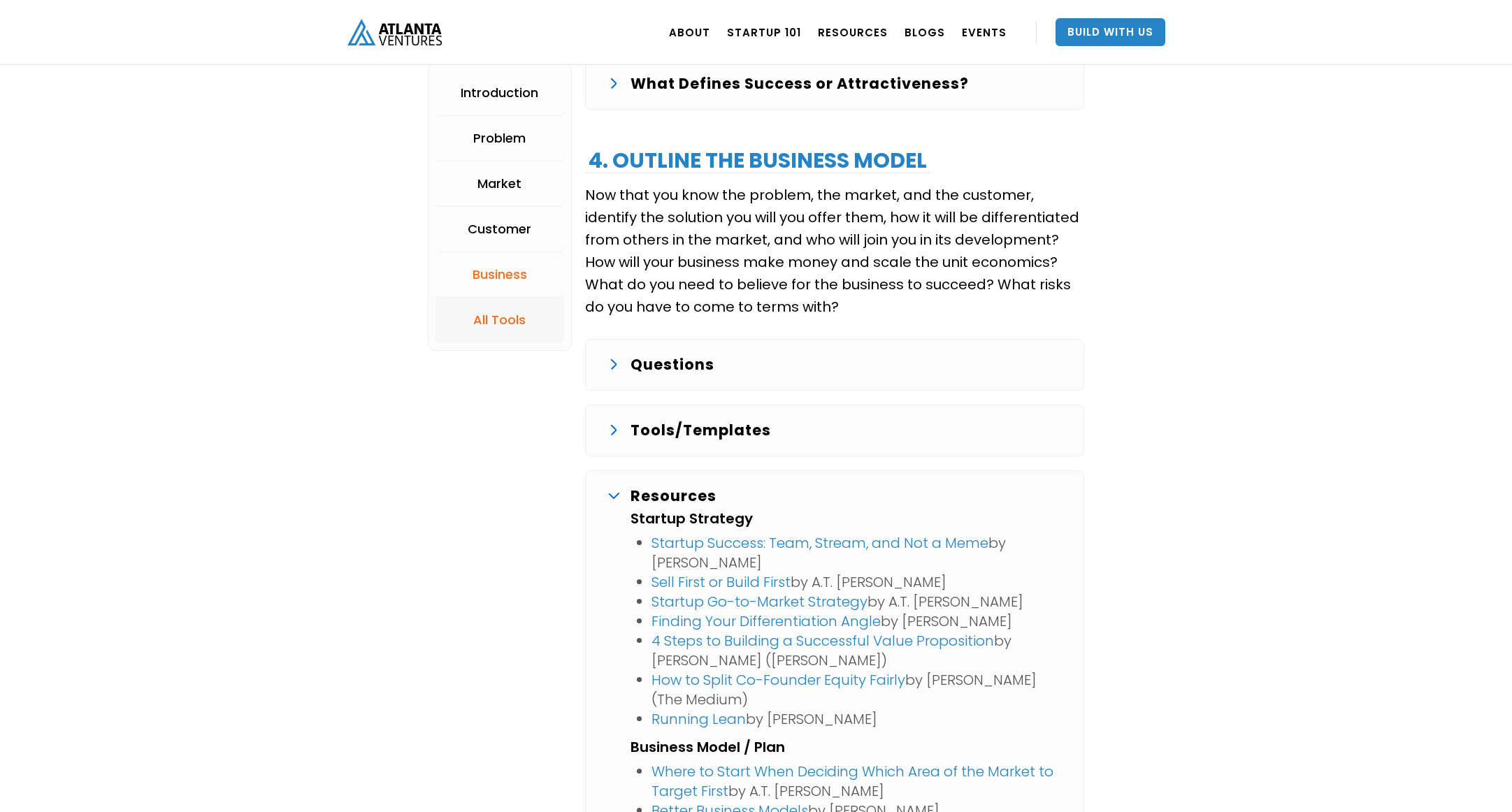 click on "All Tools" at bounding box center [499, 321] 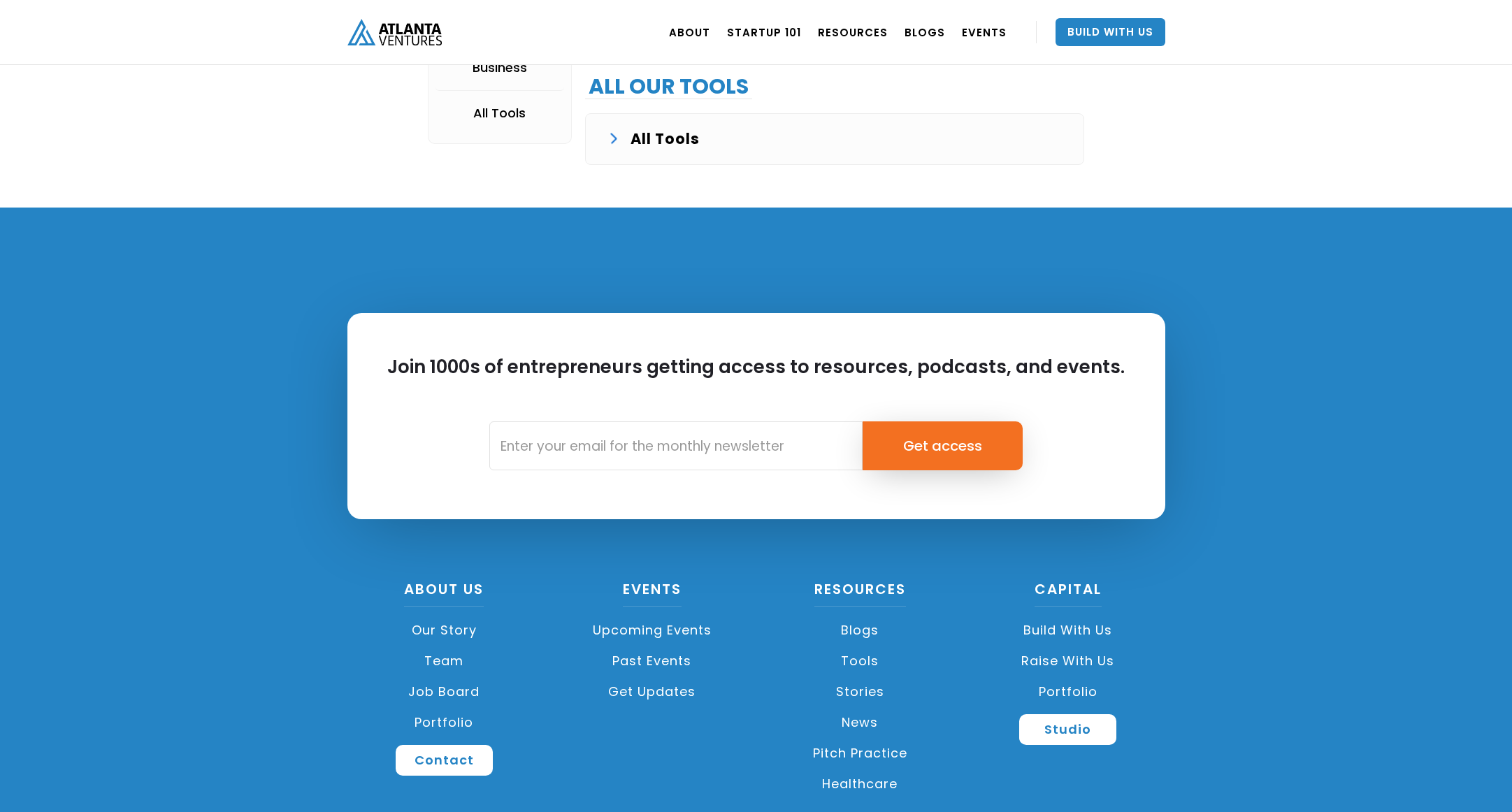 scroll, scrollTop: 4086, scrollLeft: 0, axis: vertical 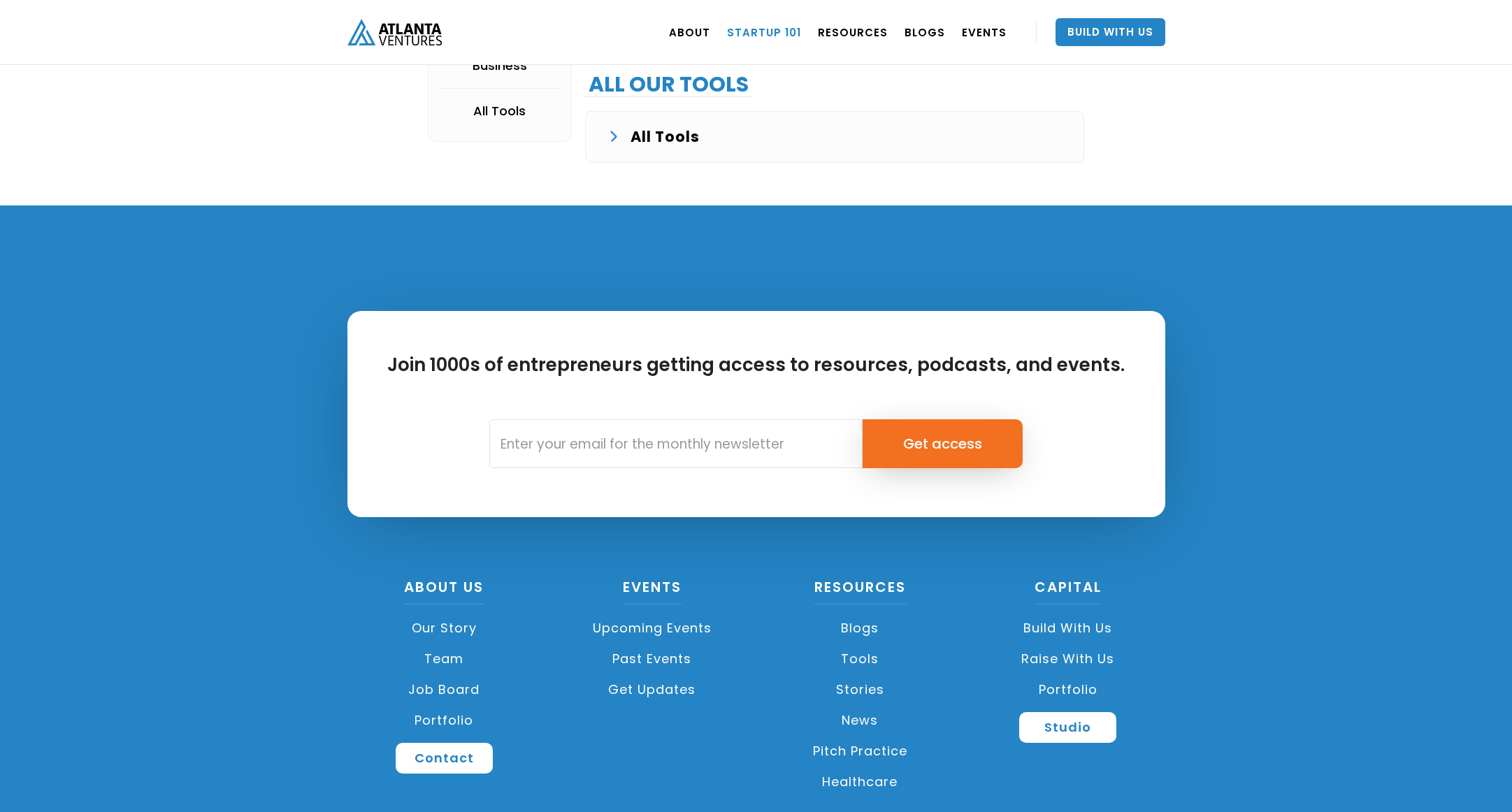 click on "Startup 101" at bounding box center [764, 32] 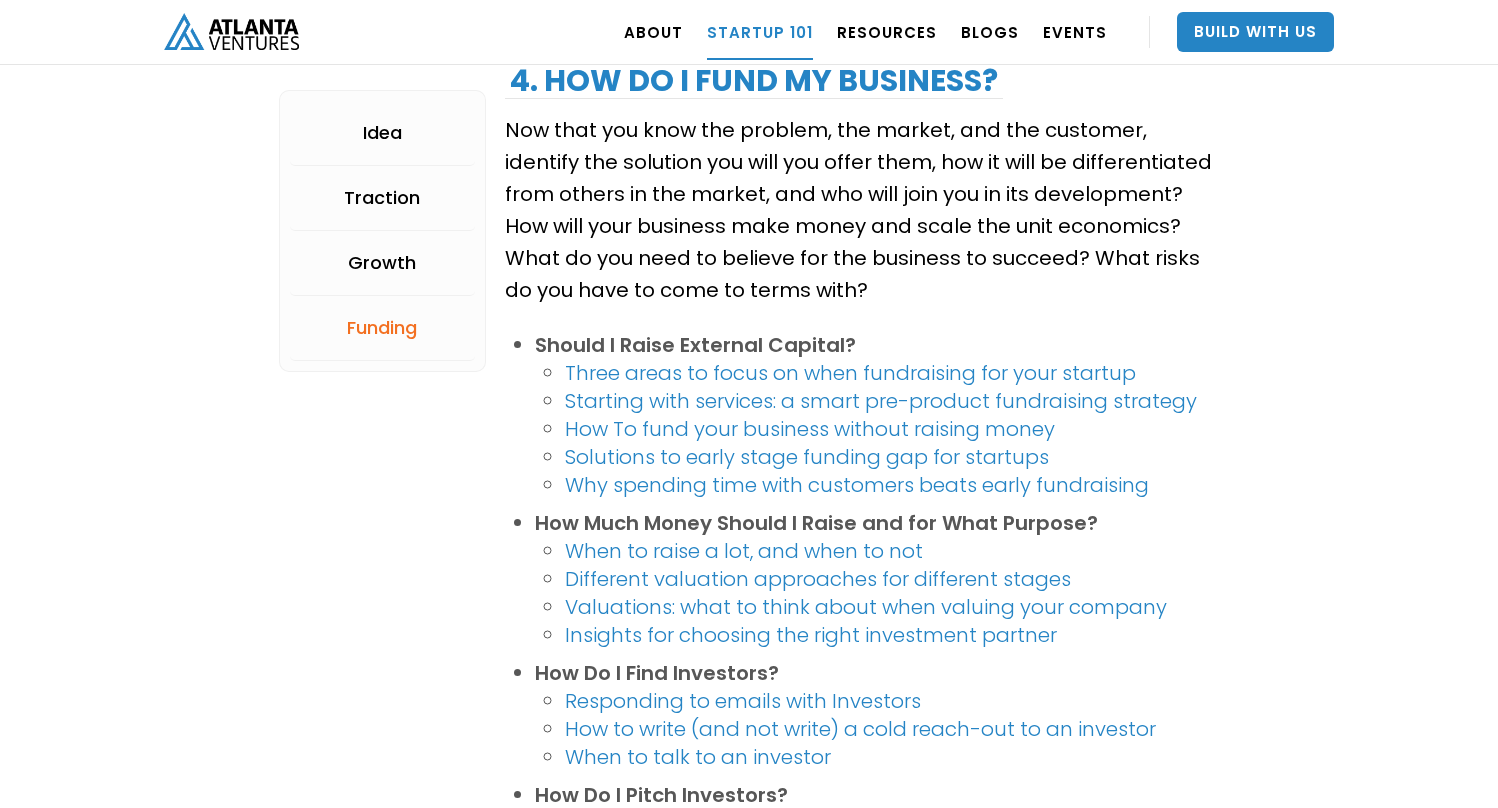 scroll, scrollTop: 3649, scrollLeft: 0, axis: vertical 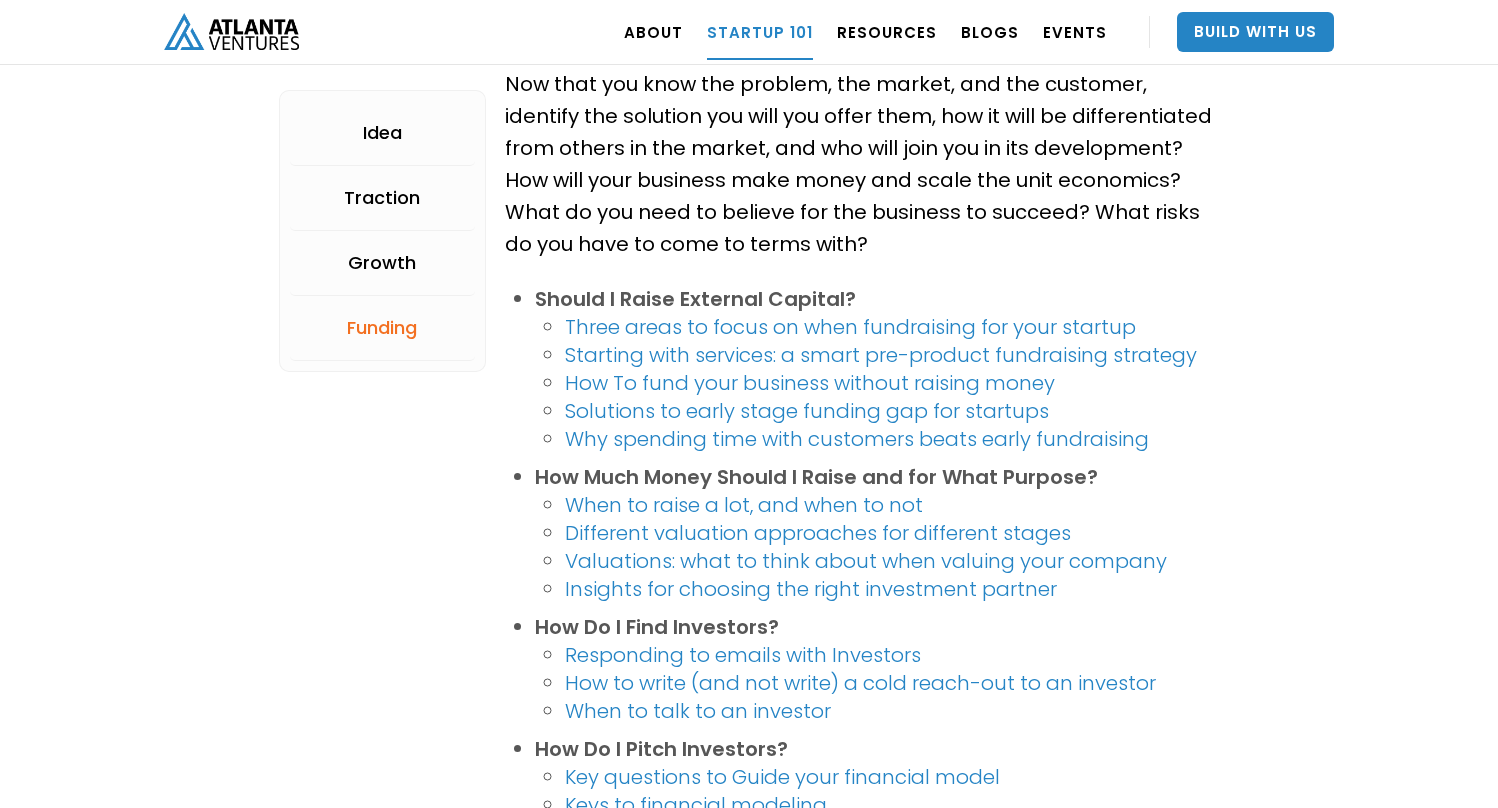 click on ".
Loading. . . ABOUT OUR STORY TEAM Job Board PORTFOLIO Startup 101 RESOURCES TOOLS STORIES NEWS Pitch Practice HEALTHCARE BLOGS EVENTS UPCOMING EVENTS PAST EVENTS Build With Us Startup 101: How to begin your  Startup Journey Idea Traction Growth Funding Welcome! So you want to be an entrepreneur, but aren’t entirely sure how to get started. Fear not! We’ve put together a 4-phase approach—with resources—to help bring you through the early days. 1.  How do I find a good idea? Should I Become an Entrepreneur? Is this the lifestyle I choose?    3 key traits of a successful entrepreneur Why athletes make good entrepreneurs Turning your passion into a business How to Approach Customer Discovery? The Mom Test 3 rules to customer interviews from The Mom Test Good questions versus bad questions Focus on what customers do, not what they say‍ Be careful having lots of “good meetings”  Customer Discovery Sustainable customer discovery 3 important customer discovery areas Wisdom of the crowd 2." at bounding box center [749, -836] 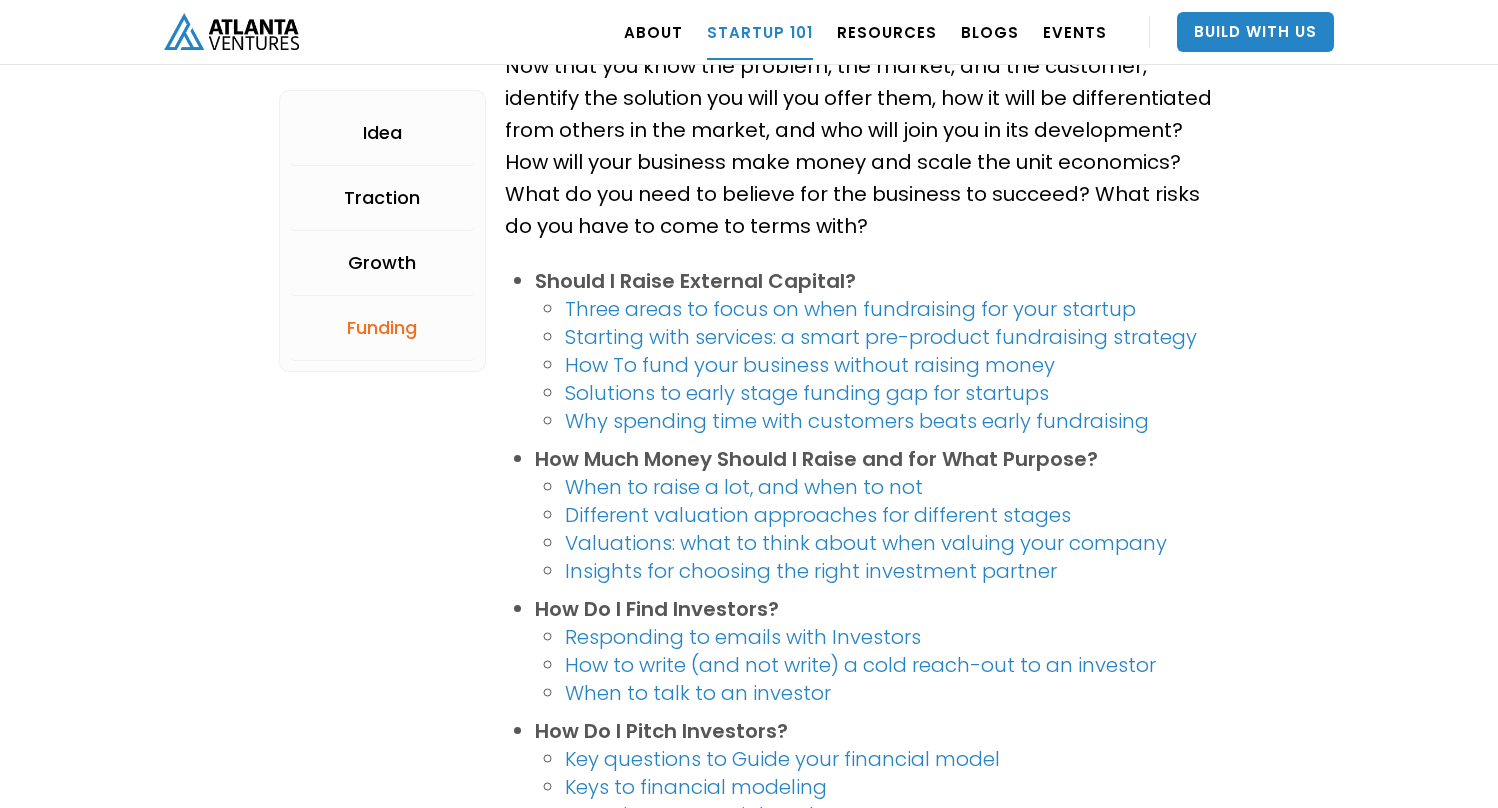 scroll, scrollTop: 3669, scrollLeft: 0, axis: vertical 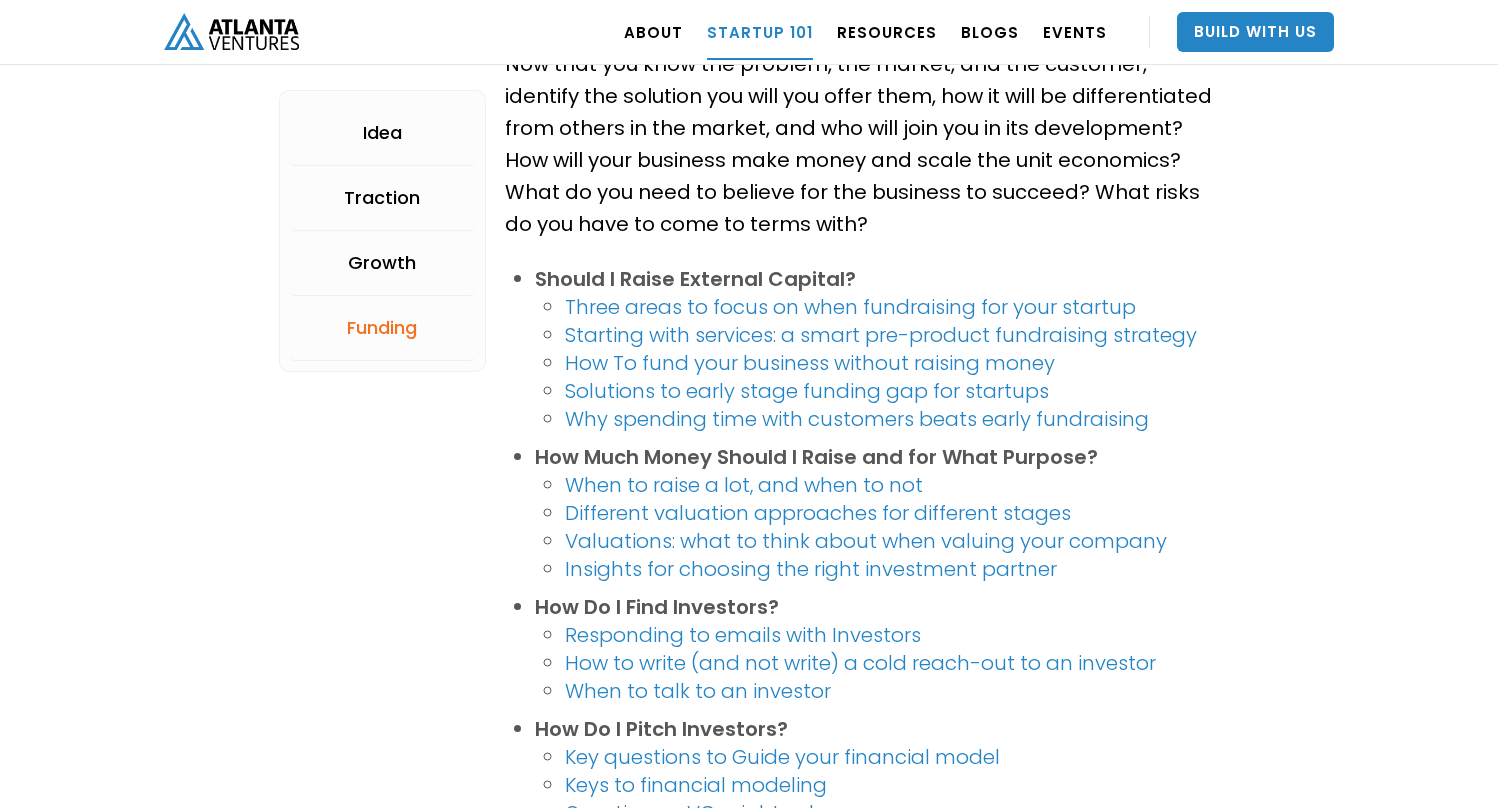click on "How To fund your business without raising money" at bounding box center [810, 363] 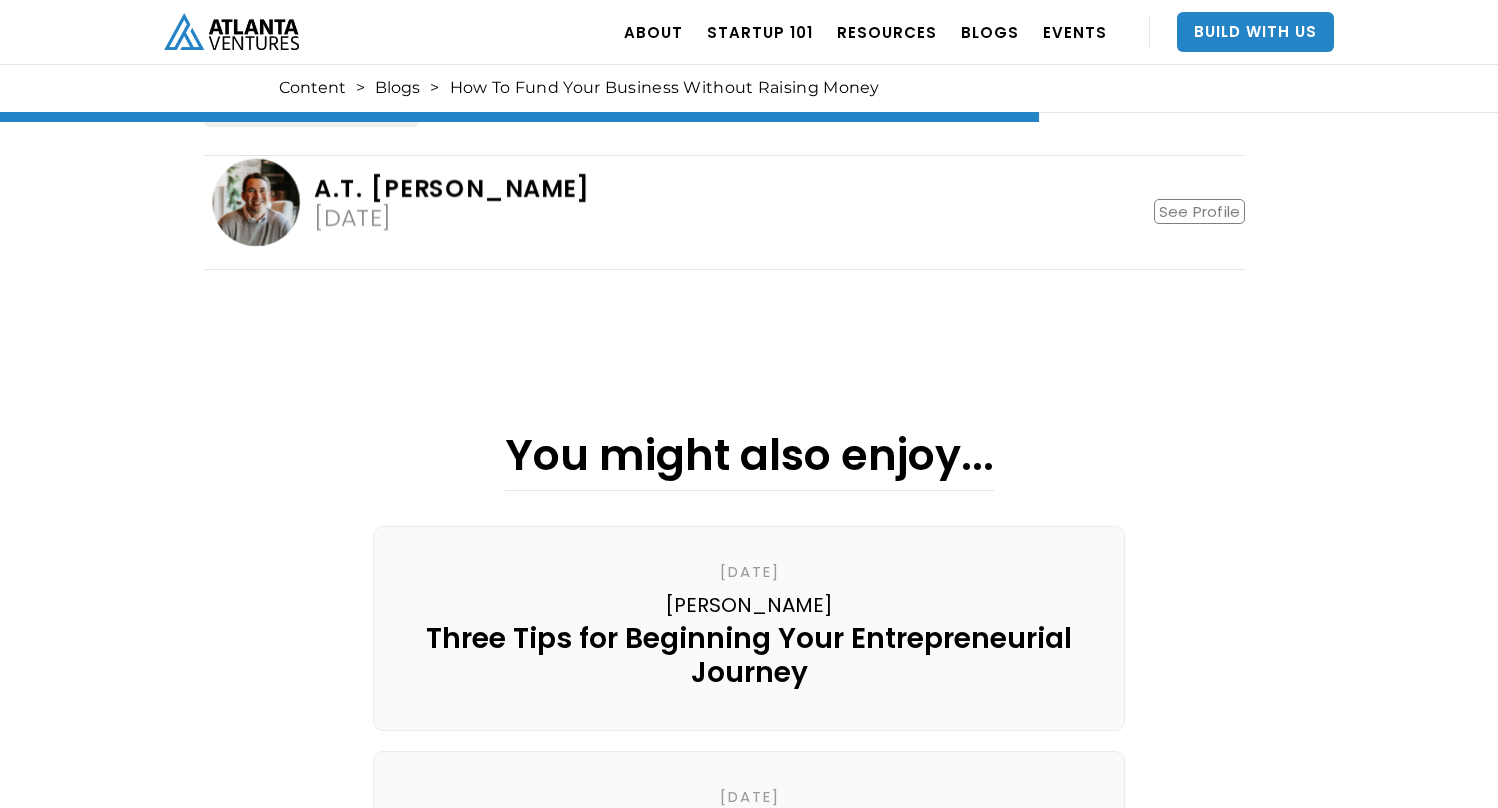 scroll, scrollTop: 2566, scrollLeft: 0, axis: vertical 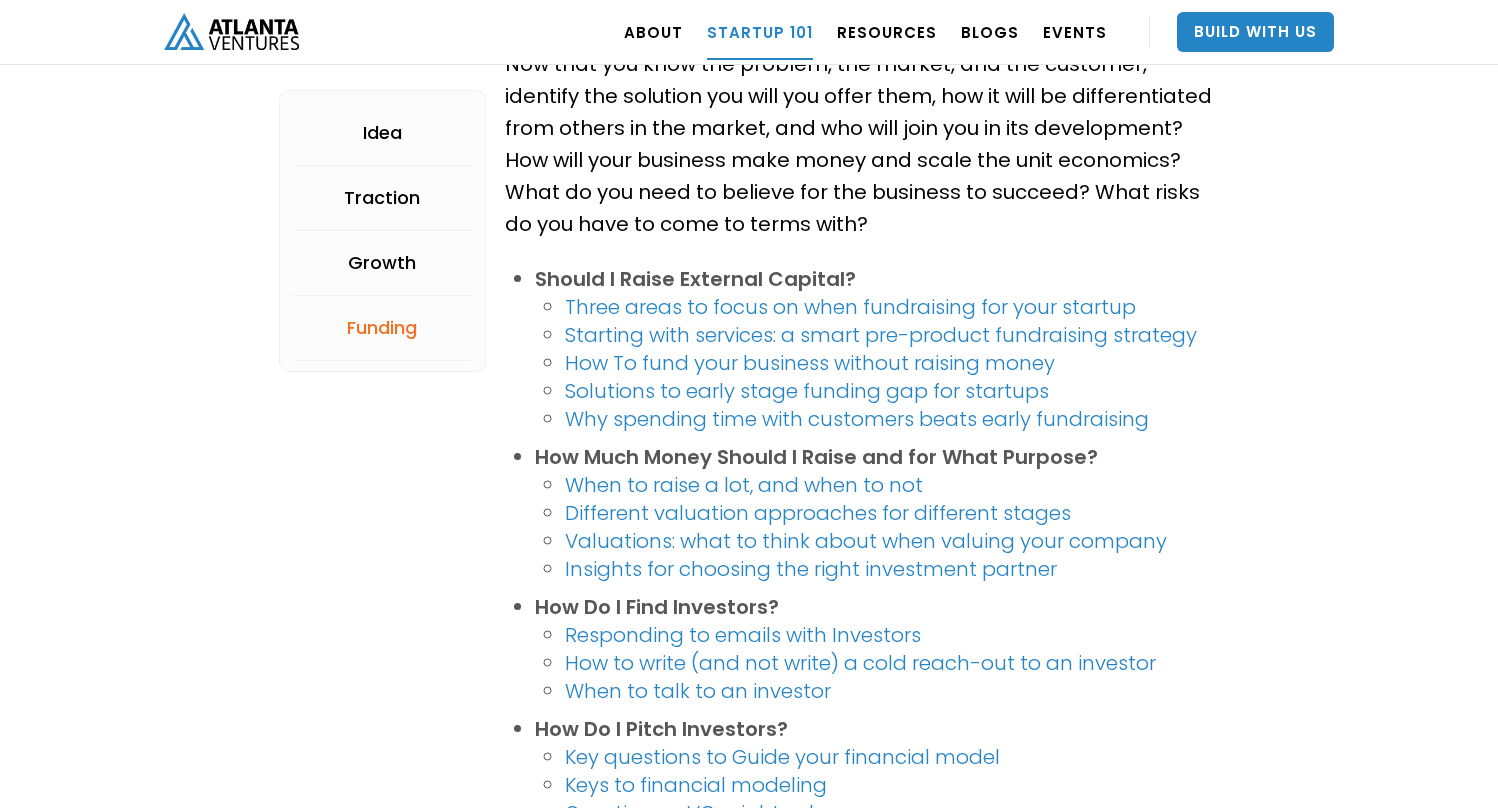 click on ".
Loading. . . ABOUT OUR STORY TEAM Job Board PORTFOLIO Startup 101 RESOURCES TOOLS STORIES NEWS Pitch Practice HEALTHCARE BLOGS EVENTS UPCOMING EVENTS PAST EVENTS Build With Us Startup 101: How to begin your  Startup Journey Idea Traction Growth Funding Welcome! So you want to be an entrepreneur, but aren’t entirely sure how to get started. Fear not! We’ve put together a 4-phase approach—with resources—to help bring you through the early days. 1.  How do I find a good idea? Should I Become an Entrepreneur? Is this the lifestyle I choose?    3 key traits of a successful entrepreneur Why athletes make good entrepreneurs Turning your passion into a business How to Approach Customer Discovery? The Mom Test 3 rules to customer interviews from The Mom Test Good questions versus bad questions Focus on what customers do, not what they say‍ Be careful having lots of “good meetings”  Customer Discovery Sustainable customer discovery 3 important customer discovery areas Wisdom of the crowd 2." at bounding box center [749, -856] 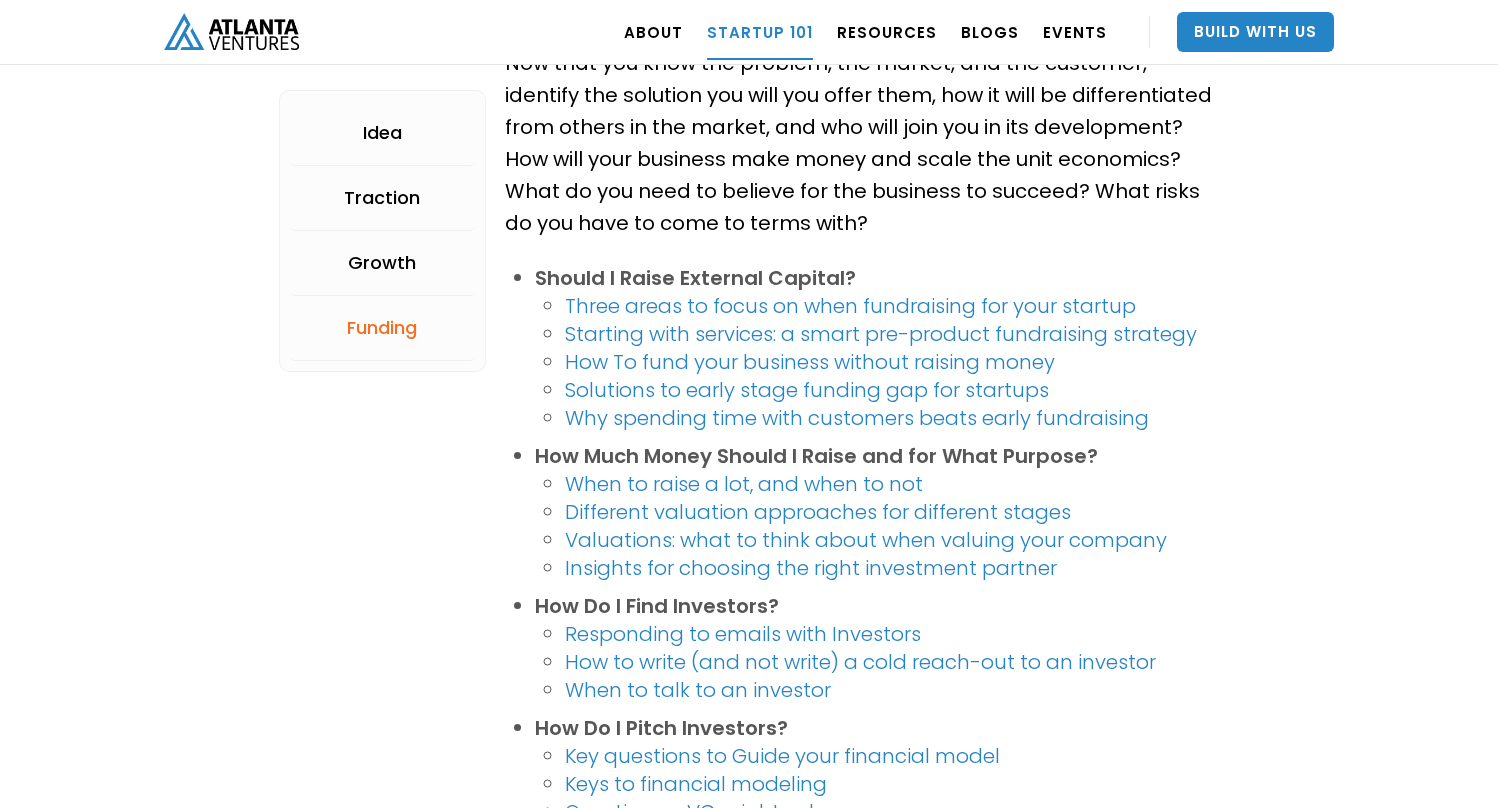 scroll, scrollTop: 3673, scrollLeft: 0, axis: vertical 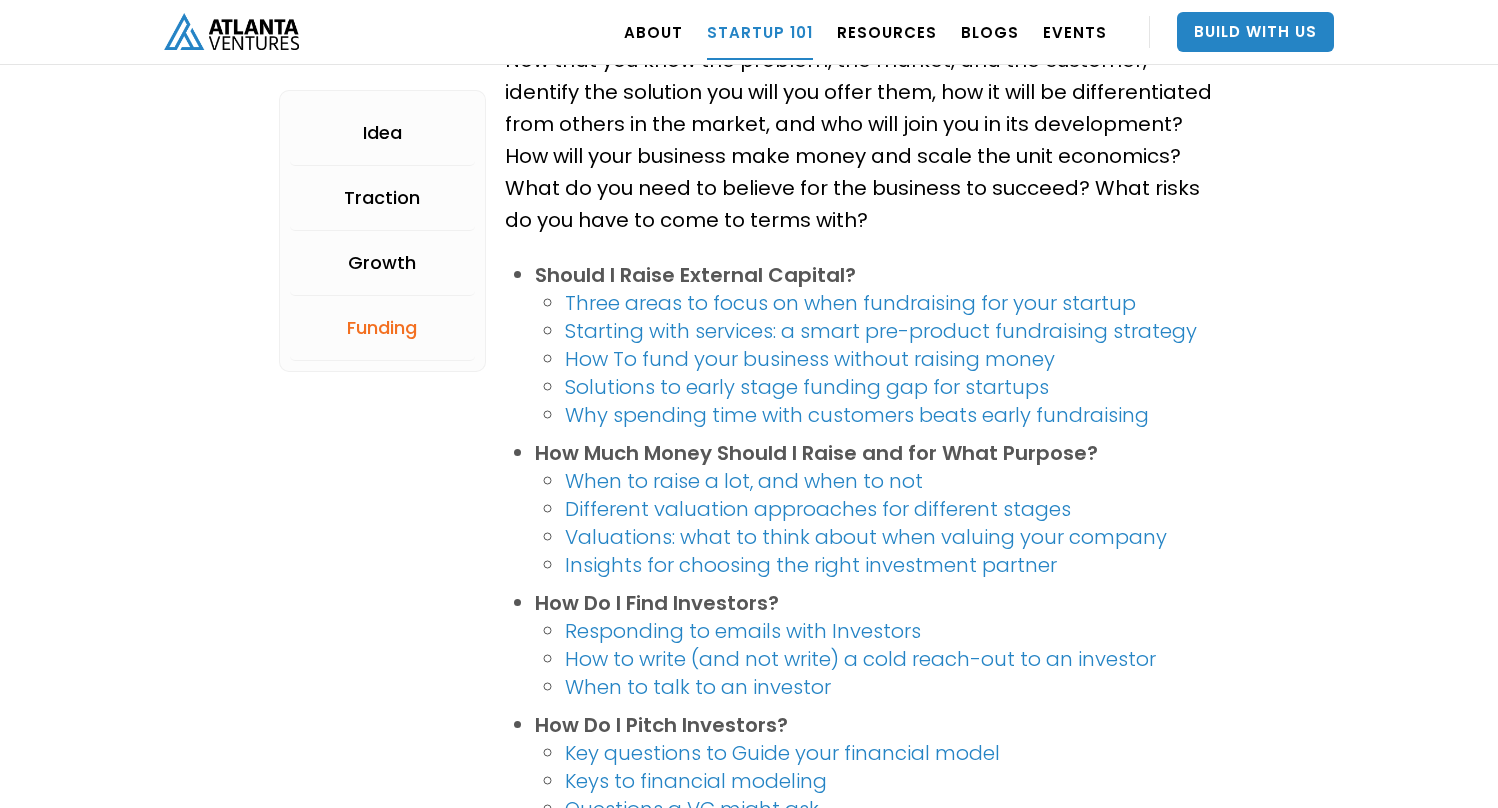 click on "Solutions to early stage funding gap for startups" at bounding box center (807, 387) 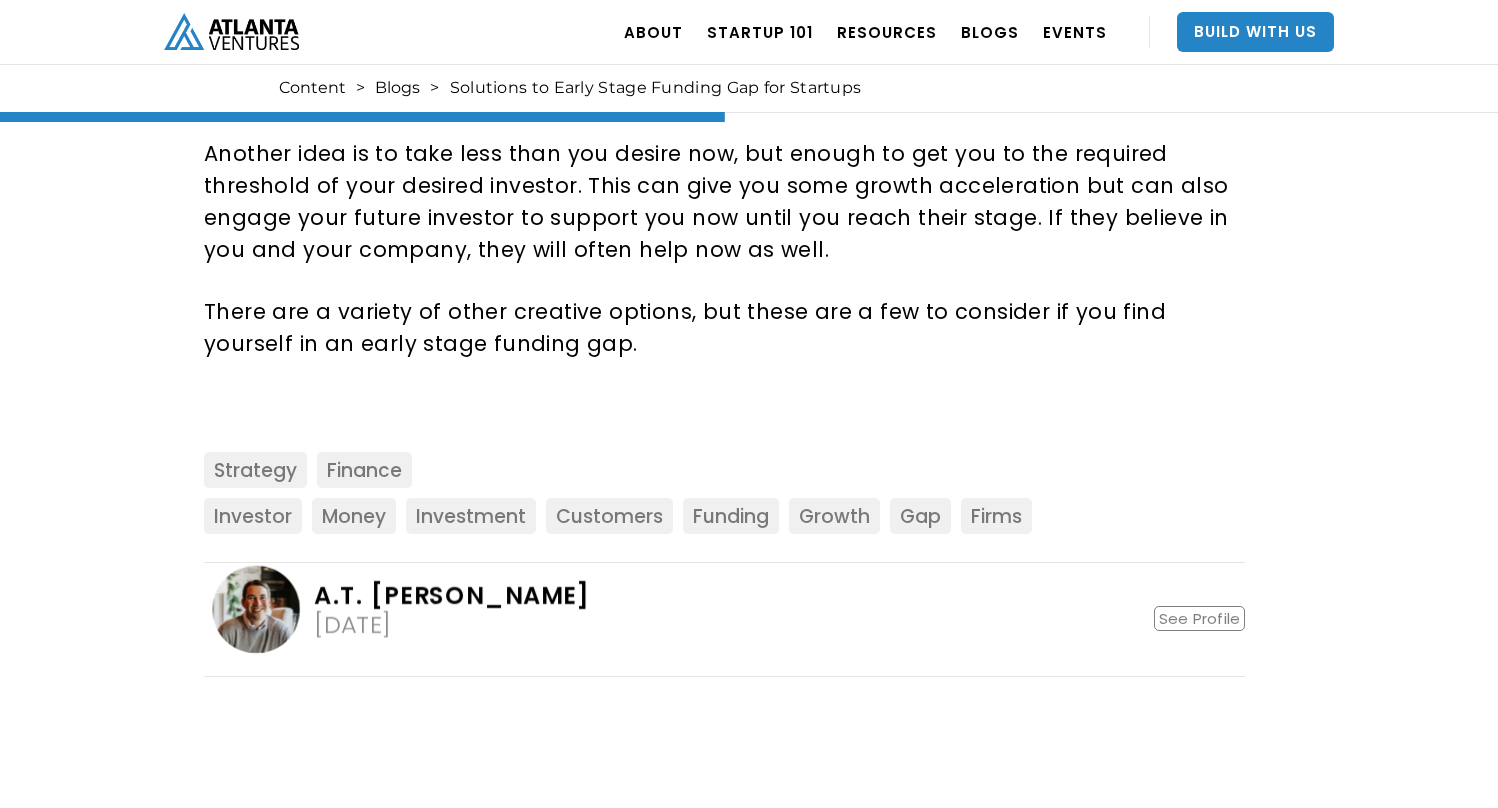 scroll, scrollTop: 1345, scrollLeft: 0, axis: vertical 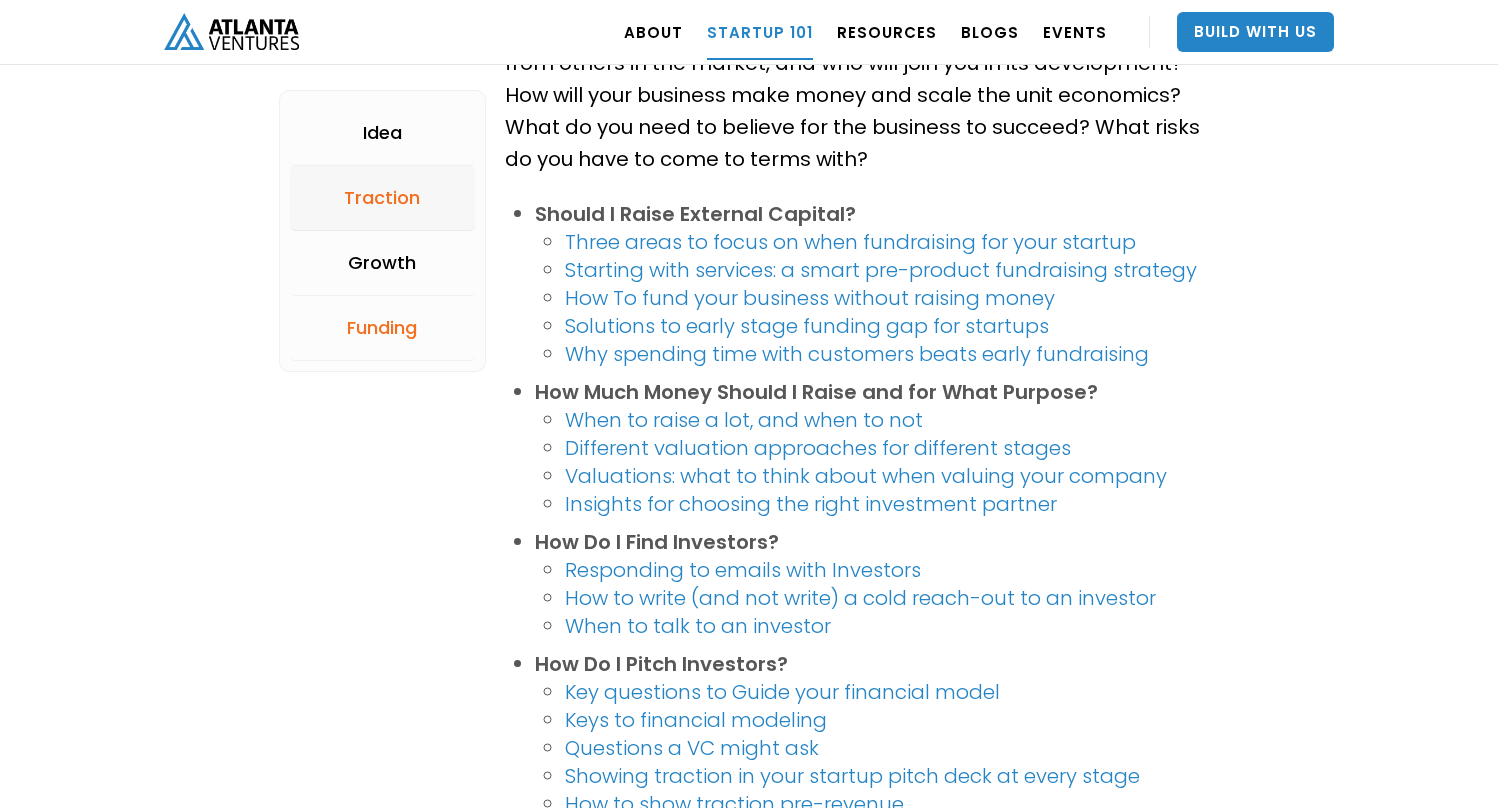 click on "Traction" at bounding box center [382, 198] 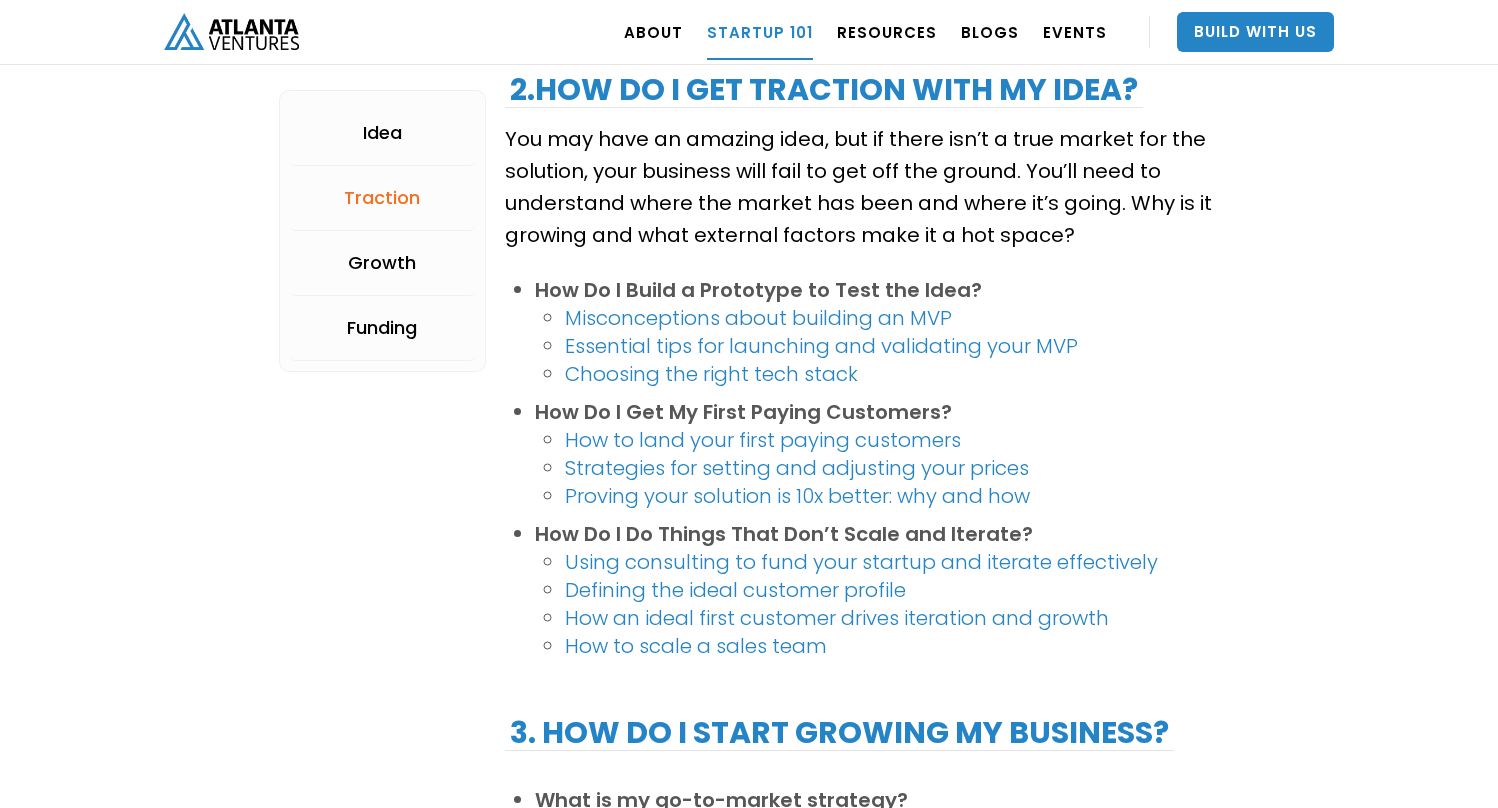 scroll, scrollTop: 2068, scrollLeft: 0, axis: vertical 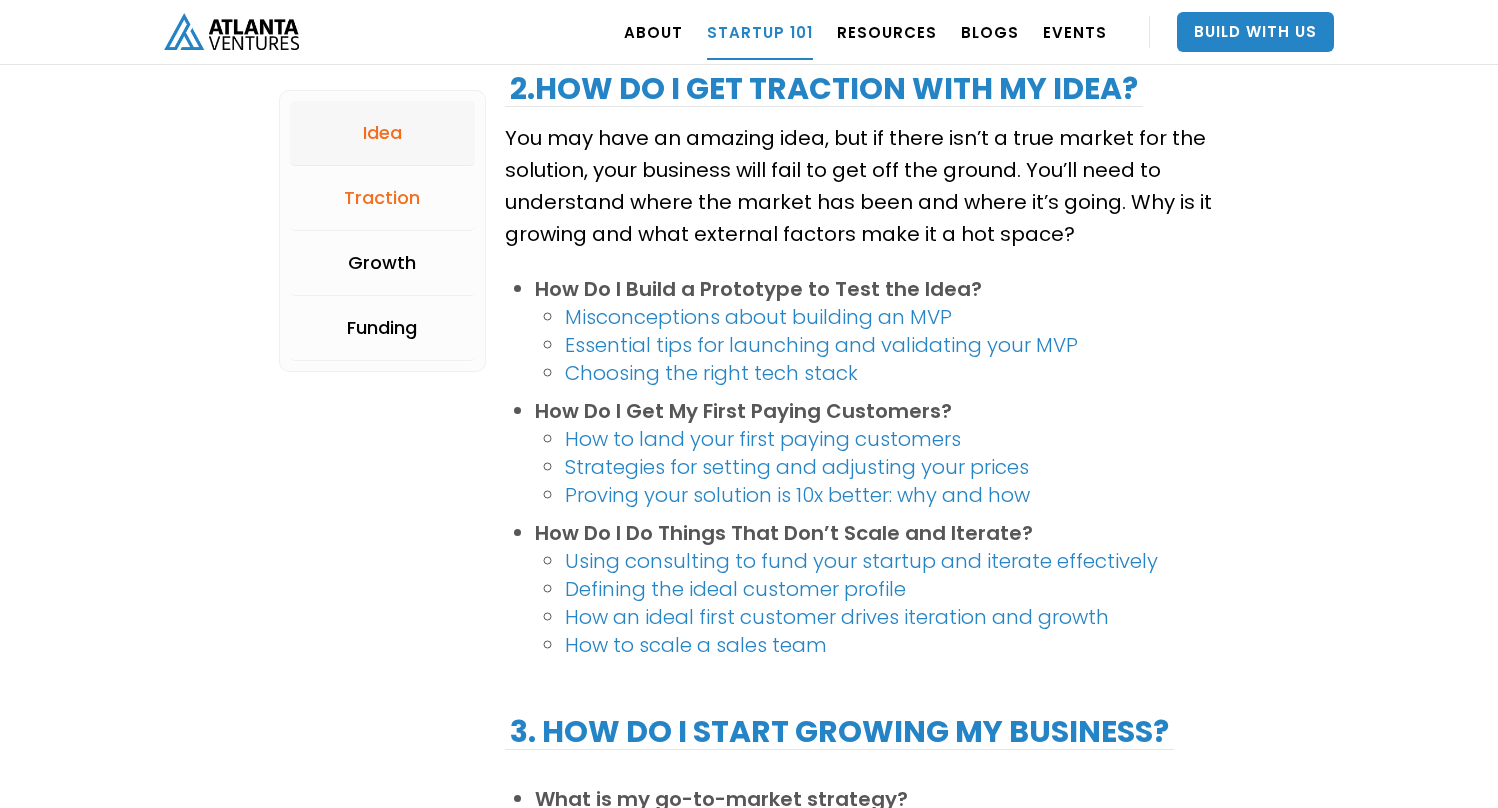 click on "Idea" at bounding box center [382, 133] 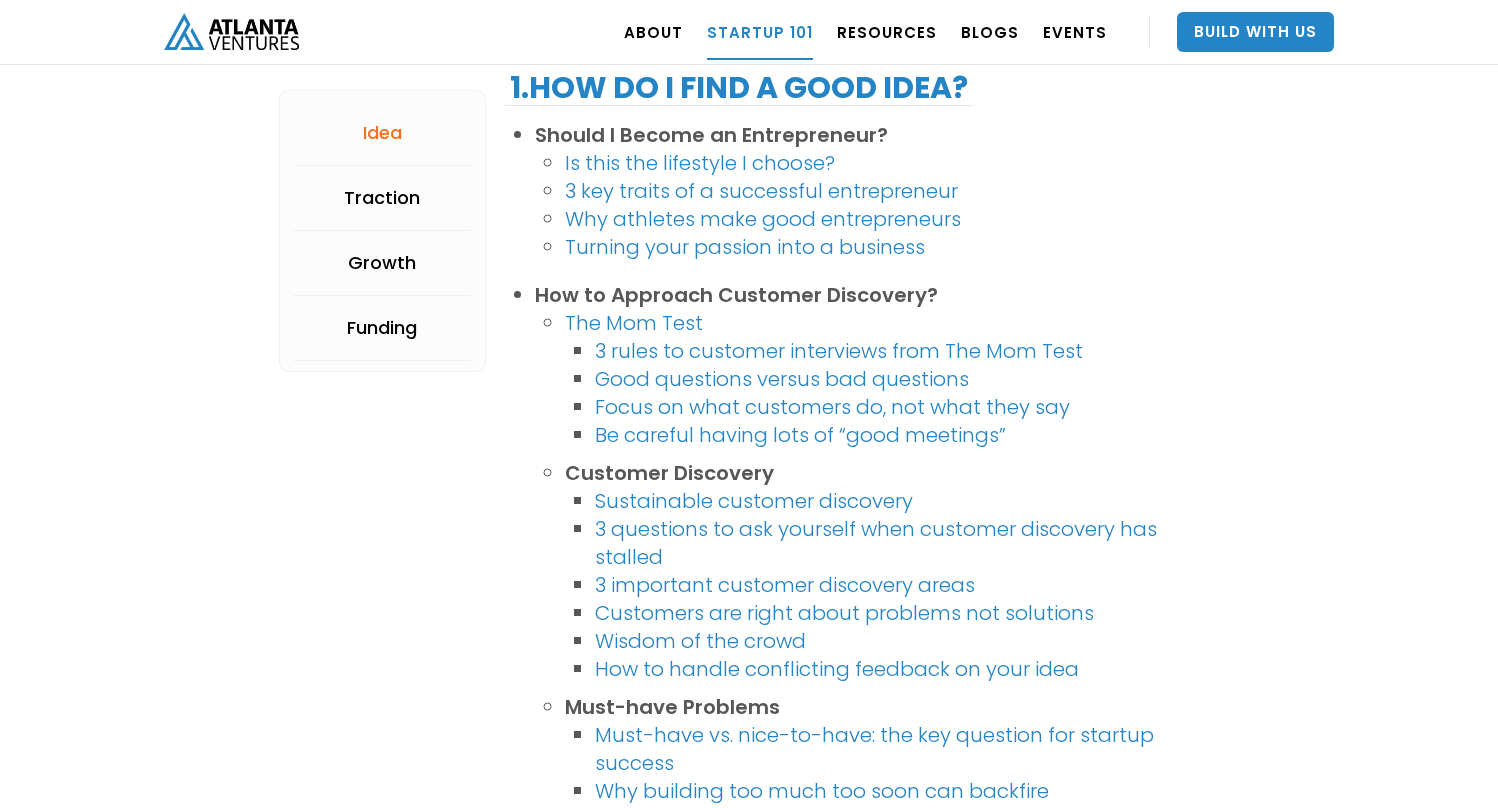 scroll, scrollTop: 502, scrollLeft: 0, axis: vertical 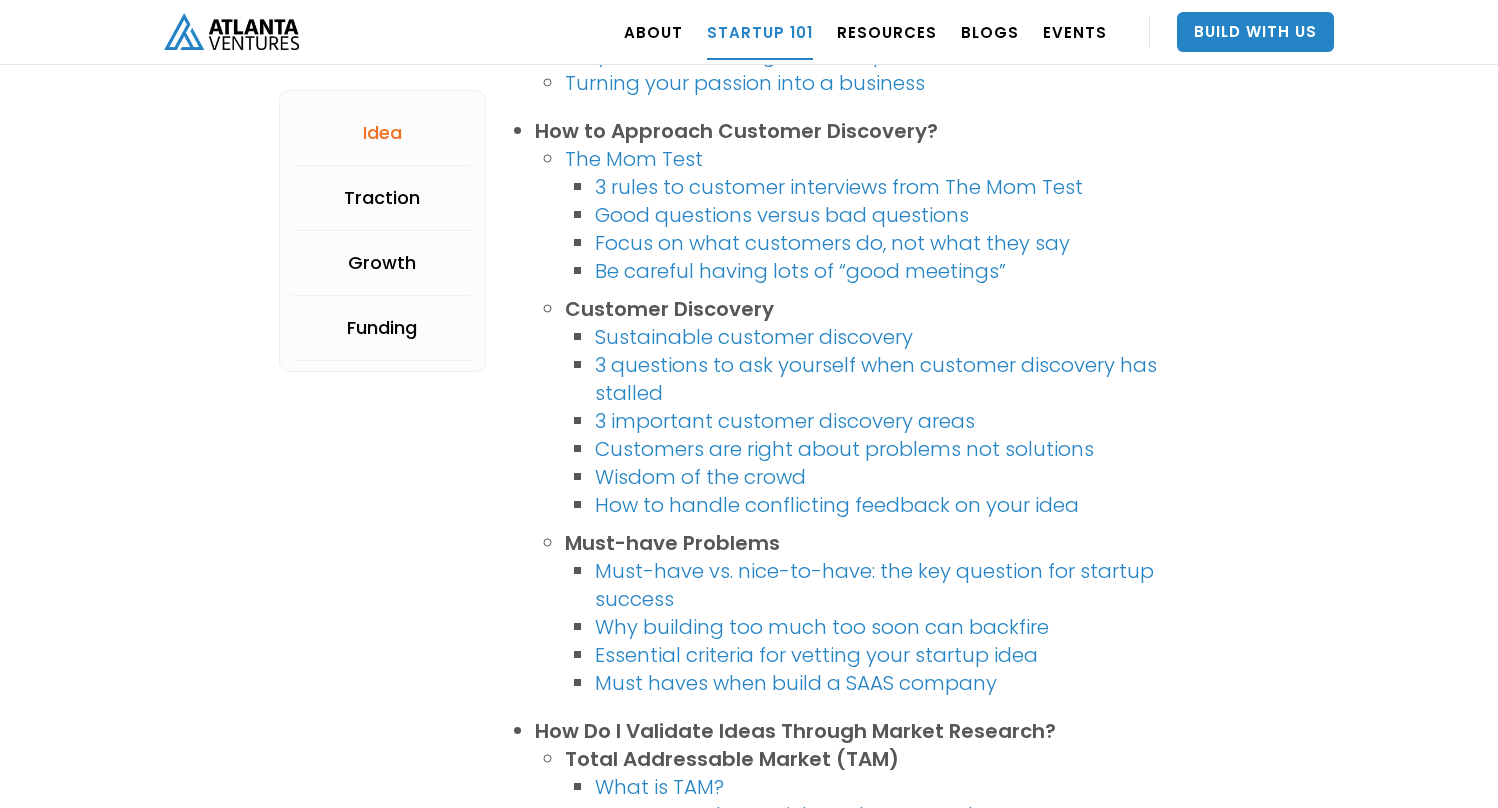 click on "Must-have vs. nice-to-have: the key question for startup success" at bounding box center (874, 585) 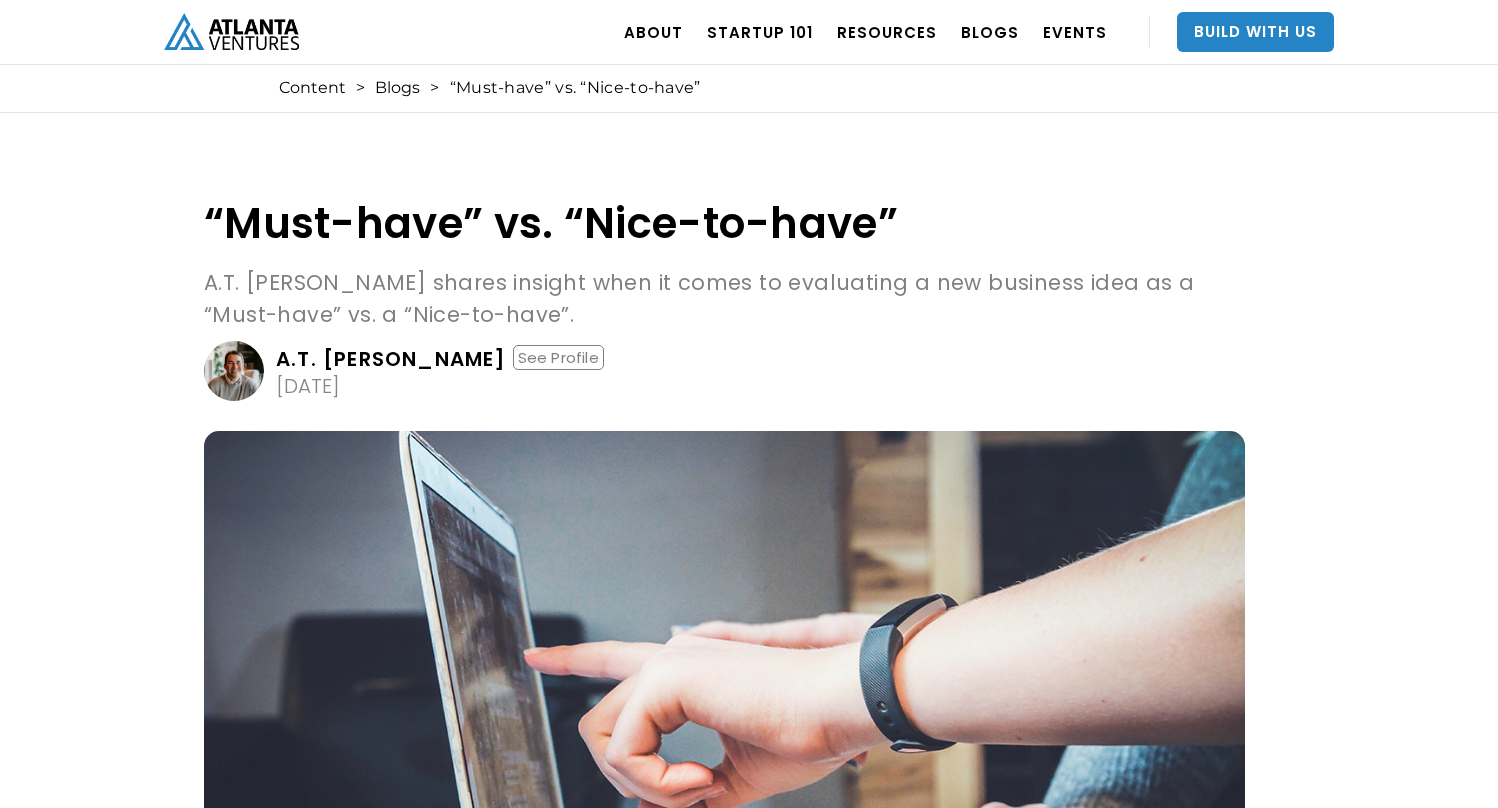 scroll, scrollTop: 0, scrollLeft: 0, axis: both 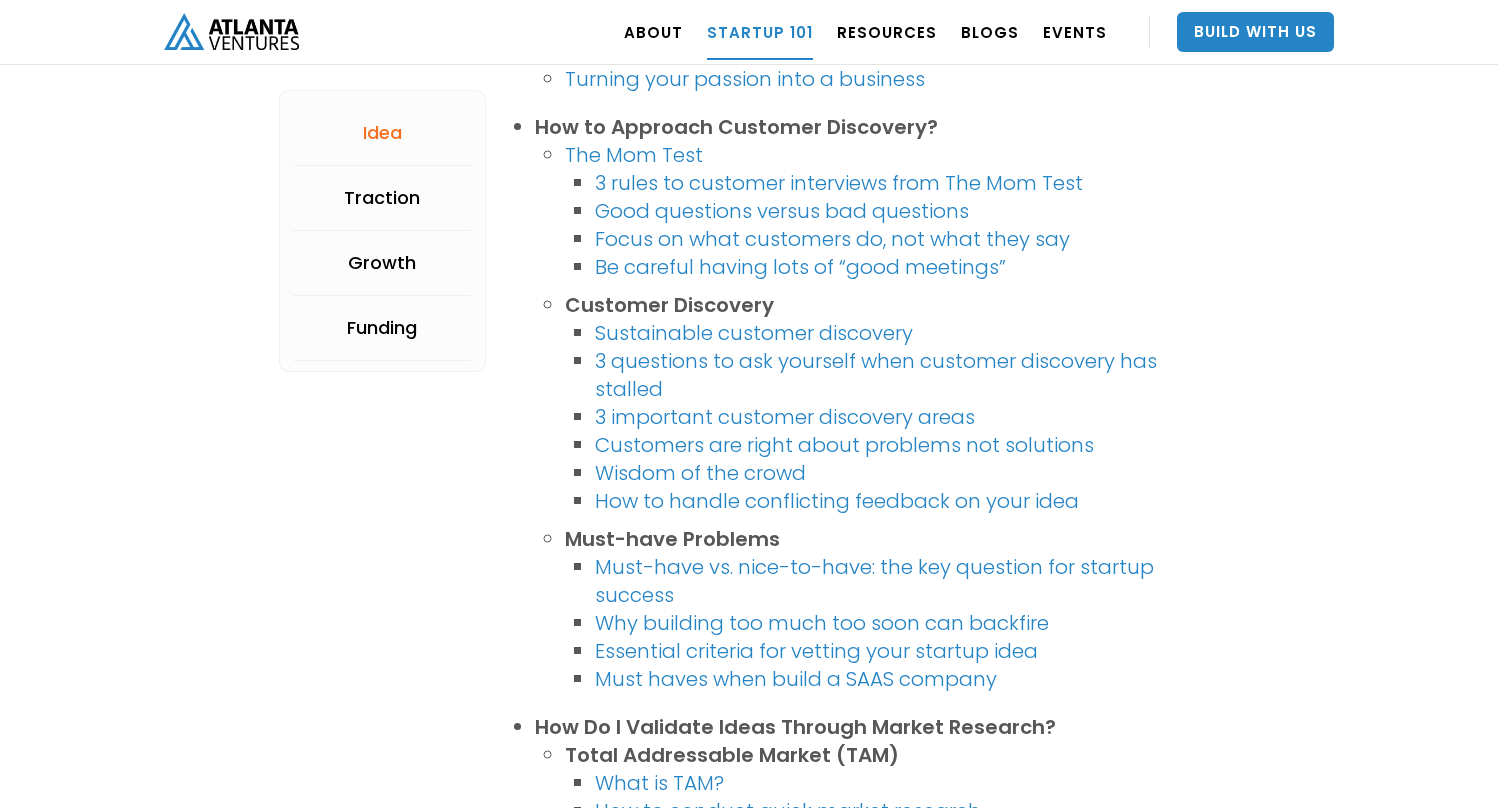 click on "Essential criteria for vetting your startup idea" at bounding box center (816, 651) 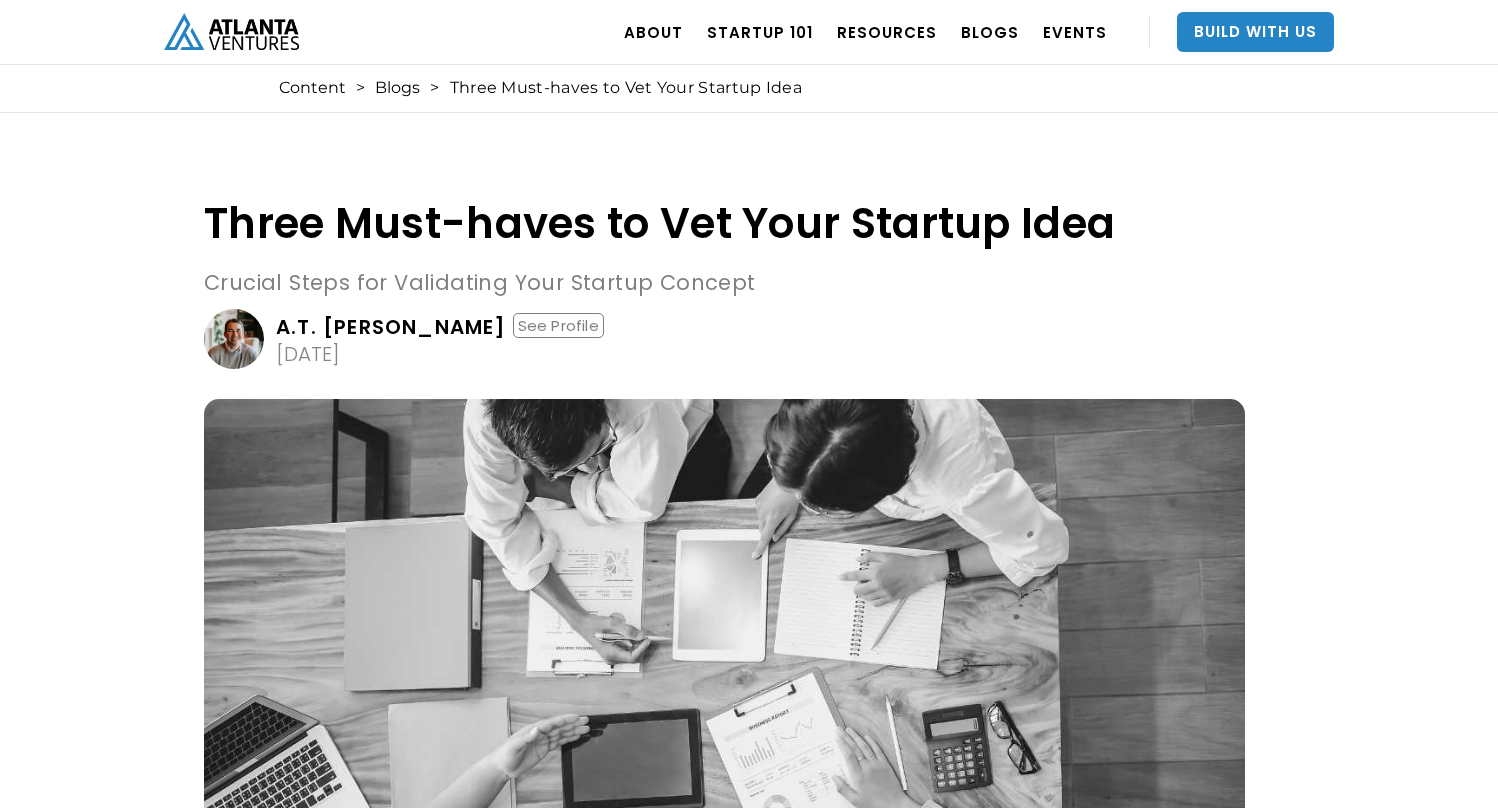 scroll, scrollTop: 0, scrollLeft: 0, axis: both 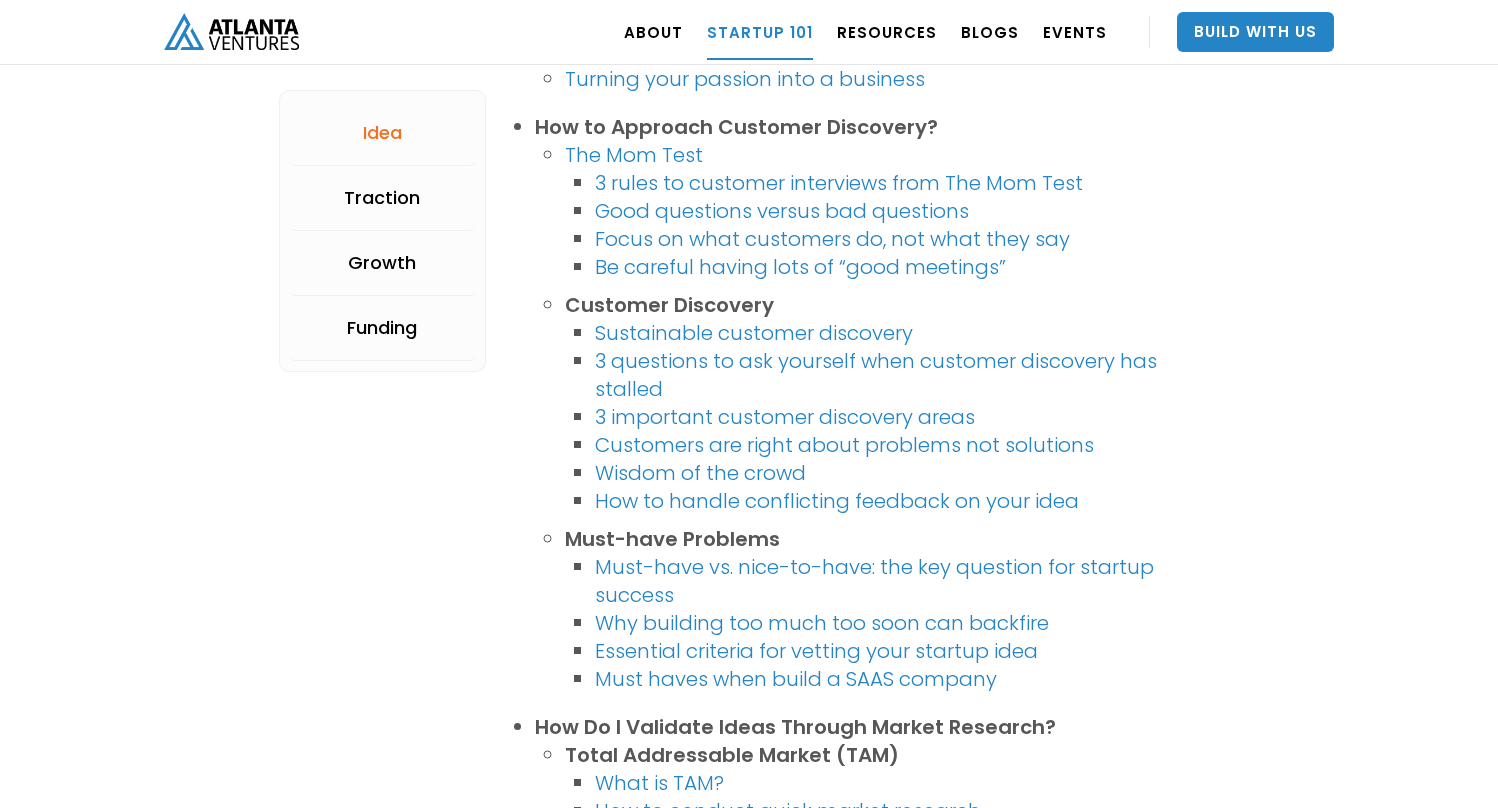 click on "How to Approach Customer Discovery? The Mom Test 3 rules to customer interviews from The Mom Test Good questions versus bad questions Focus on what customers do, not what they say‍ Be careful having lots of “good meetings”  Customer Discovery Sustainable customer discovery 3 questions to ask yourself when customer discovery has stalled  3 important customer discovery areas Customers are right about problems not solutions Wisdom of the crowd How to handle conflicting feedback on your idea Must-have Problems Must-have vs. nice-to-have: the key question for startup success Why building too much too soon can backfire Essential criteria for vetting your startup idea Must haves when build a SAAS company How Do I Validate Ideas Through Market Research? Total Addressable Market (TAM) What is TAM? How to conduct quick market research How to spot and leverage growth opportunities  Ideal Customer Profile (ICP) Product market fit, how do you know you have it  Understanding and engaging your customer" at bounding box center (862, 756) 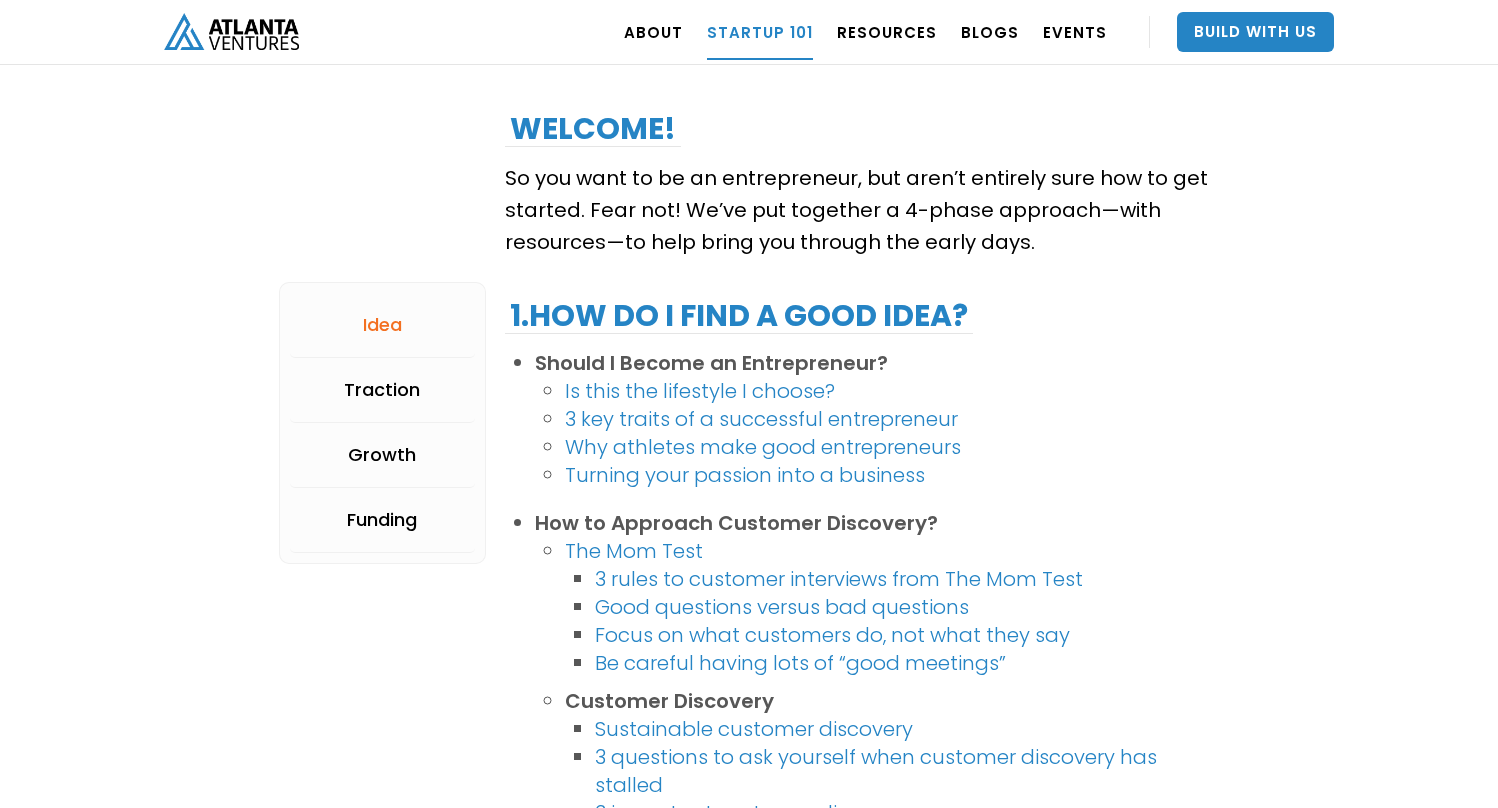 scroll, scrollTop: 276, scrollLeft: 0, axis: vertical 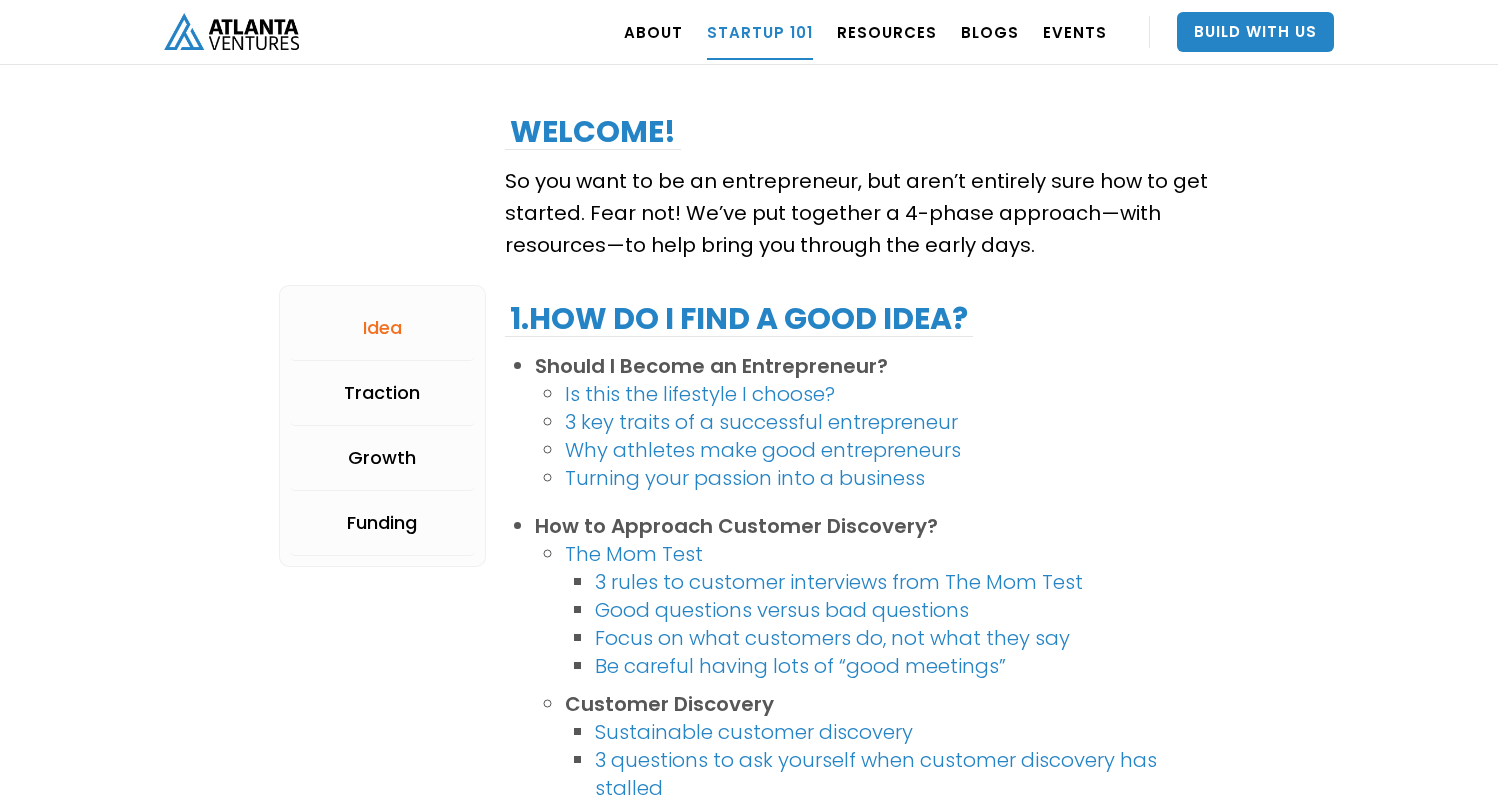 click on "Focus on what customers do, not what they say‍" at bounding box center (832, 638) 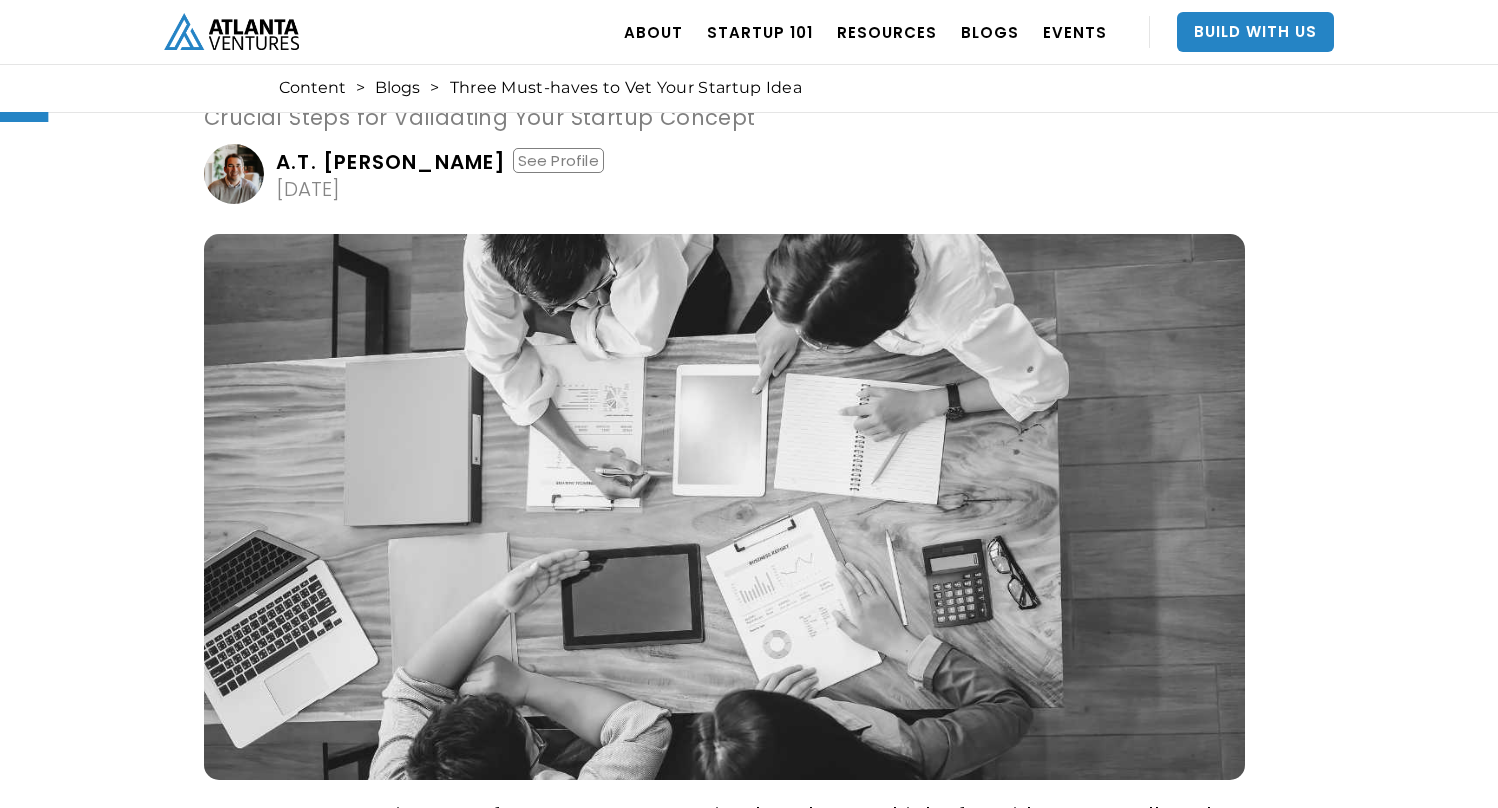 scroll, scrollTop: 0, scrollLeft: 0, axis: both 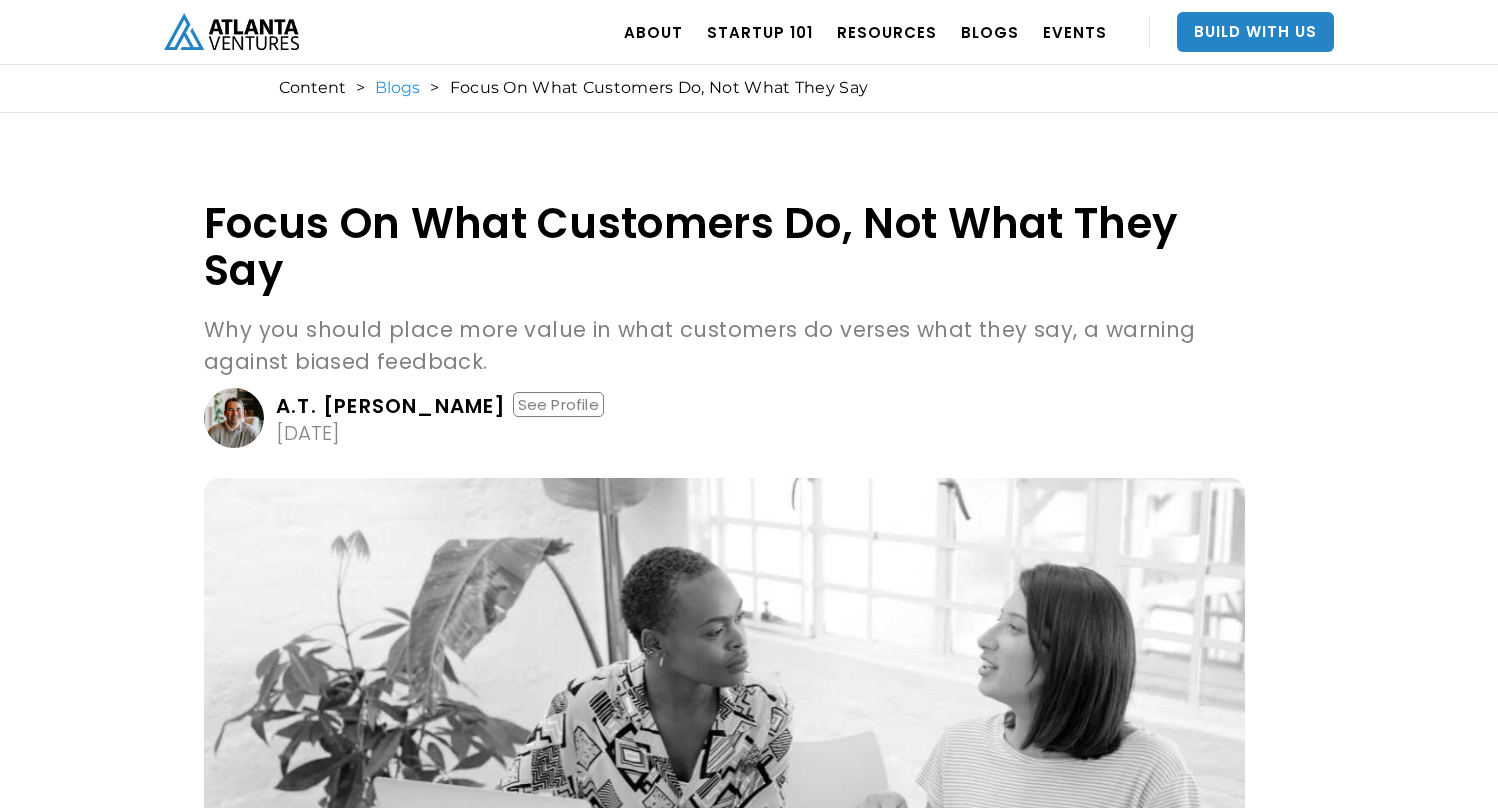 click on "Blogs" at bounding box center [397, 88] 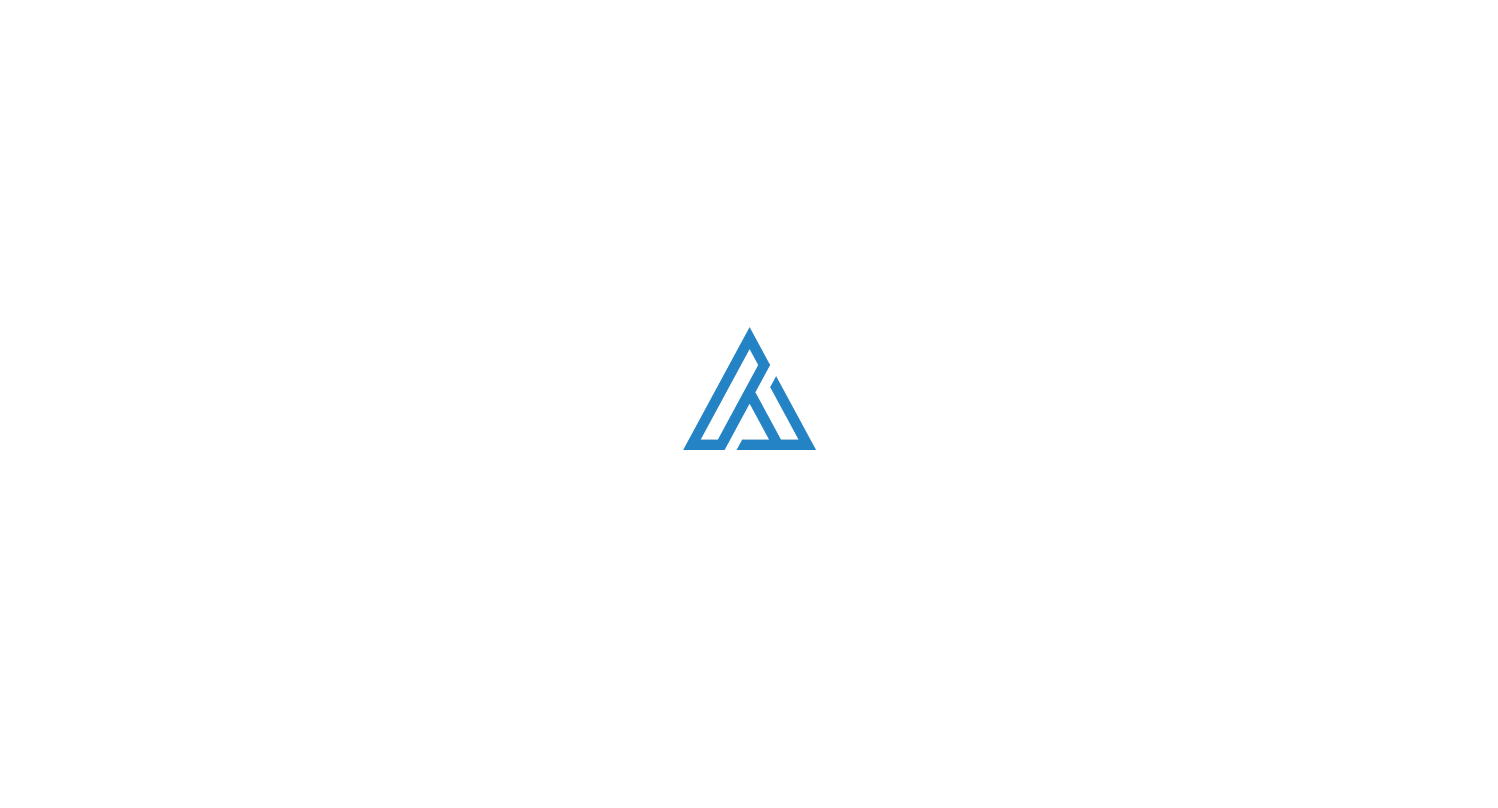 scroll, scrollTop: 0, scrollLeft: 0, axis: both 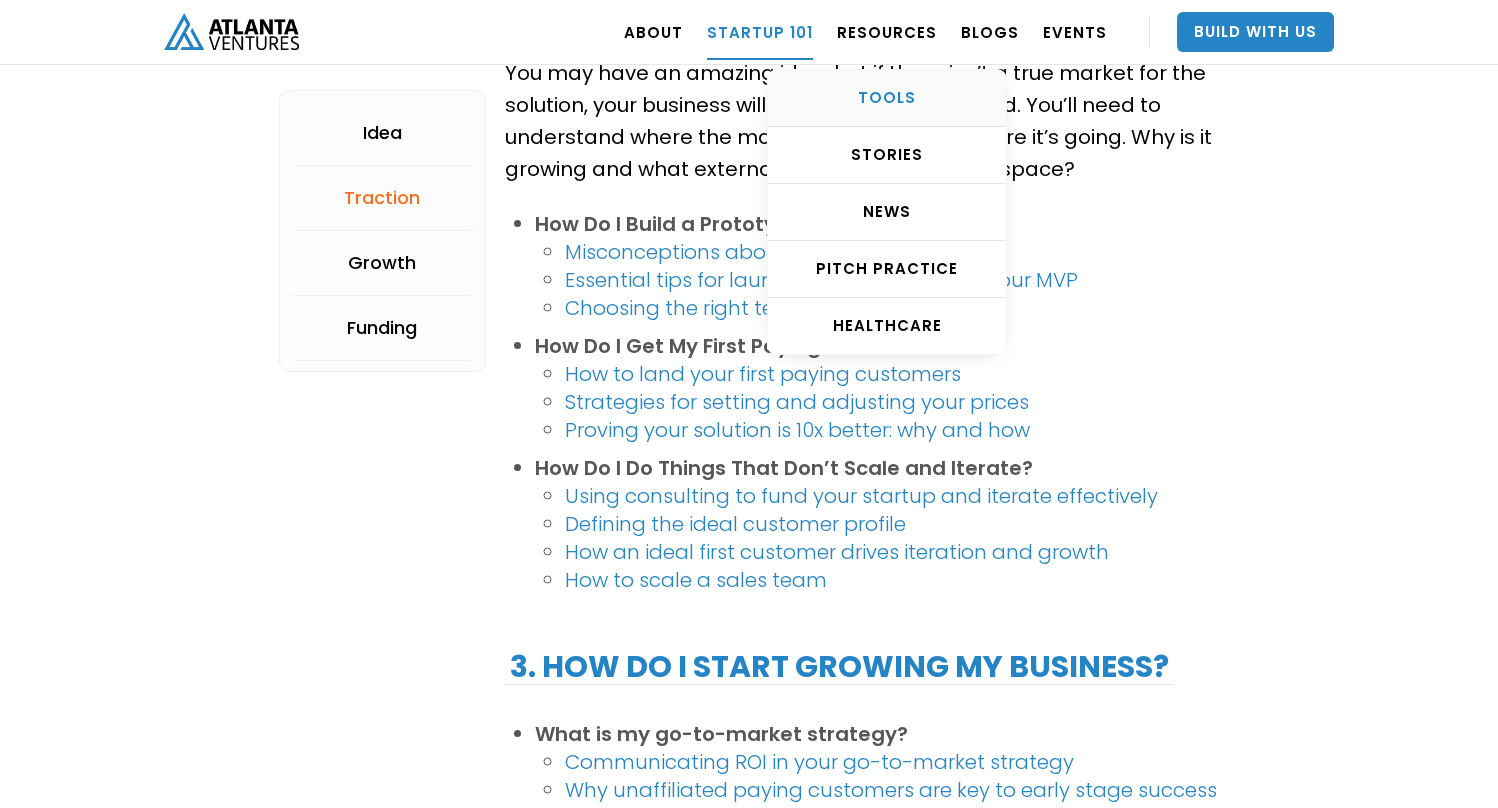 click on "TOOLS" at bounding box center [887, 98] 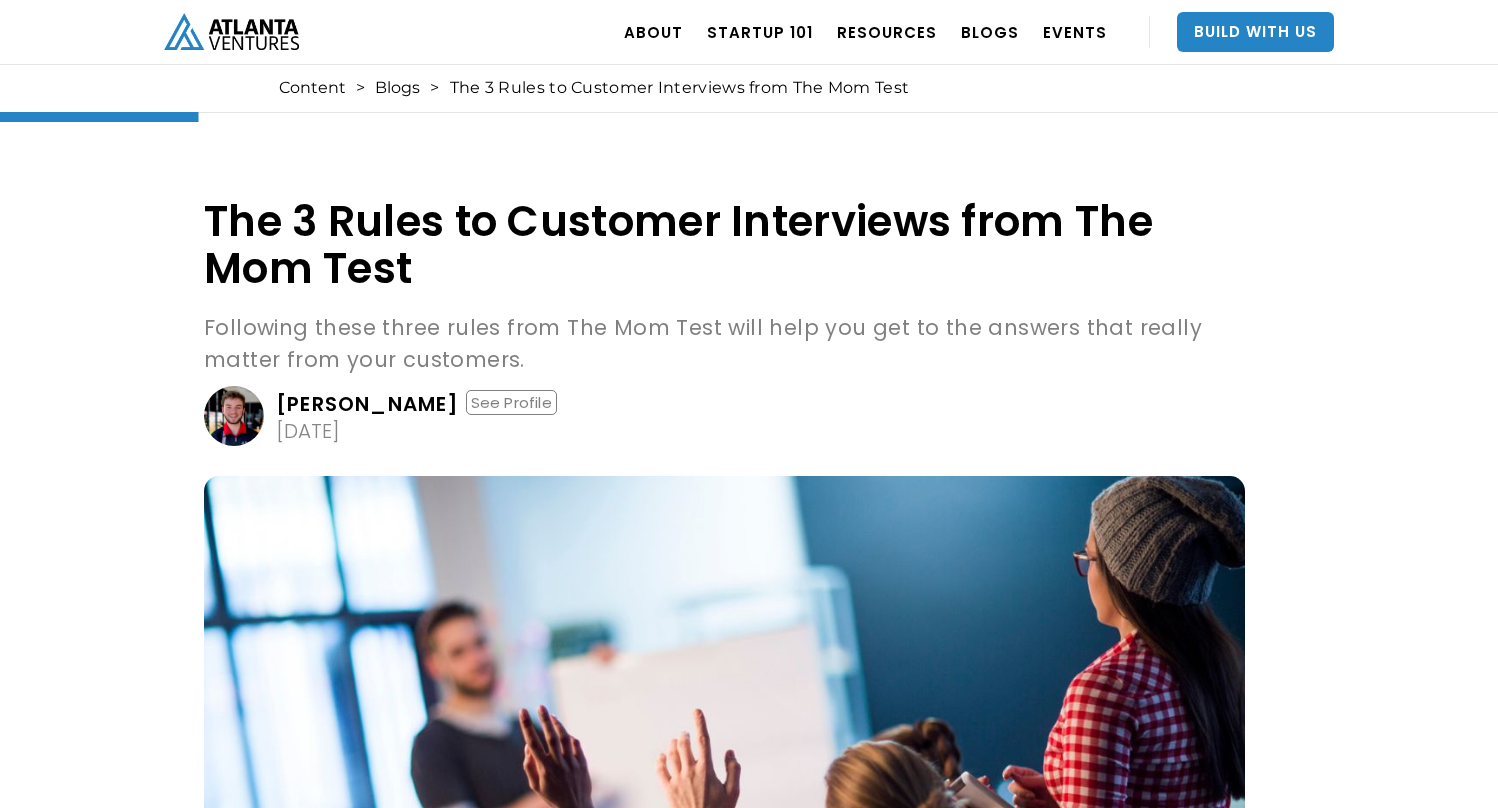 scroll, scrollTop: 0, scrollLeft: 0, axis: both 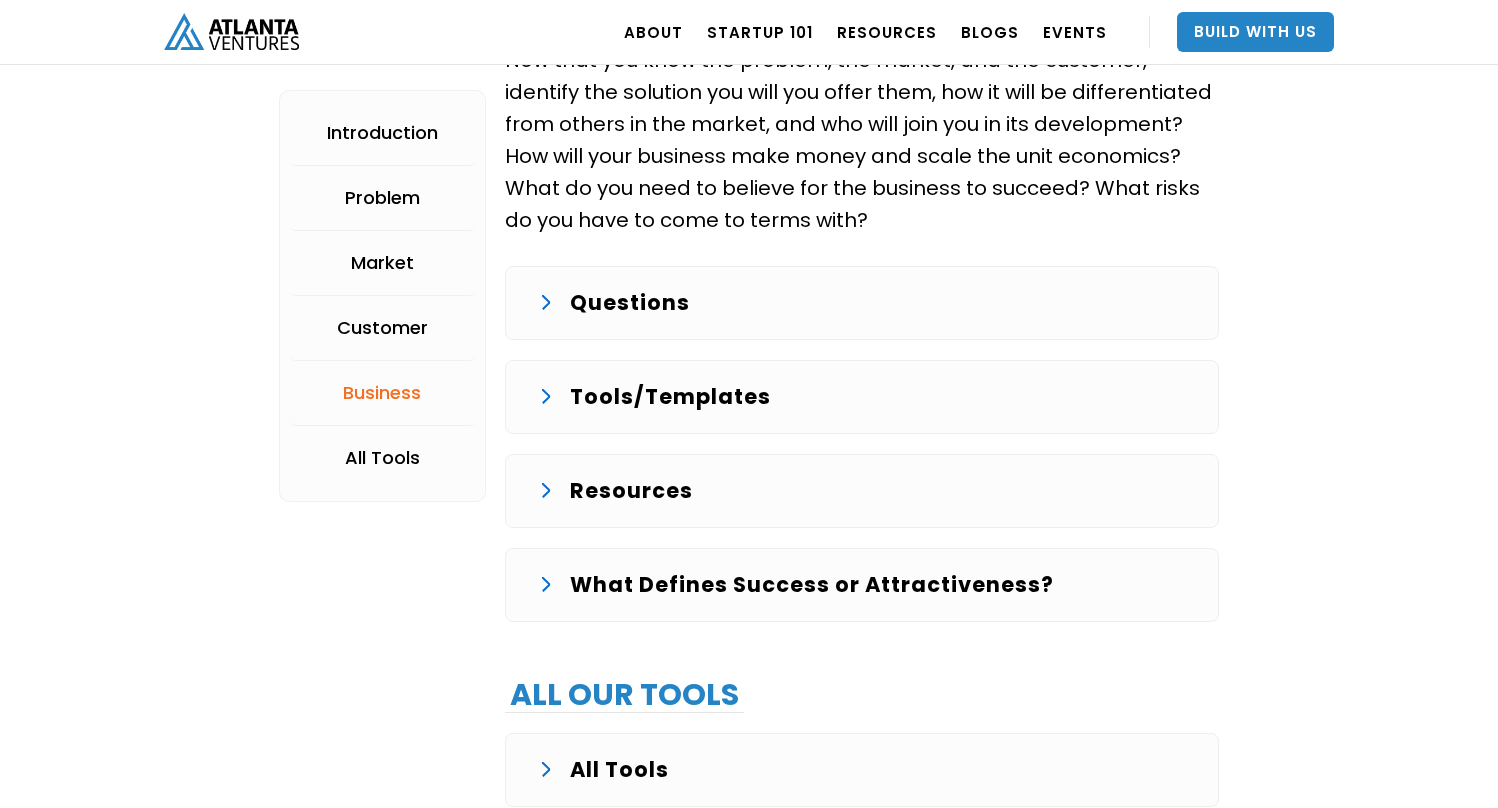 click on "Tools/Templates" at bounding box center (862, 397) 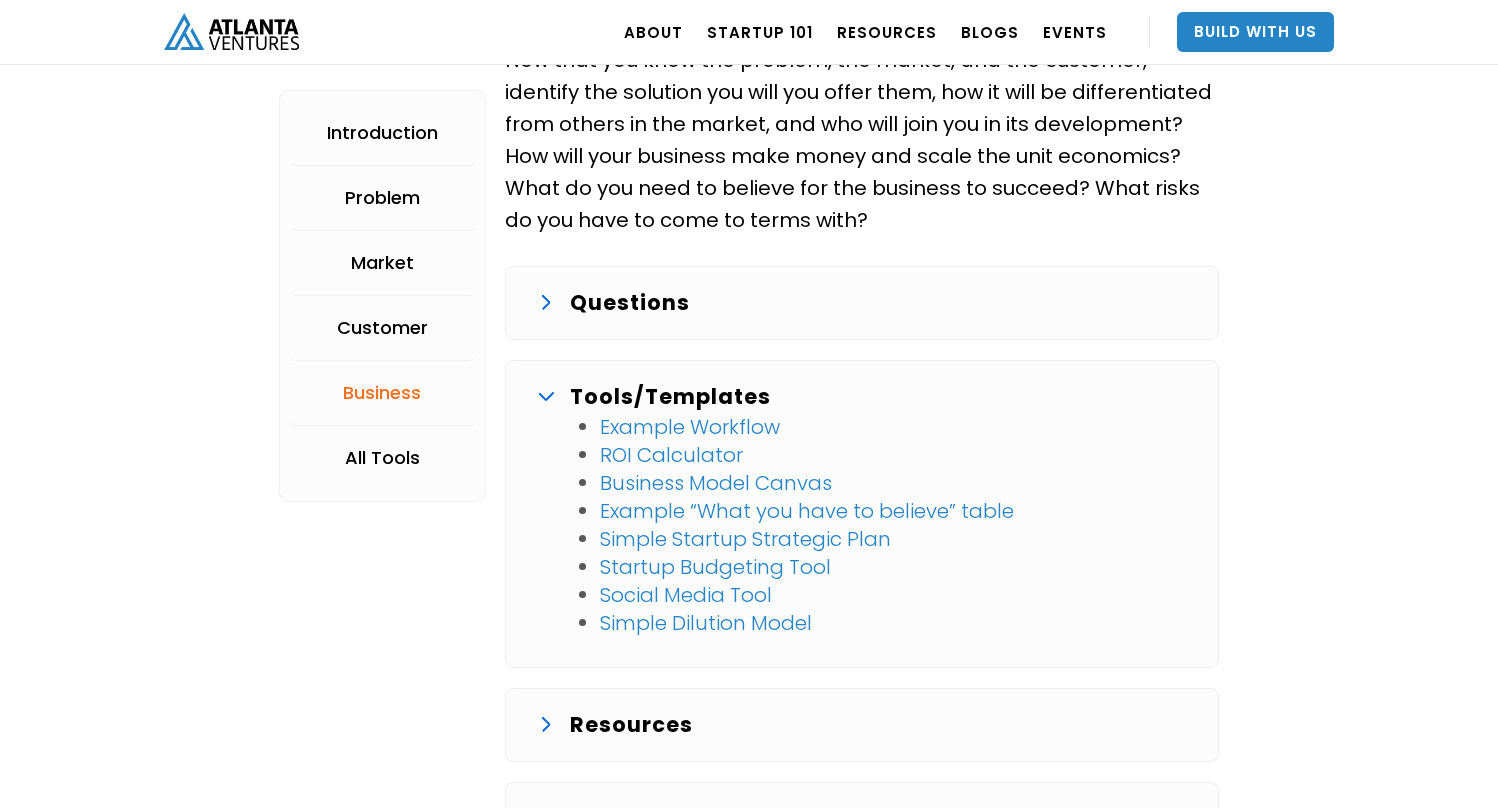 click on "Tools/Templates" at bounding box center [862, 397] 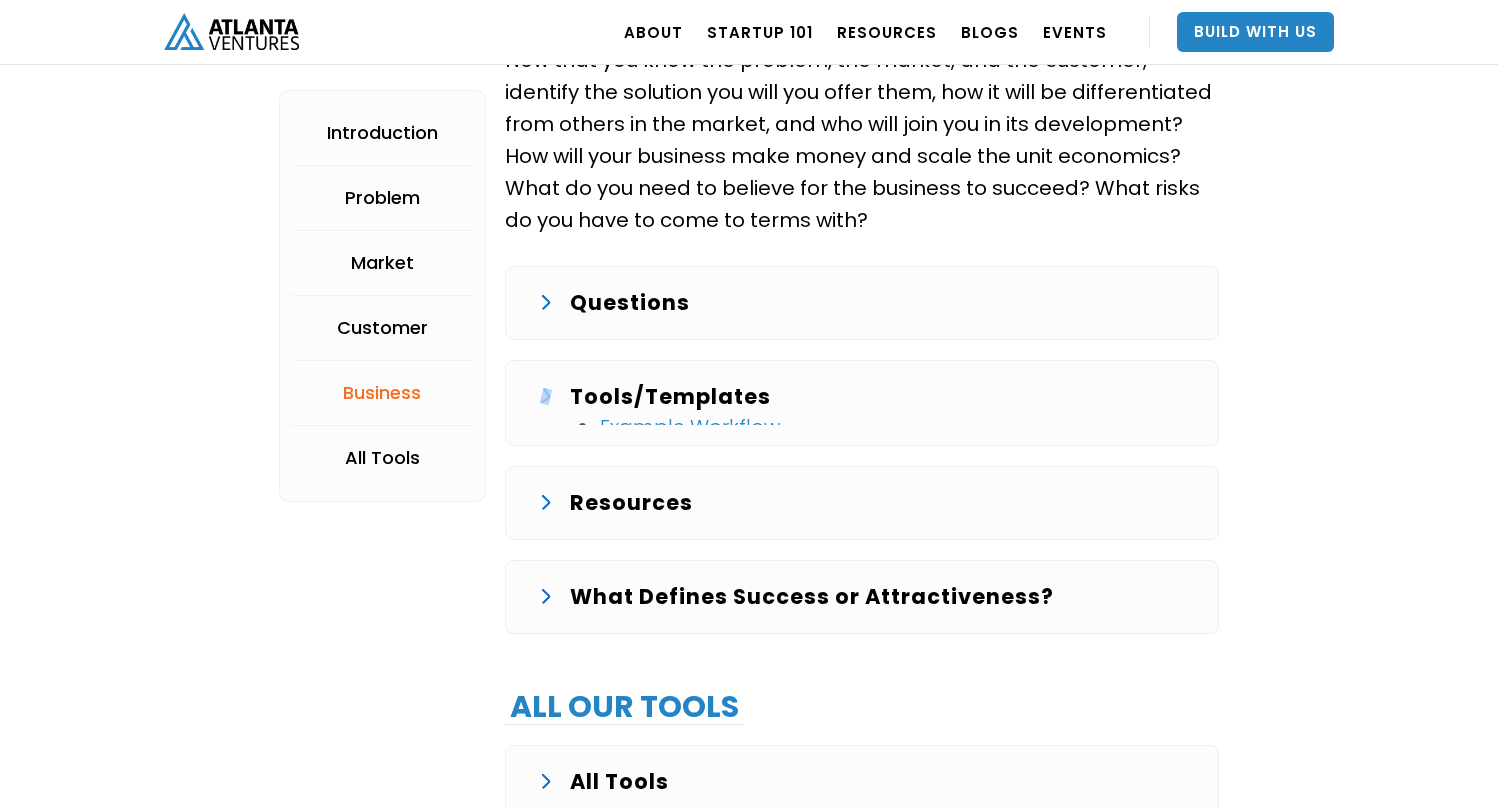 click on "Tools/Templates" at bounding box center (862, 397) 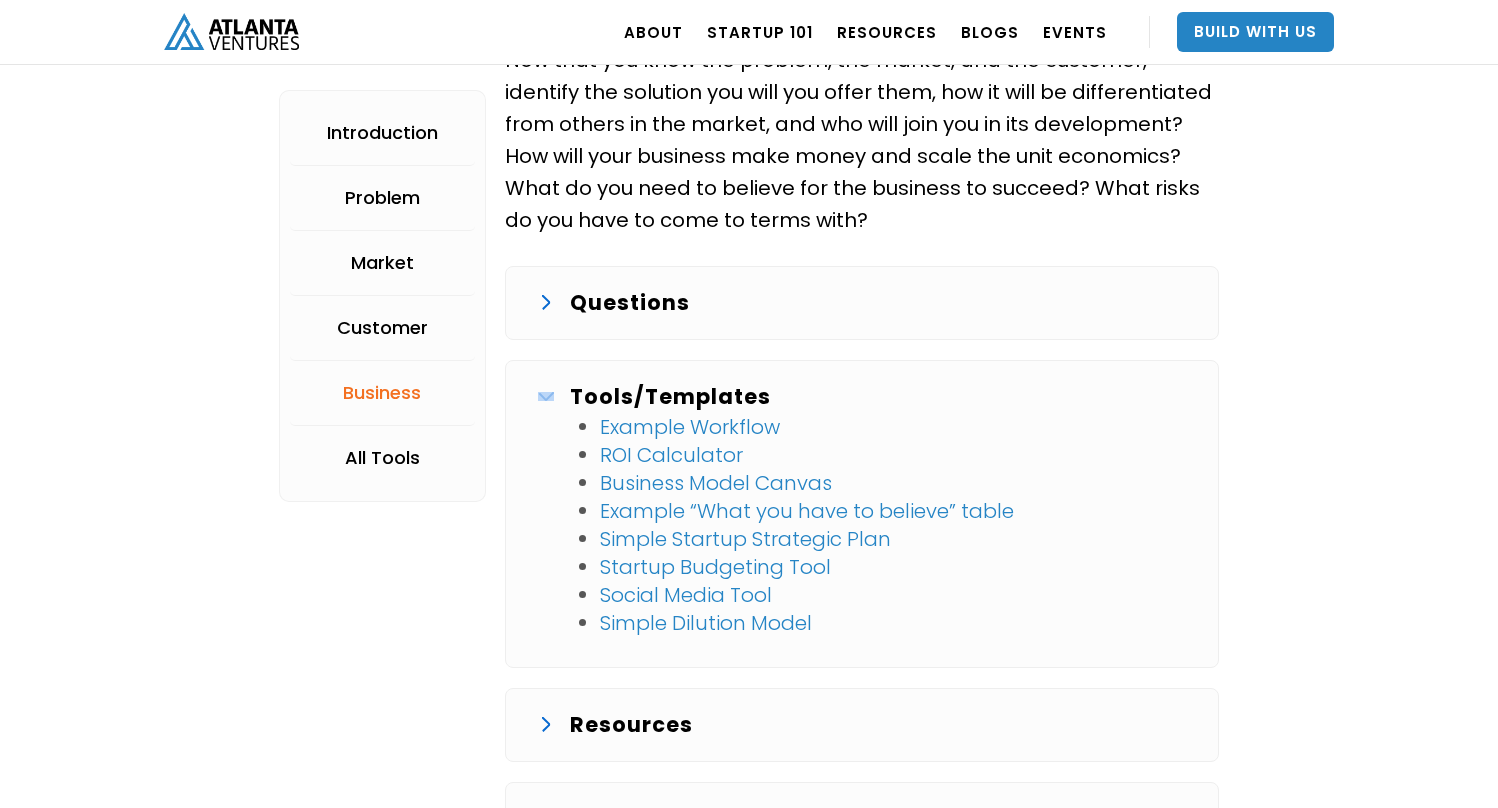 click on "Tools/Templates" at bounding box center [862, 397] 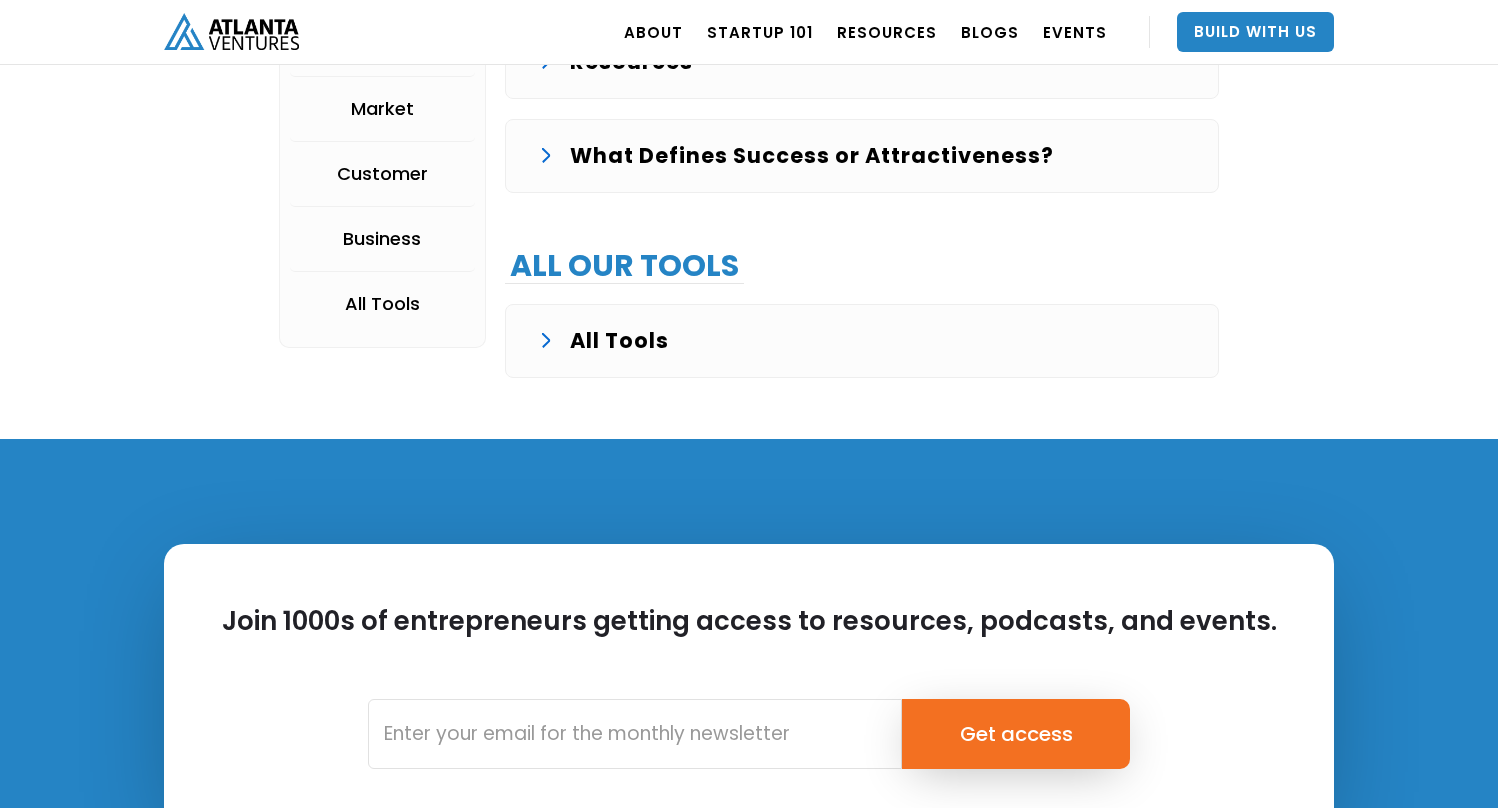 scroll, scrollTop: 4735, scrollLeft: 0, axis: vertical 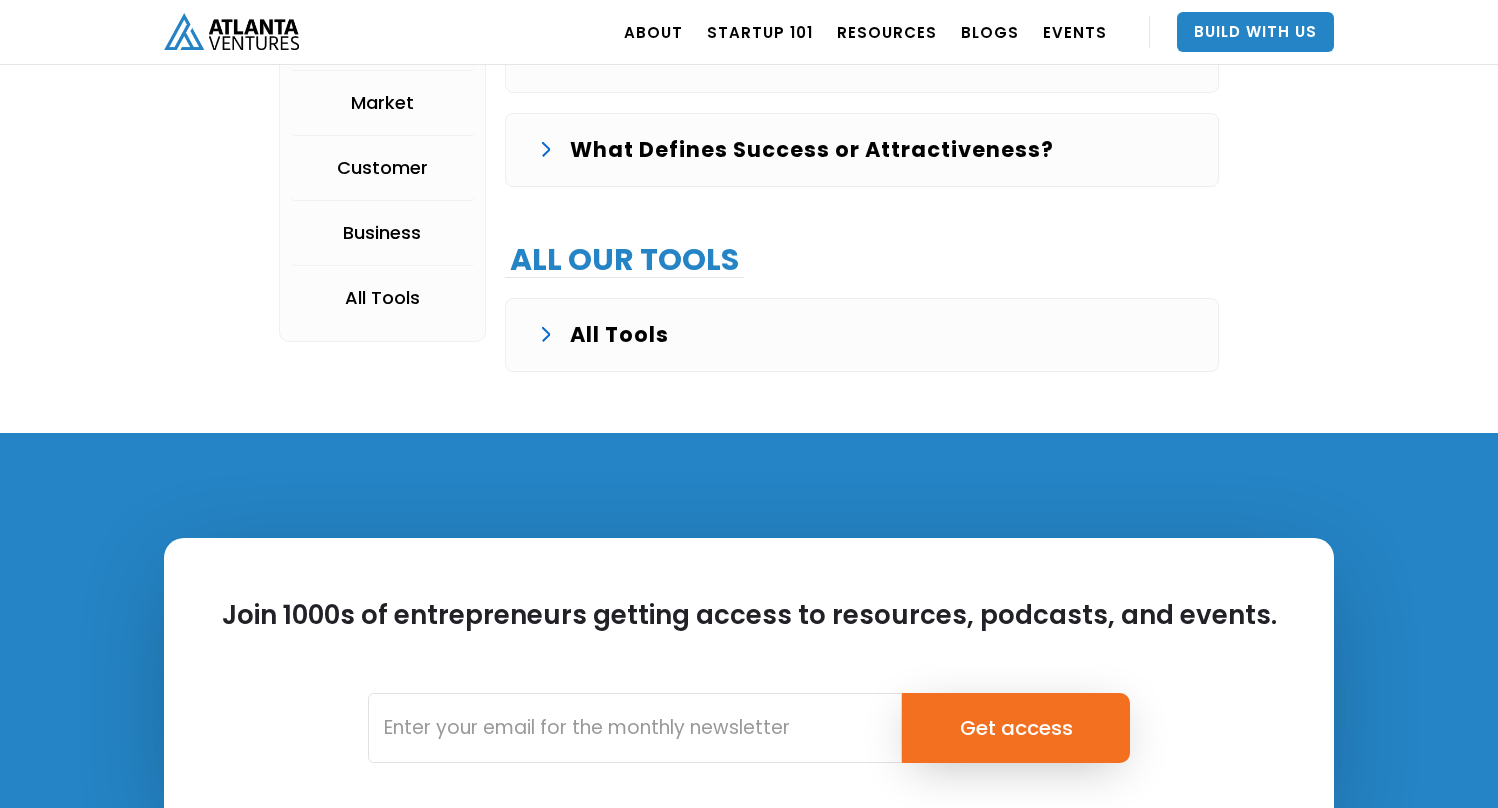 click on "All Tools" at bounding box center (862, 335) 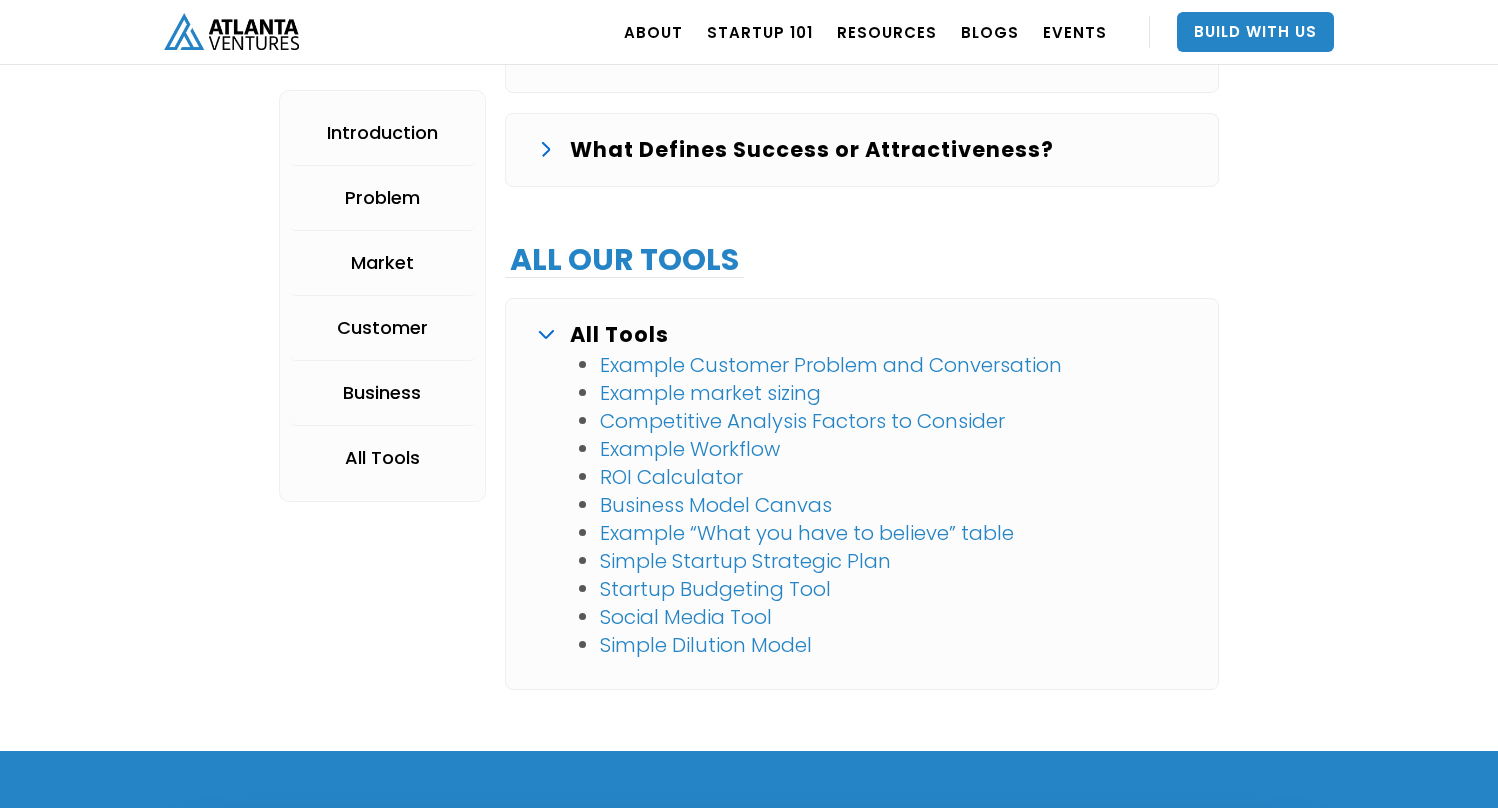 click on "All Tools" at bounding box center [862, 335] 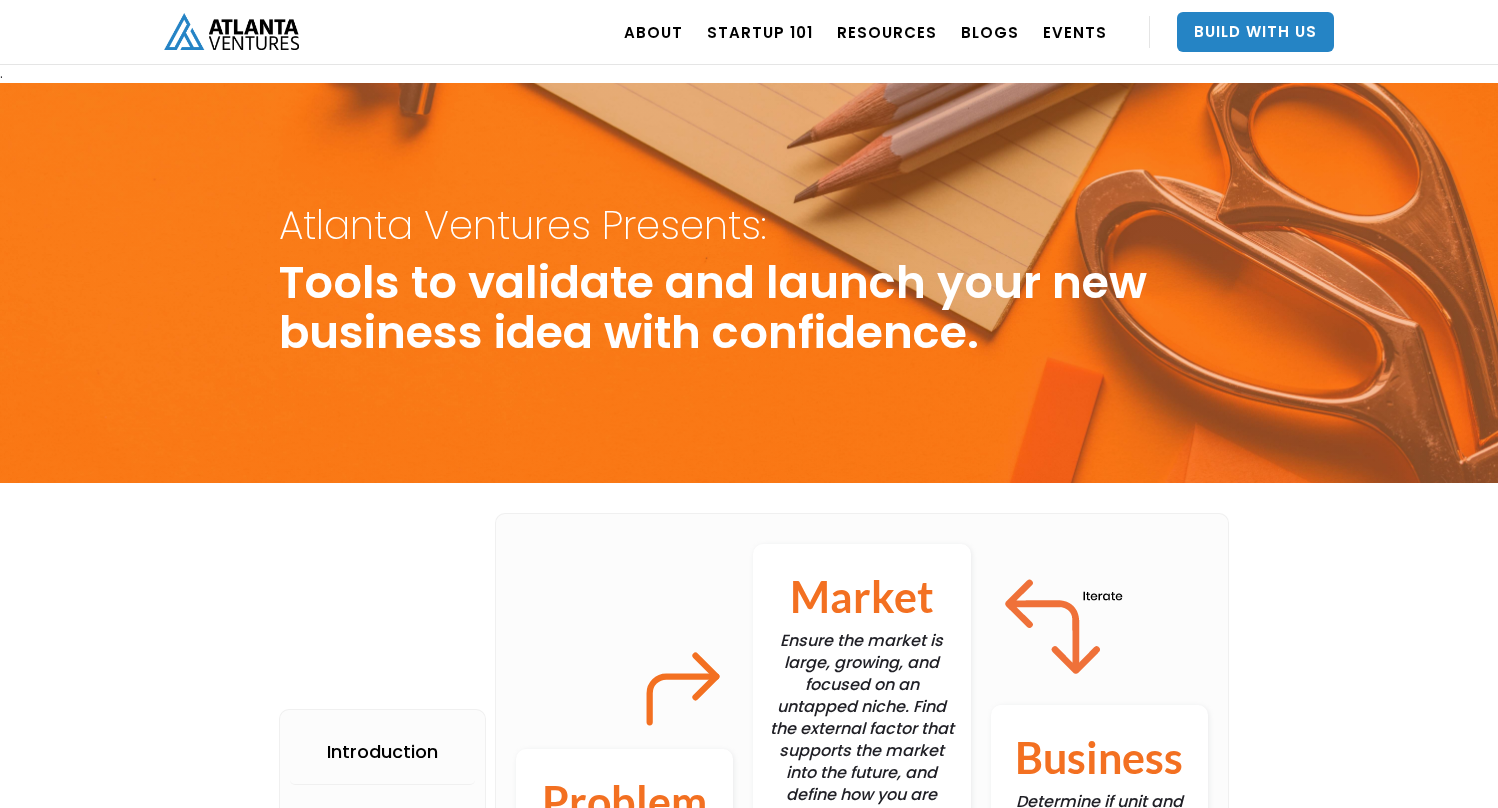 scroll, scrollTop: 0, scrollLeft: 0, axis: both 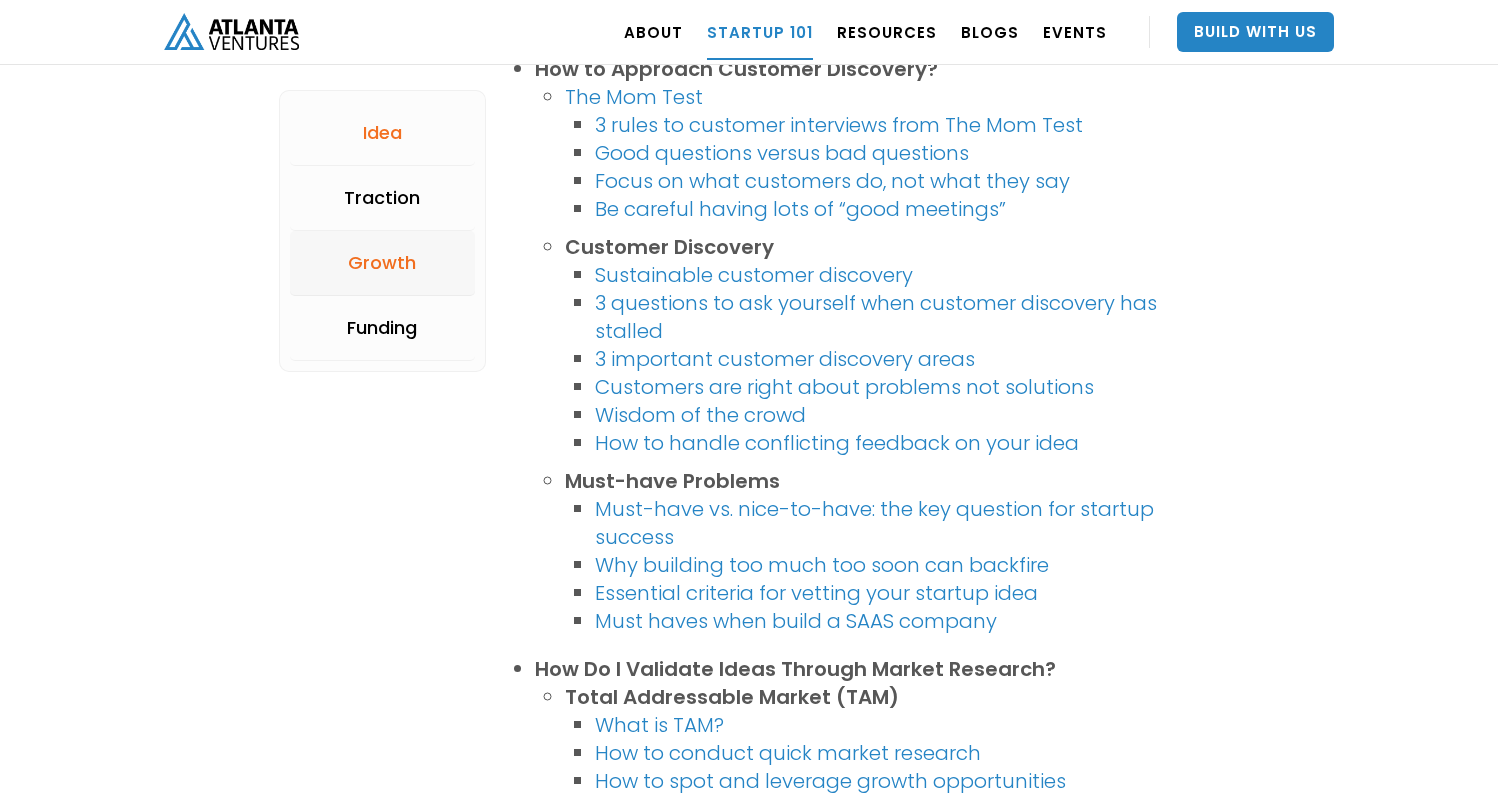 click on "Growth" at bounding box center [382, 263] 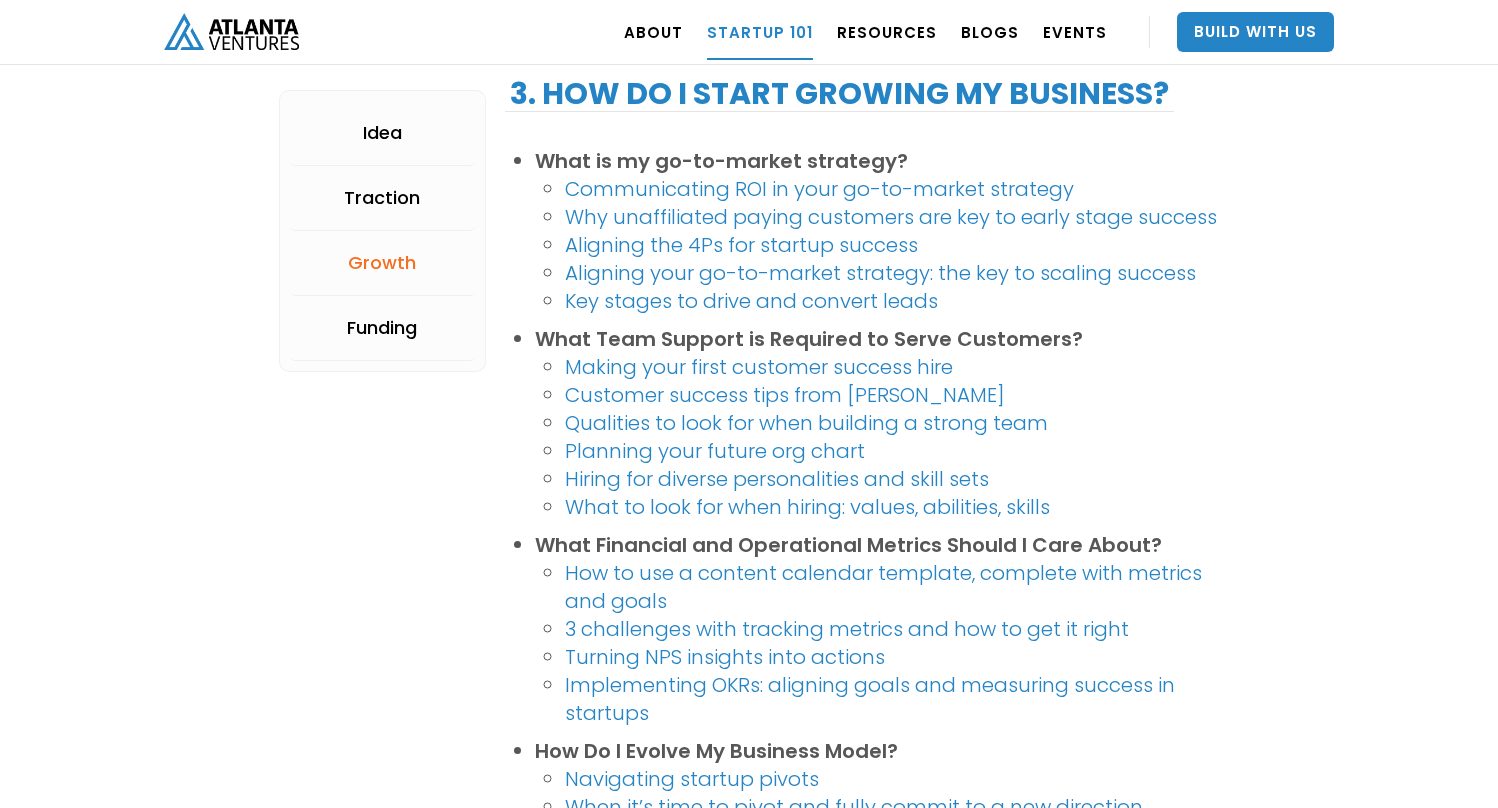 scroll, scrollTop: 2707, scrollLeft: 0, axis: vertical 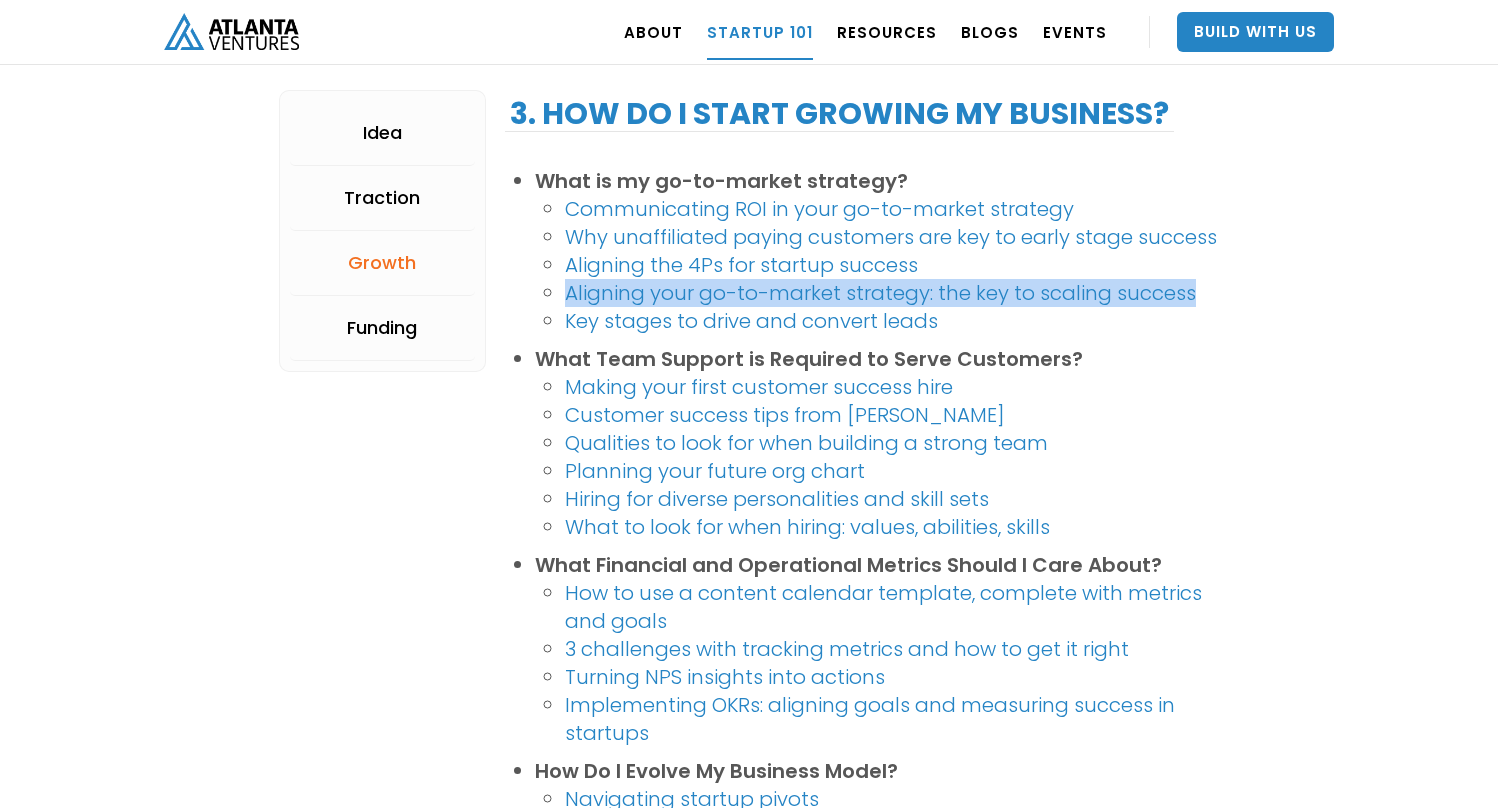 click on "Aligning the 4Ps for startup success" at bounding box center [741, 265] 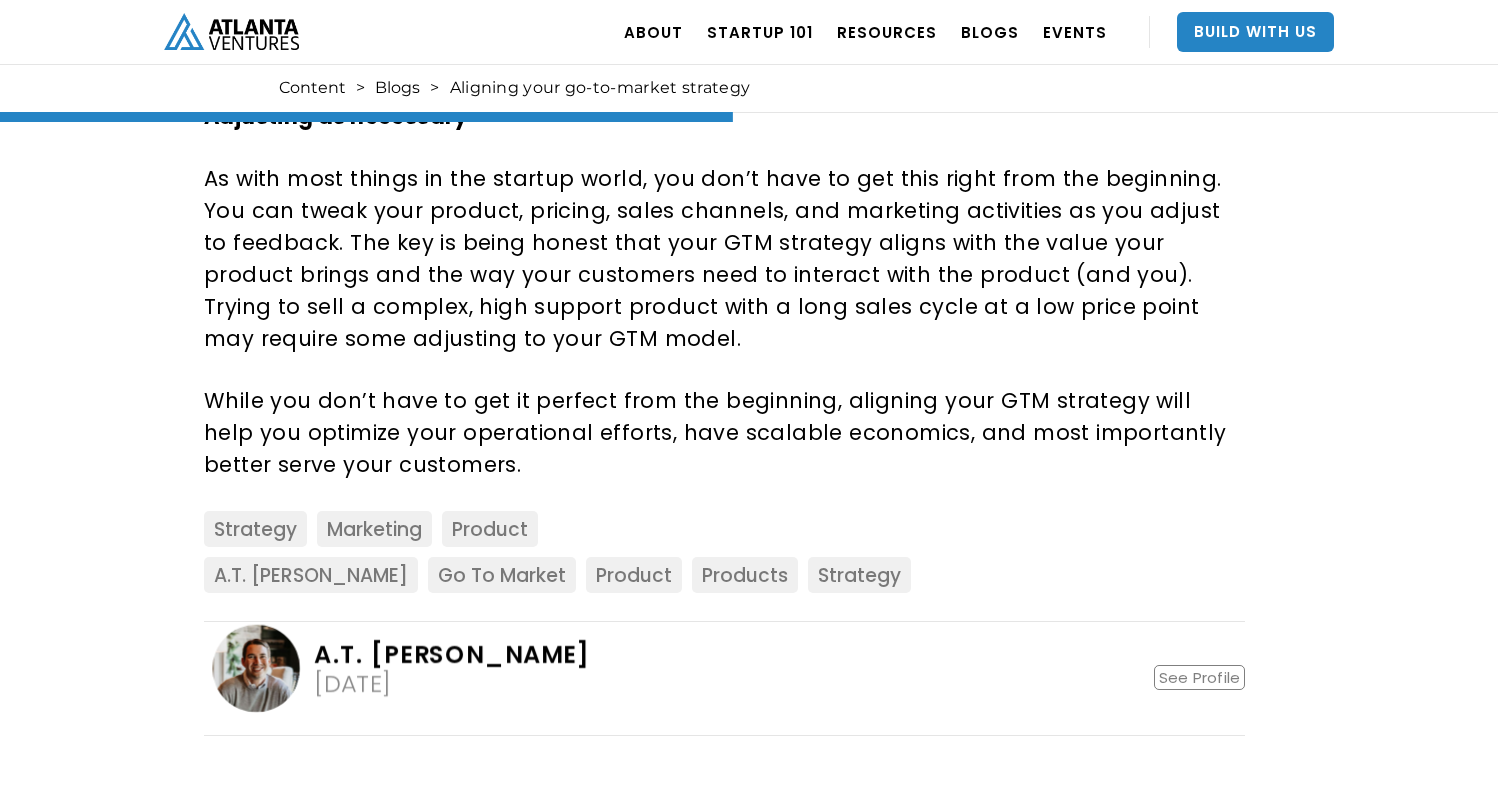 scroll, scrollTop: 1900, scrollLeft: 0, axis: vertical 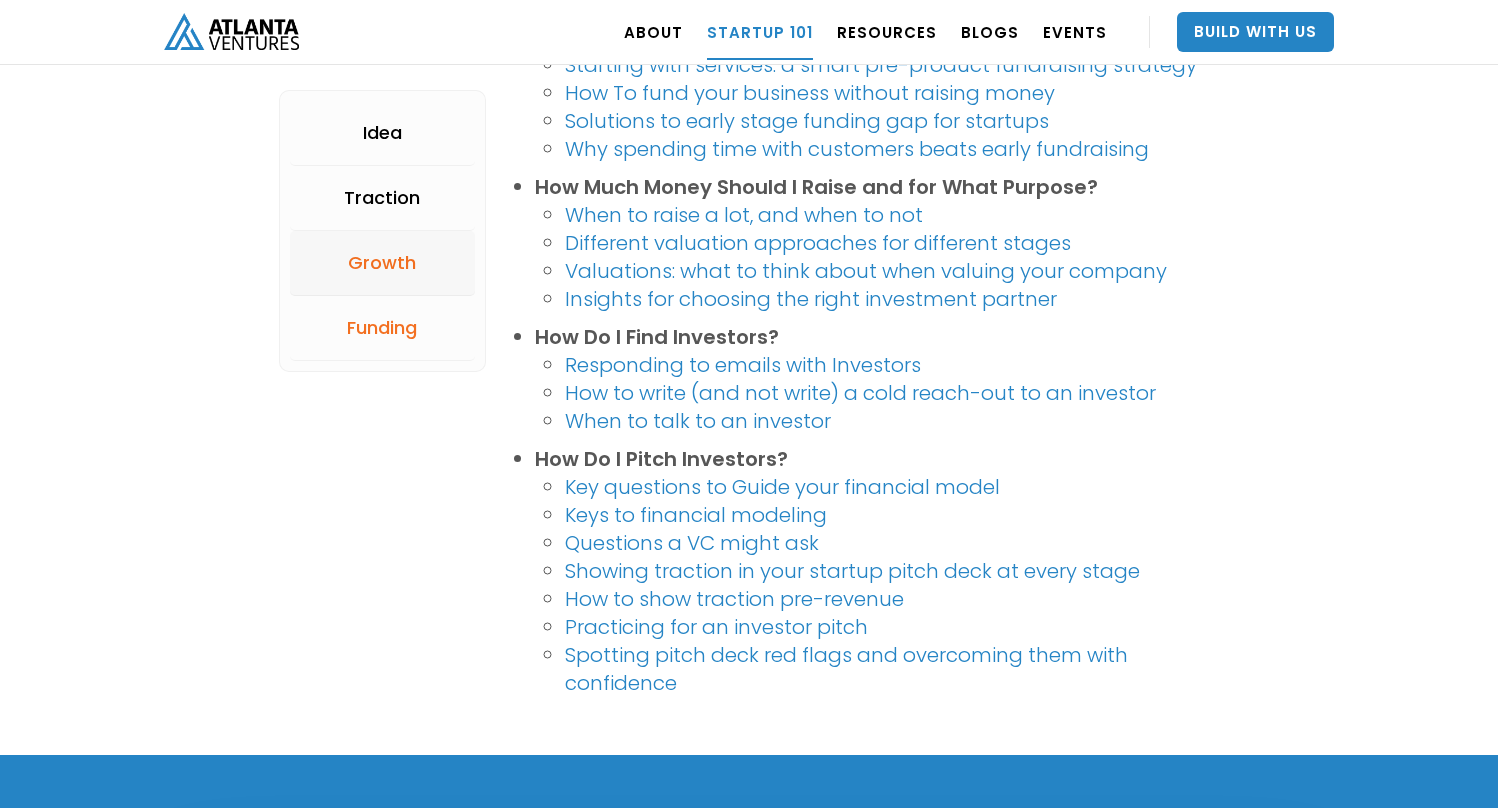 click on "Growth" at bounding box center (382, 263) 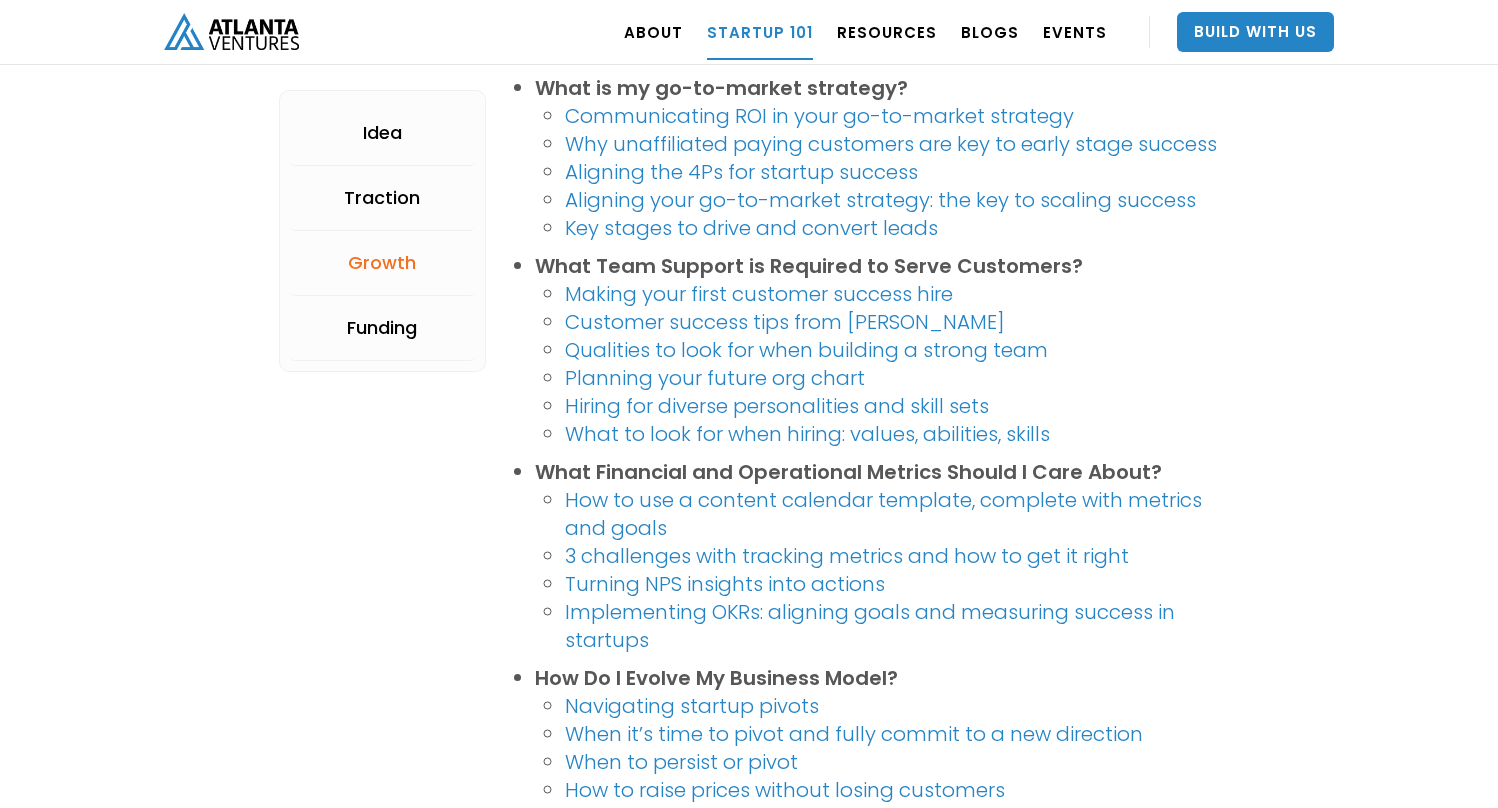 scroll, scrollTop: 2785, scrollLeft: 0, axis: vertical 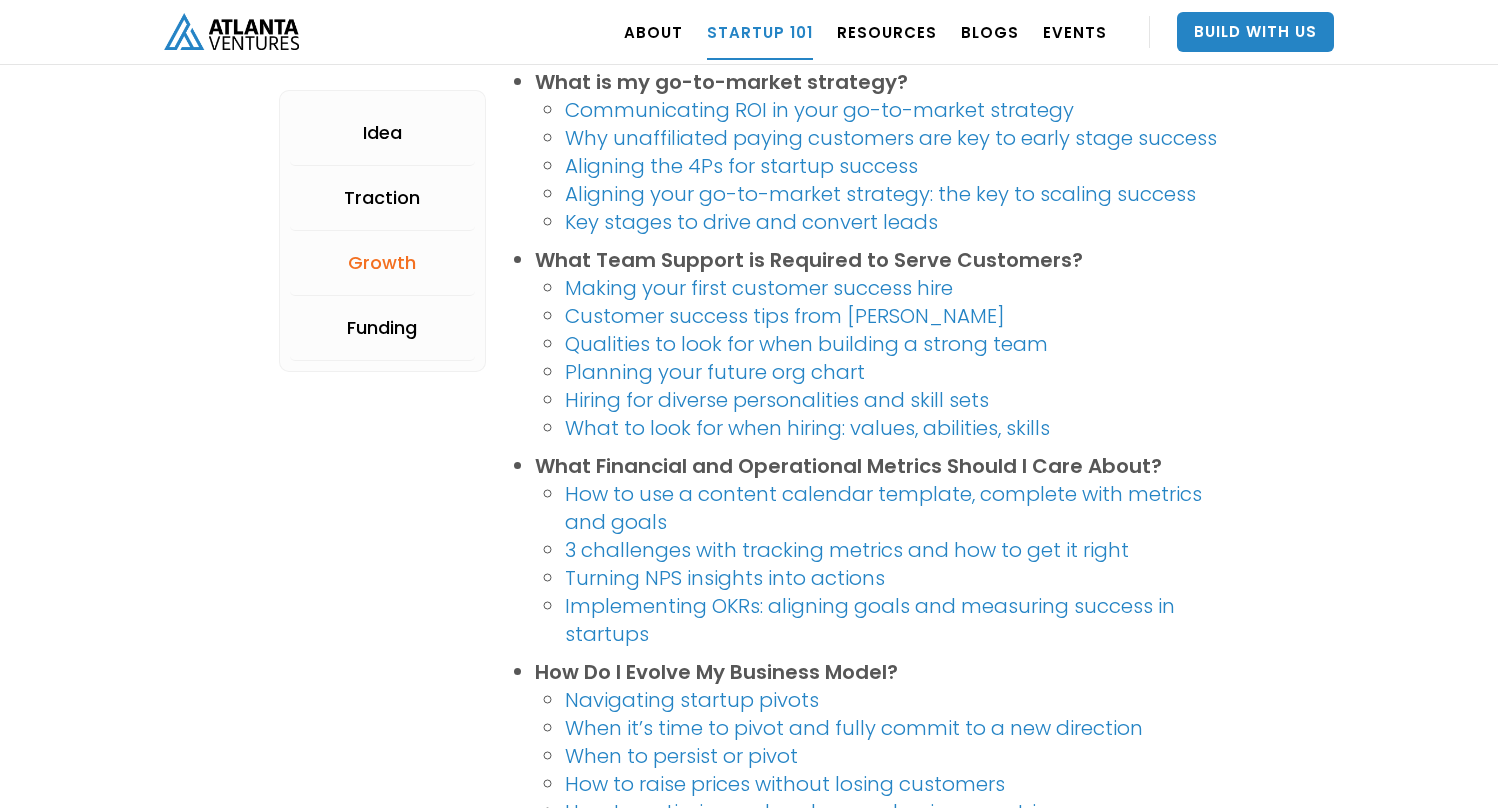 click on "Implementing OKRs: aligning goals and measuring success in startups" at bounding box center (870, 620) 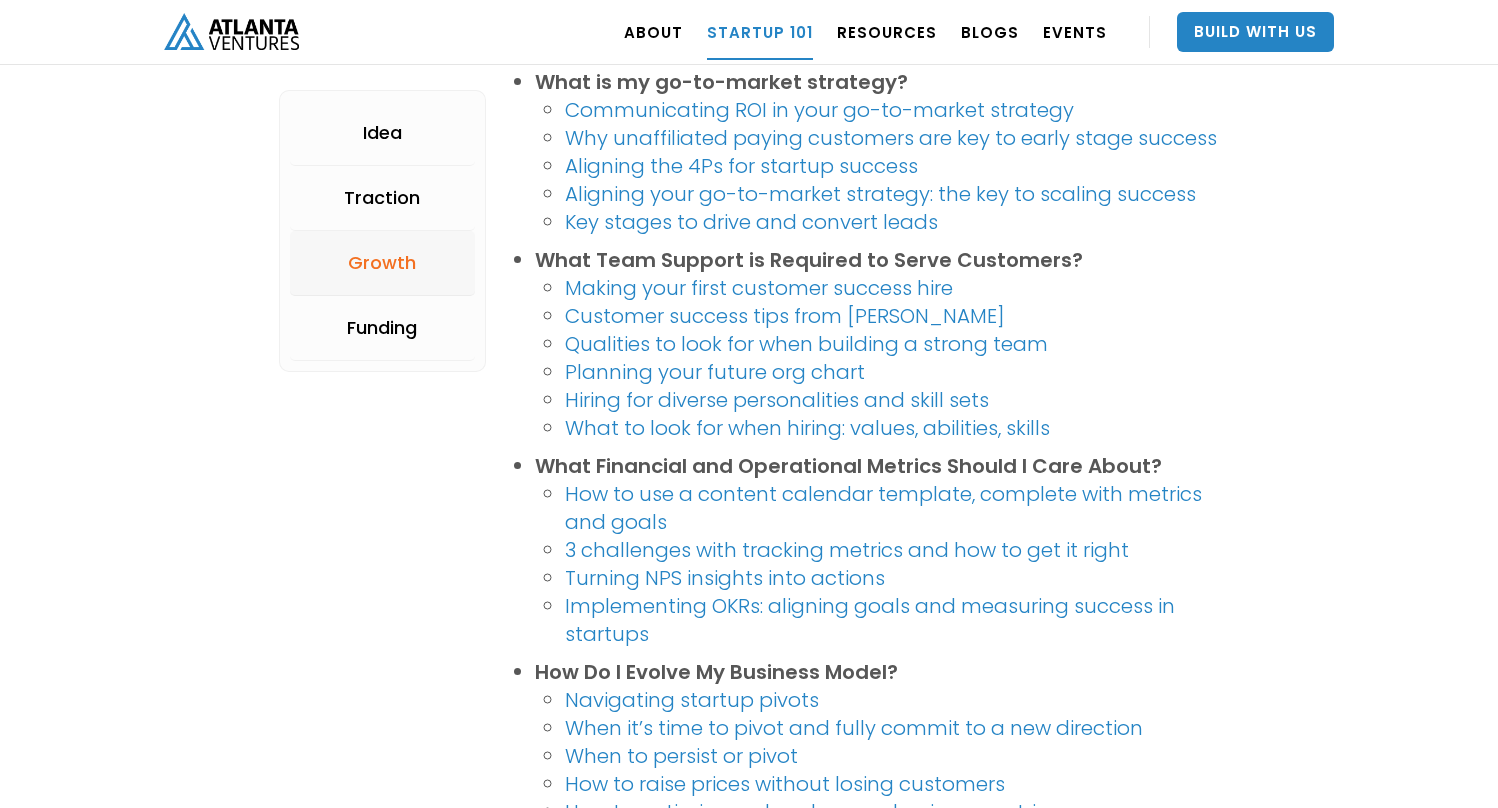 click on "Growth" at bounding box center [382, 263] 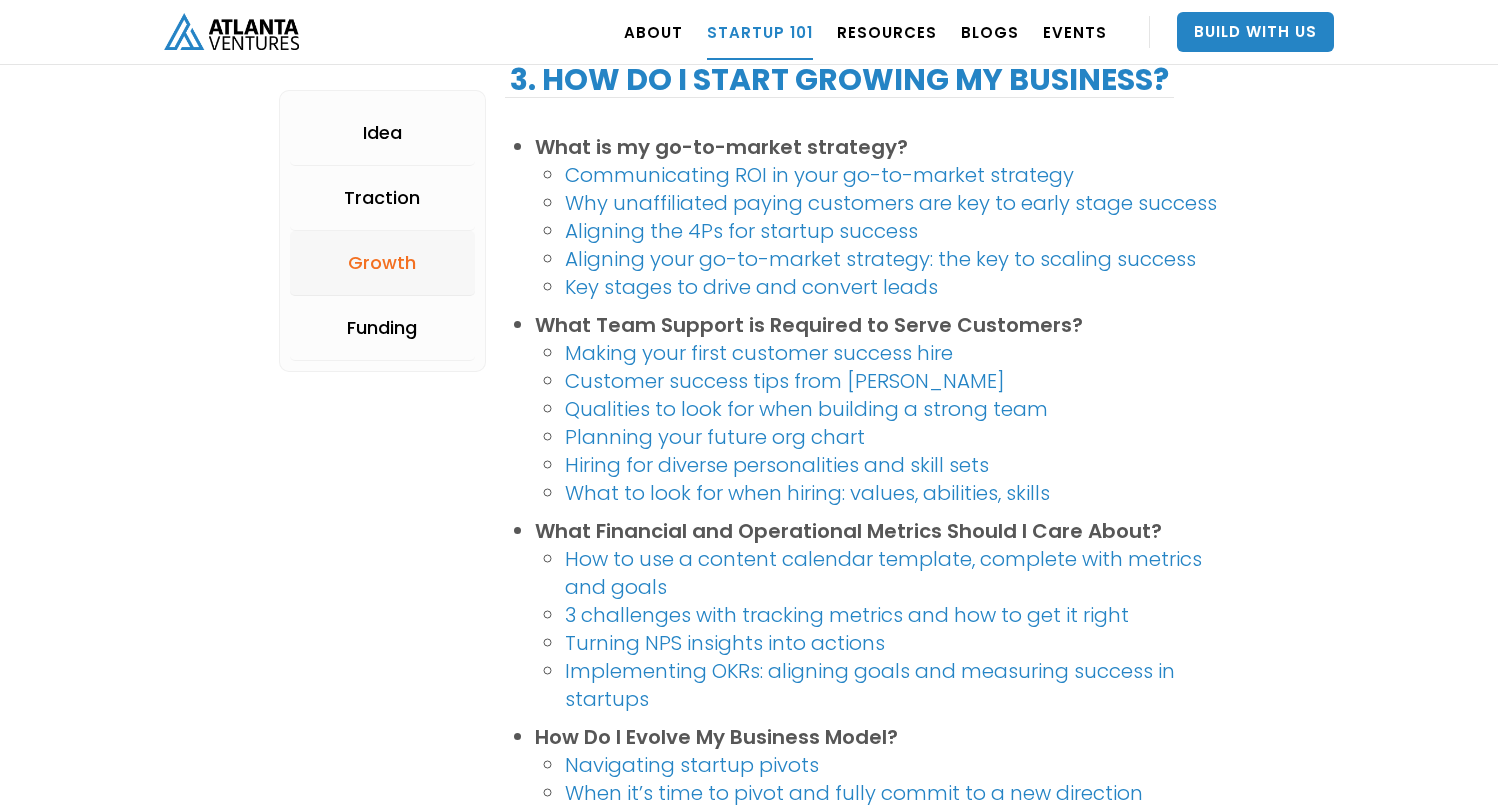 scroll, scrollTop: 2707, scrollLeft: 0, axis: vertical 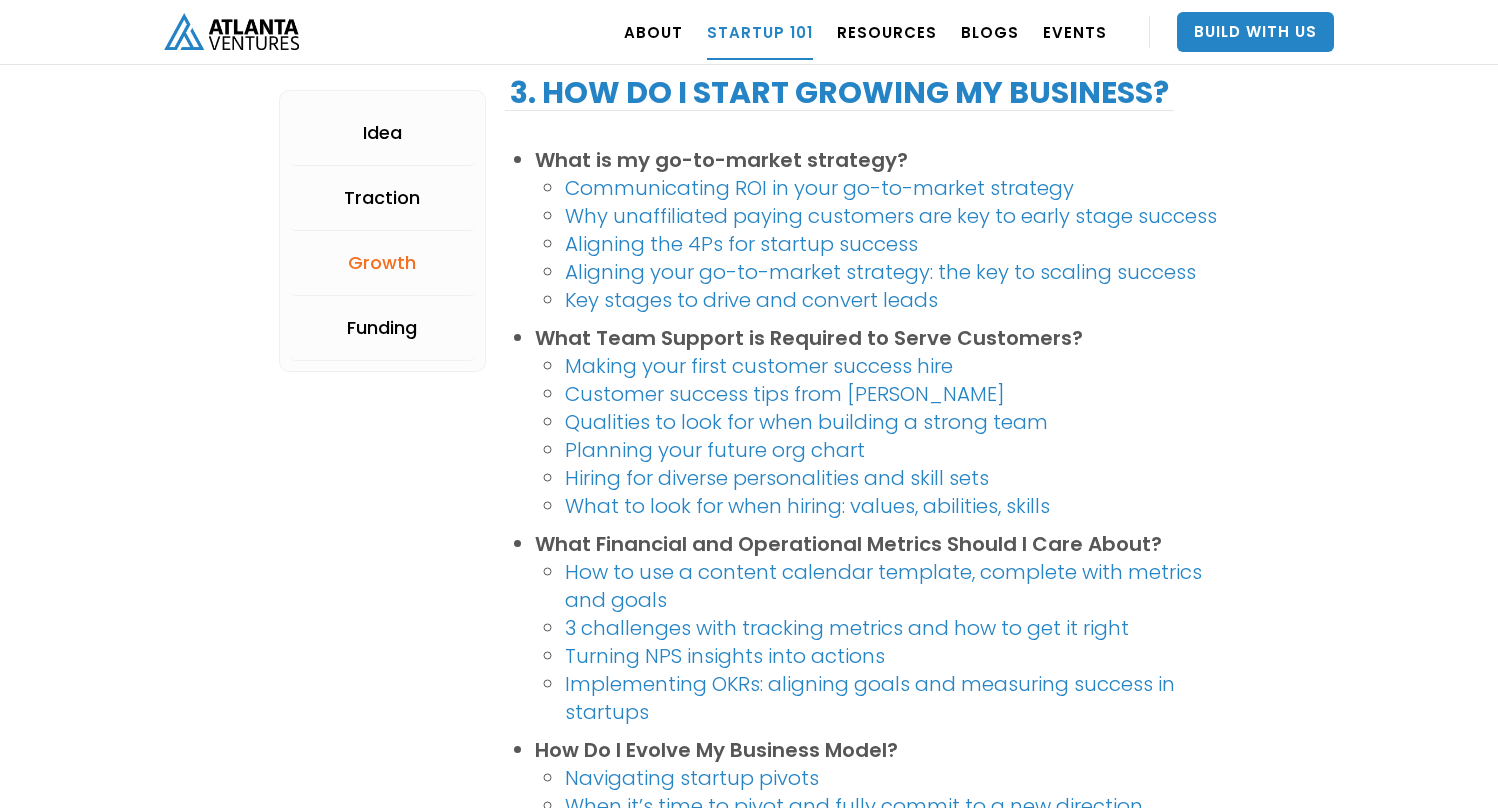 click on "Implementing OKRs: aligning goals and measuring success in startups" at bounding box center (870, 698) 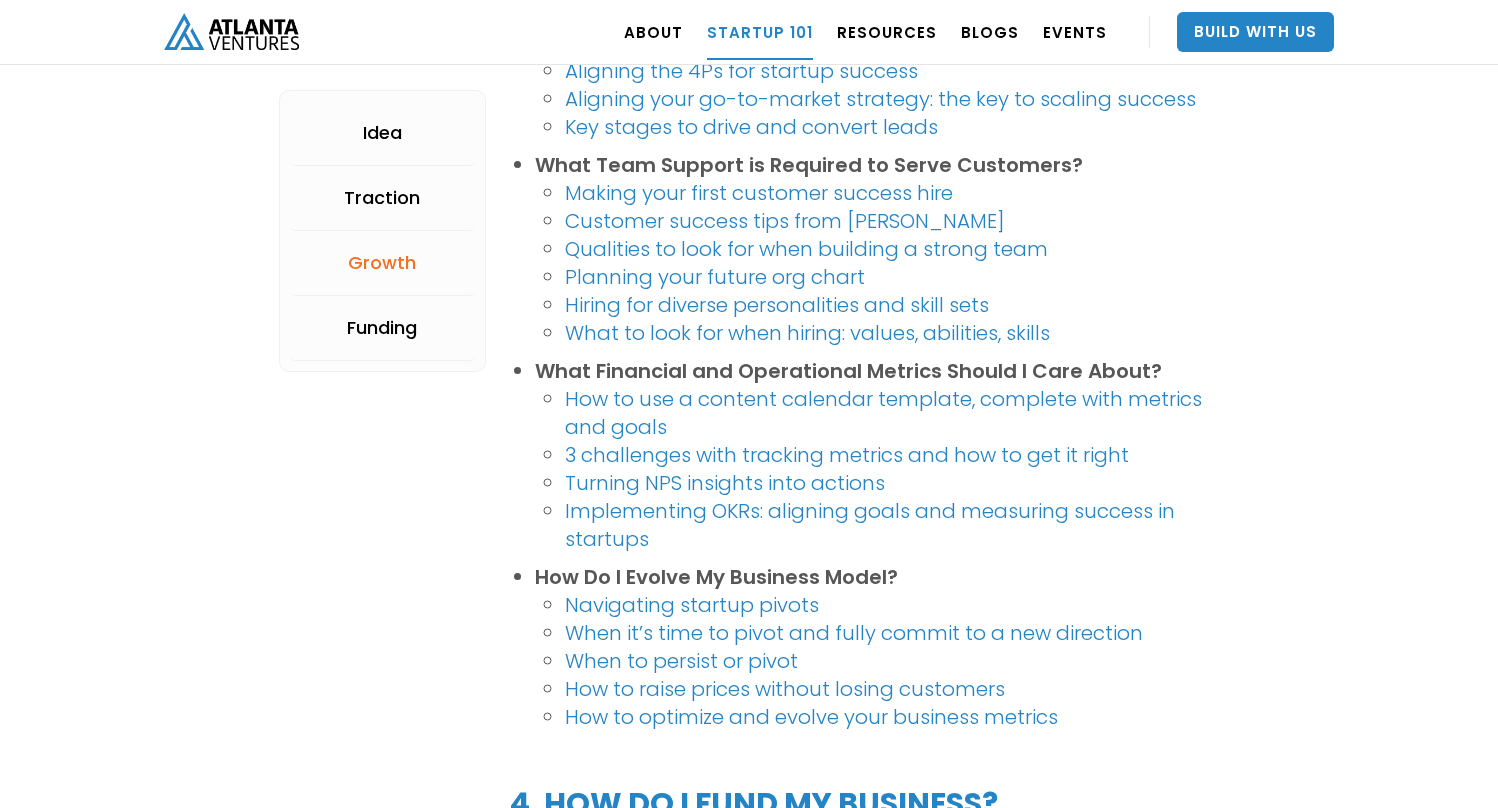 scroll, scrollTop: 2884, scrollLeft: 0, axis: vertical 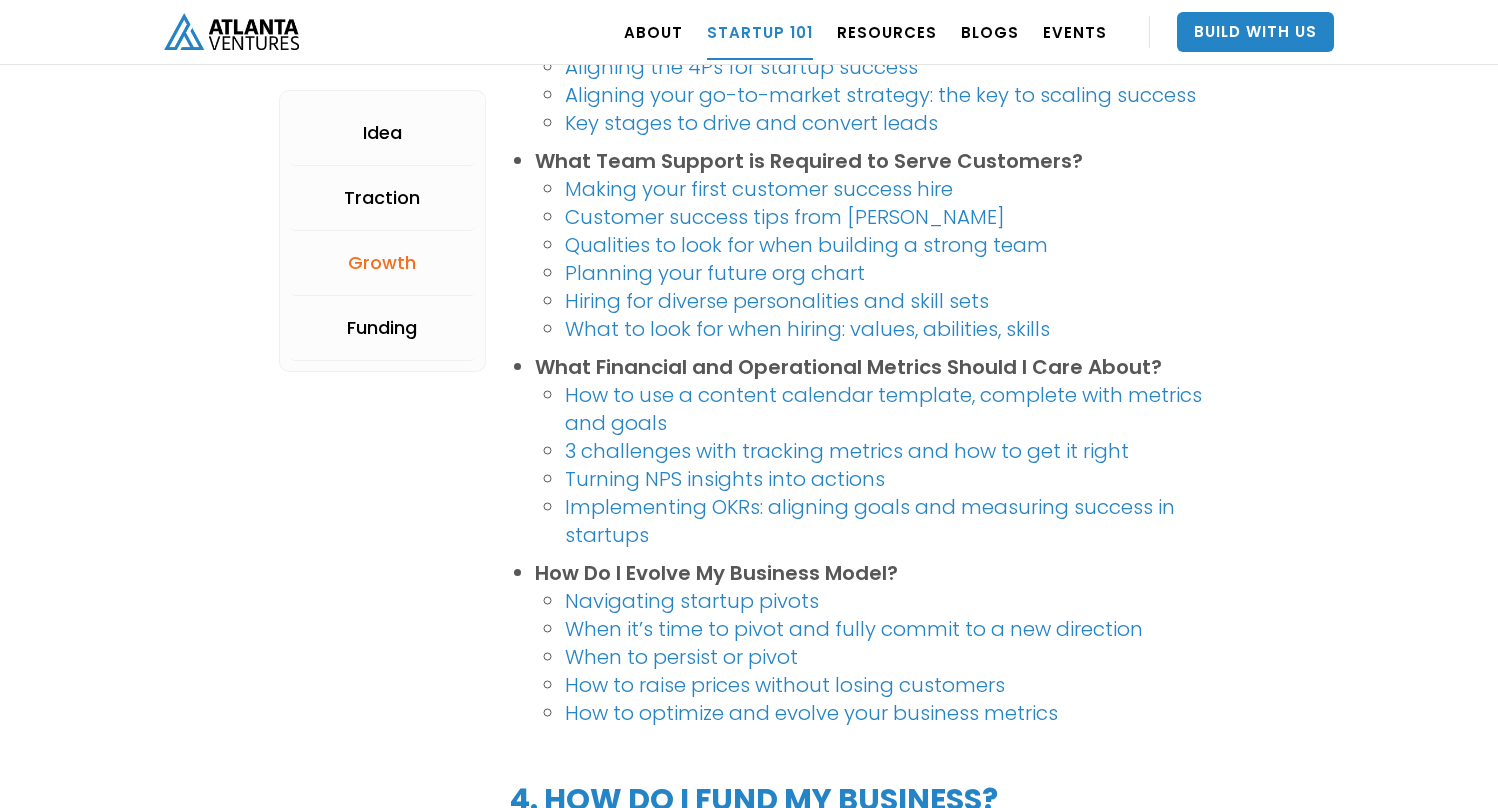 click on "How to optimize and evolve your business metrics" at bounding box center (811, 713) 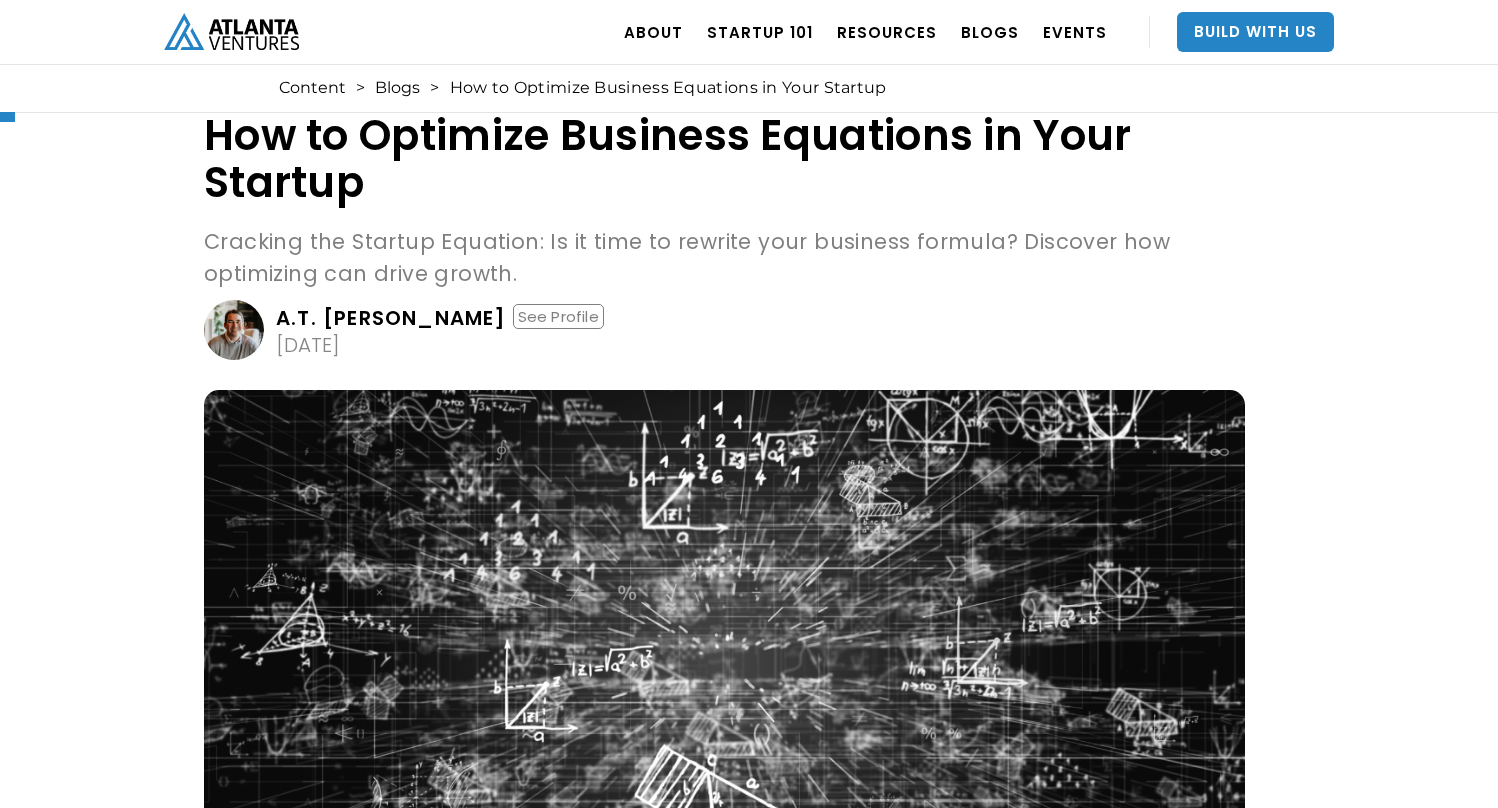 scroll, scrollTop: 0, scrollLeft: 0, axis: both 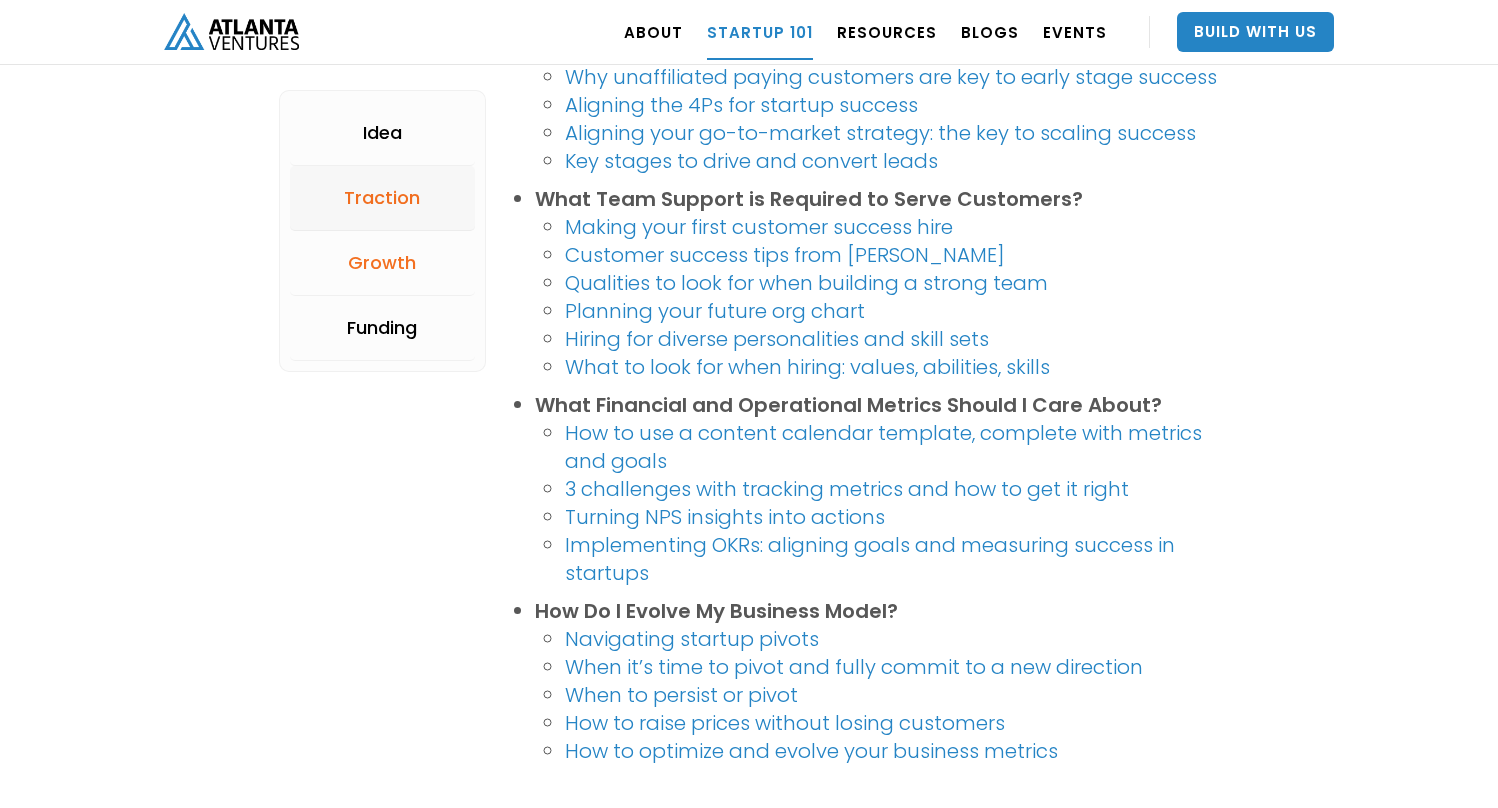 click on "Traction" at bounding box center [382, 198] 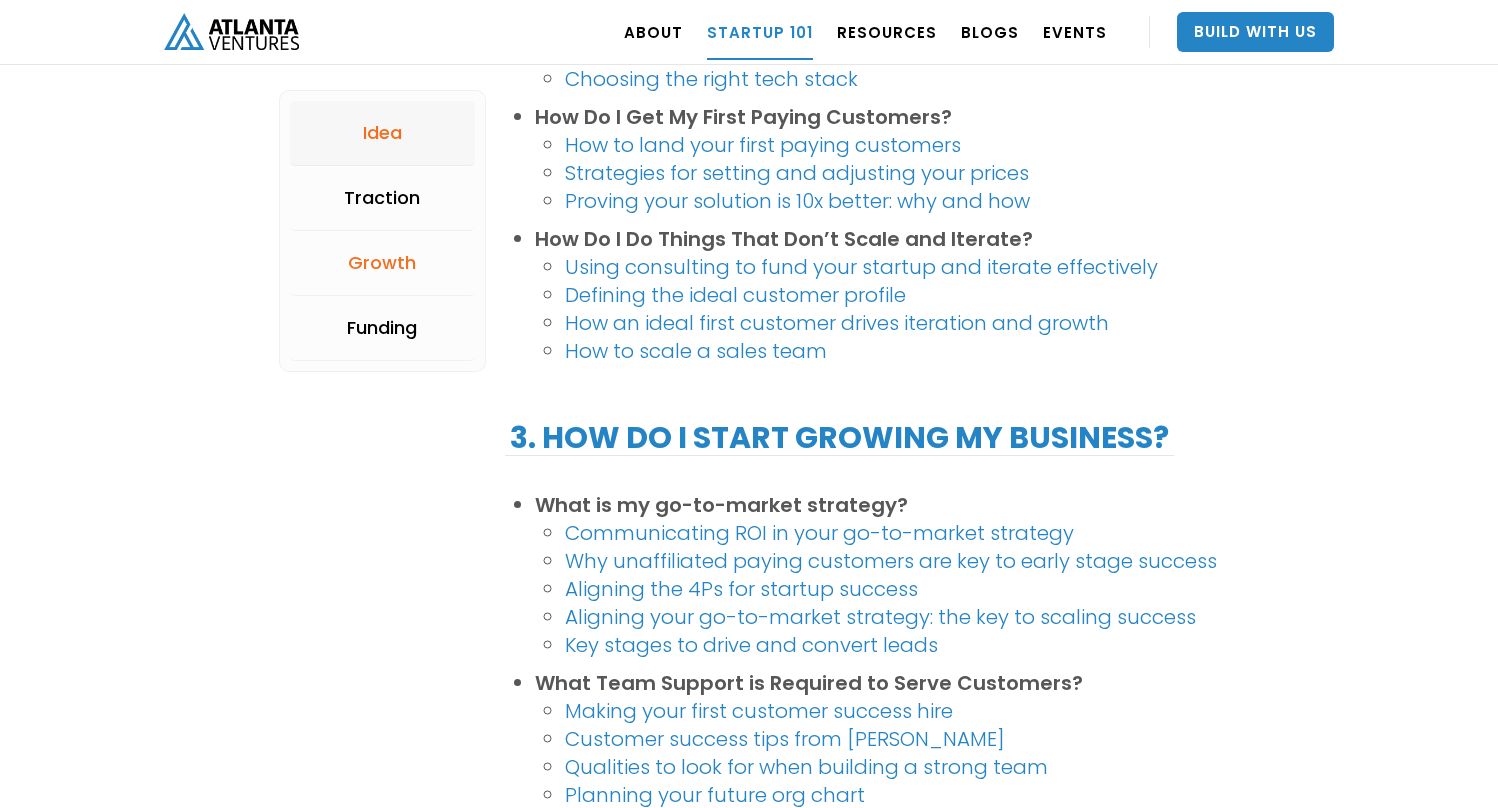 click on "Idea" at bounding box center (382, 133) 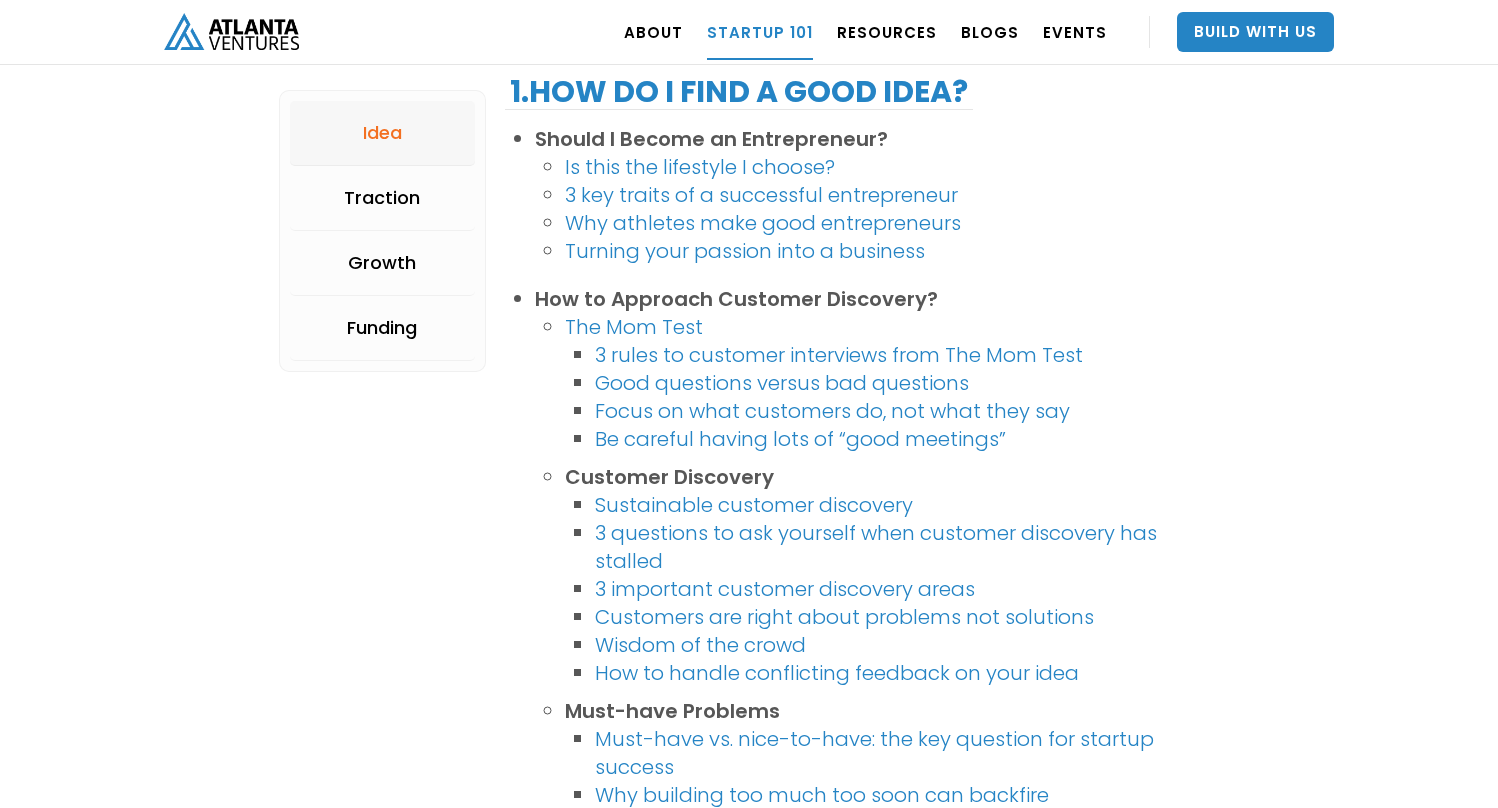 scroll, scrollTop: 502, scrollLeft: 0, axis: vertical 